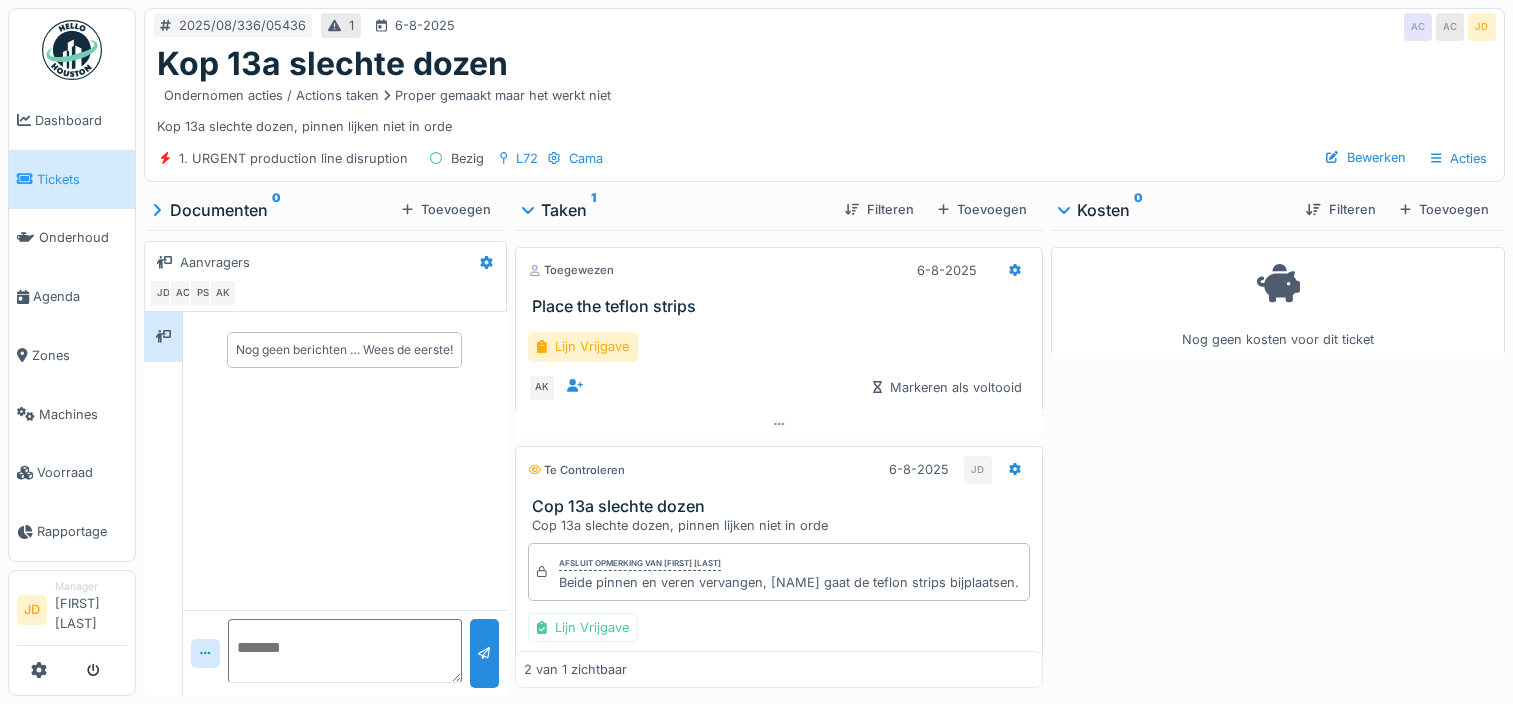 scroll, scrollTop: 11, scrollLeft: 0, axis: vertical 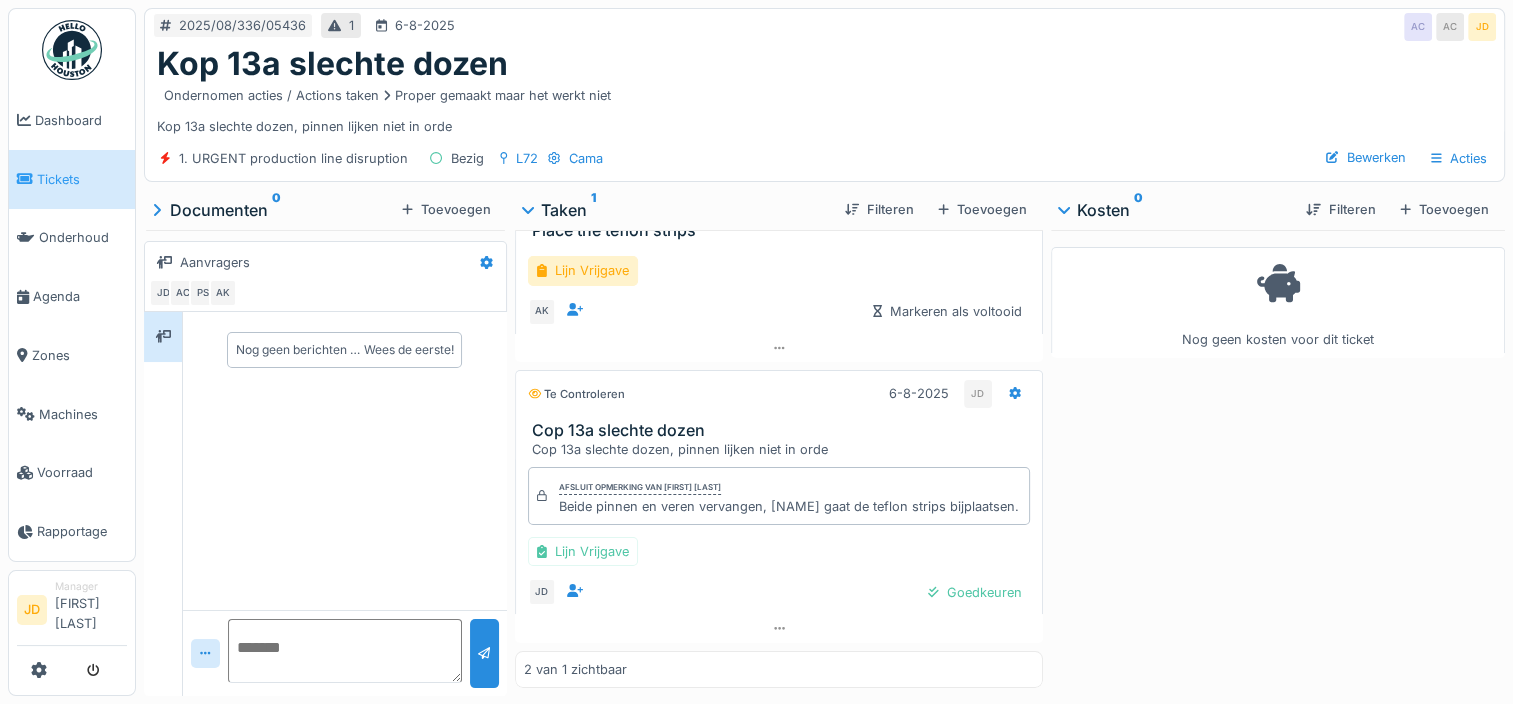 click on "Tickets" at bounding box center (82, 179) 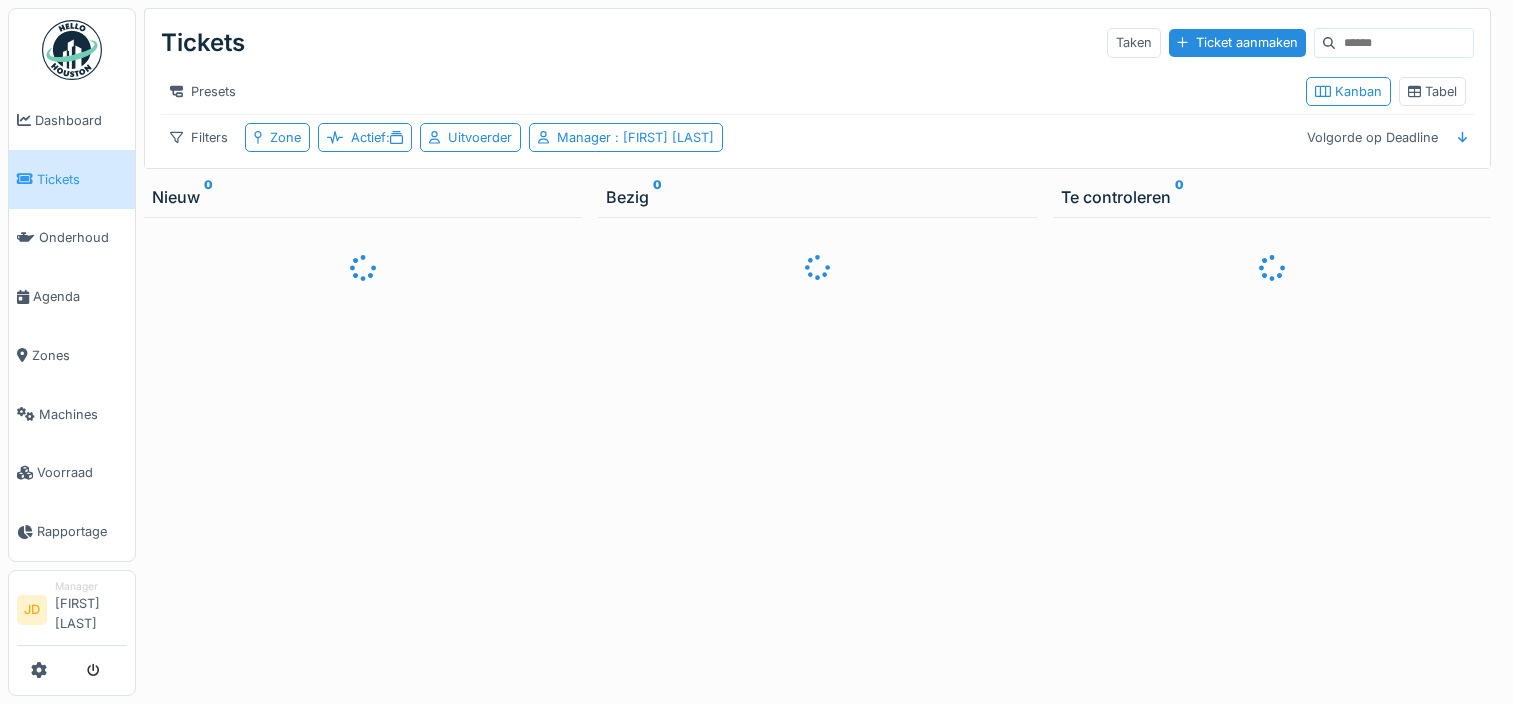 scroll, scrollTop: 0, scrollLeft: 0, axis: both 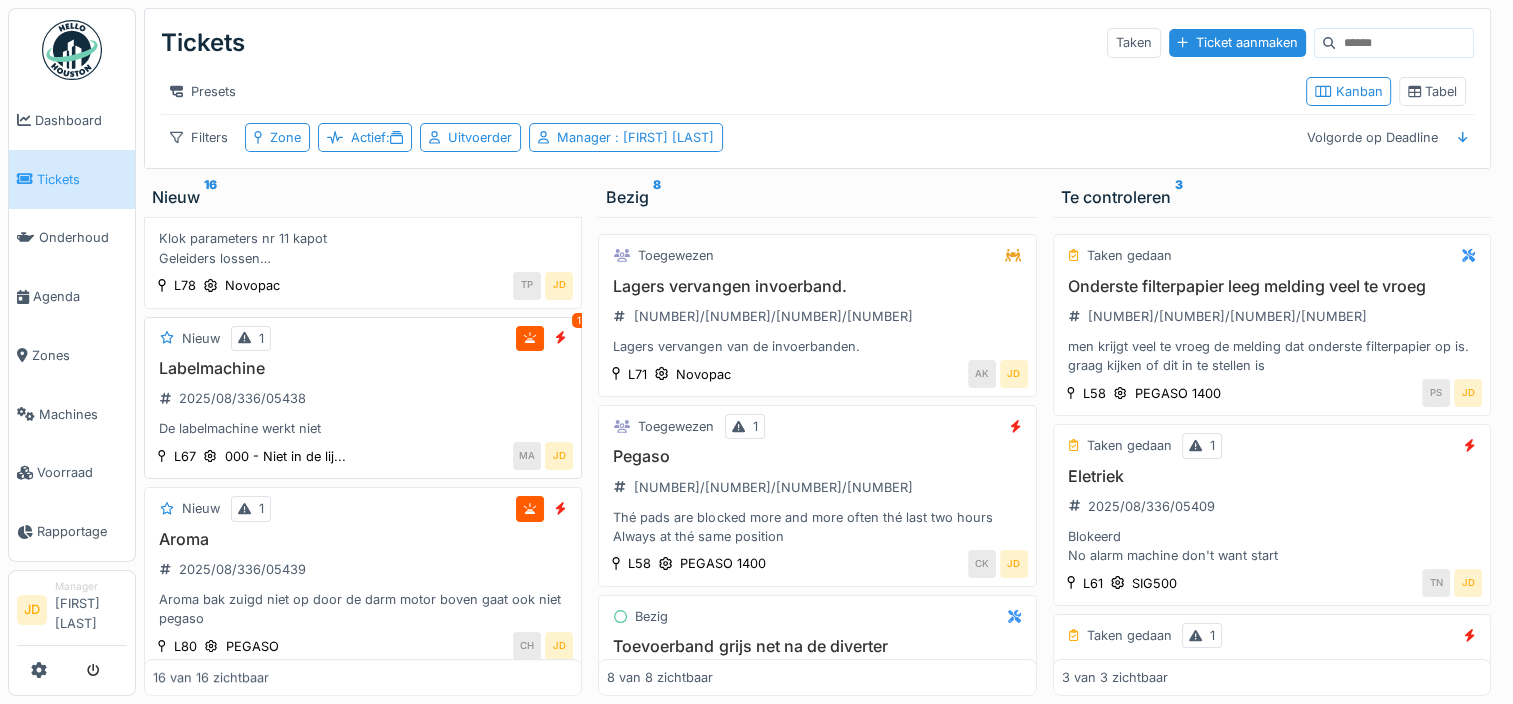 click on "De labelmachine werkt niet" at bounding box center [363, 428] 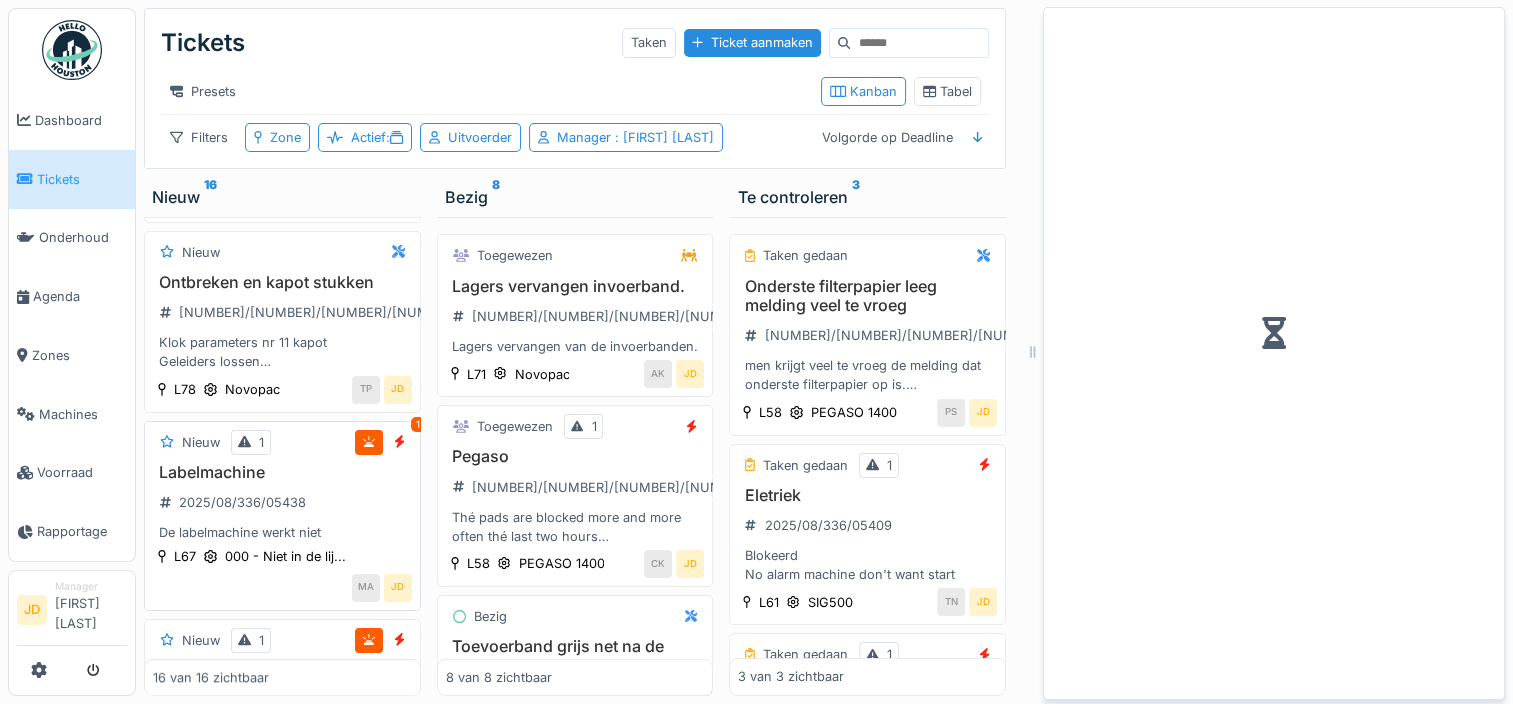 scroll, scrollTop: 1646, scrollLeft: 0, axis: vertical 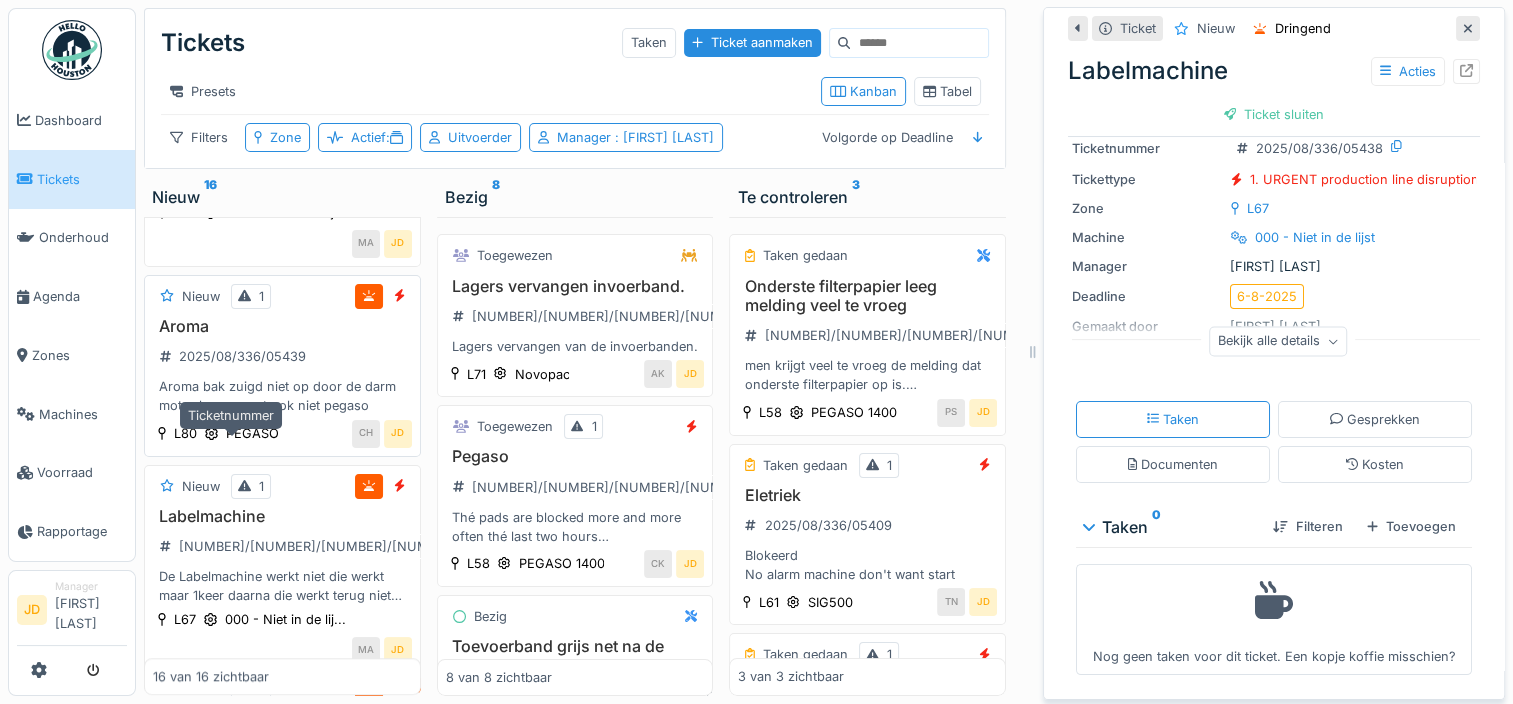 click on "2025/08/336/05439" at bounding box center [242, 356] 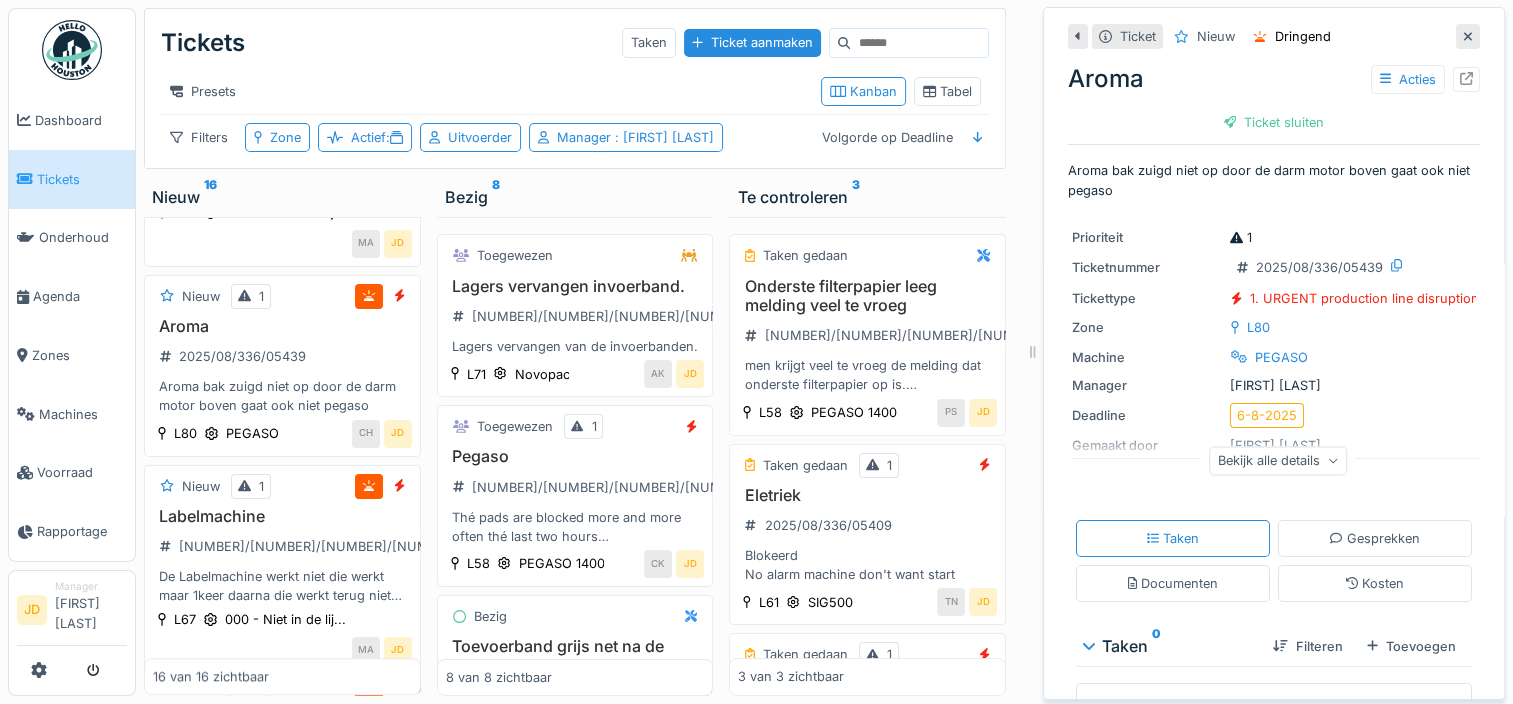 scroll, scrollTop: 139, scrollLeft: 0, axis: vertical 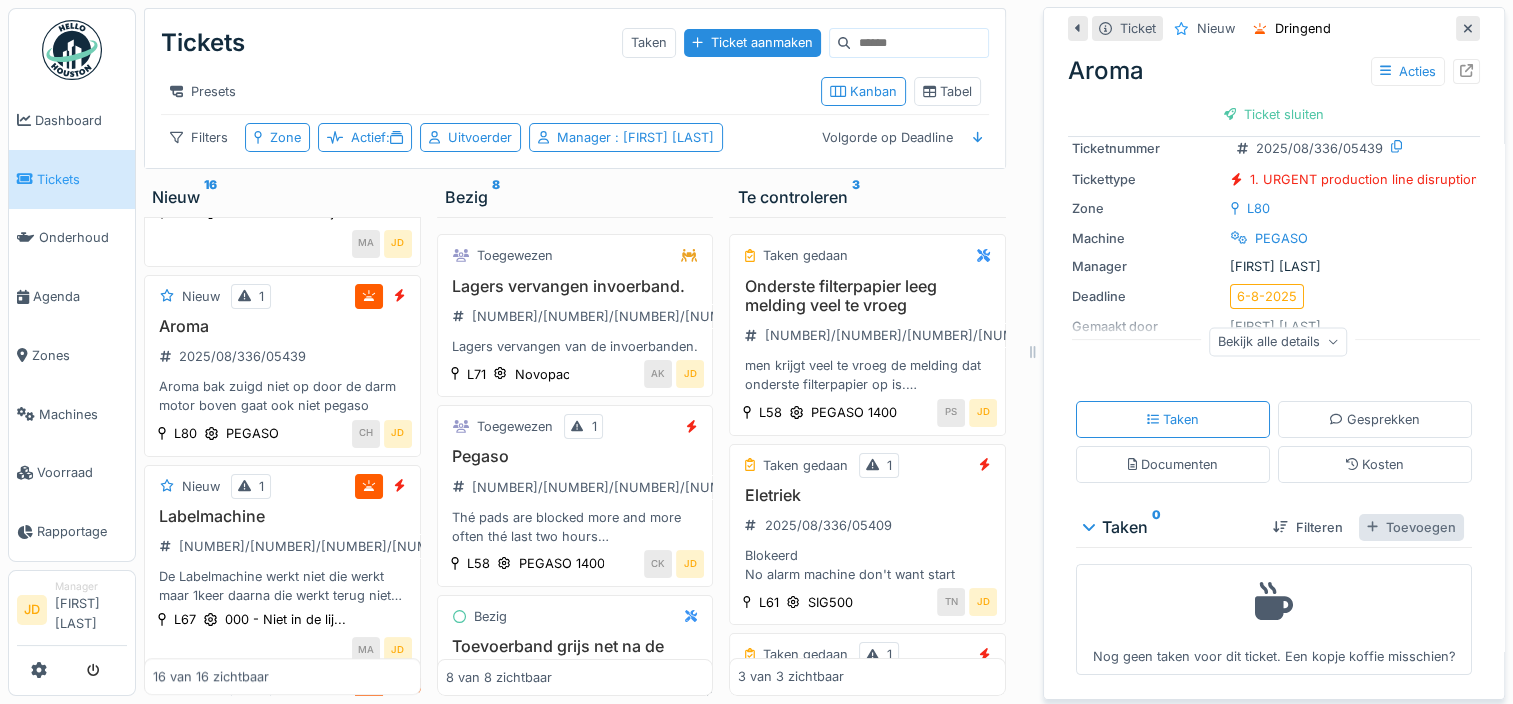 click on "Toevoegen" at bounding box center [1411, 527] 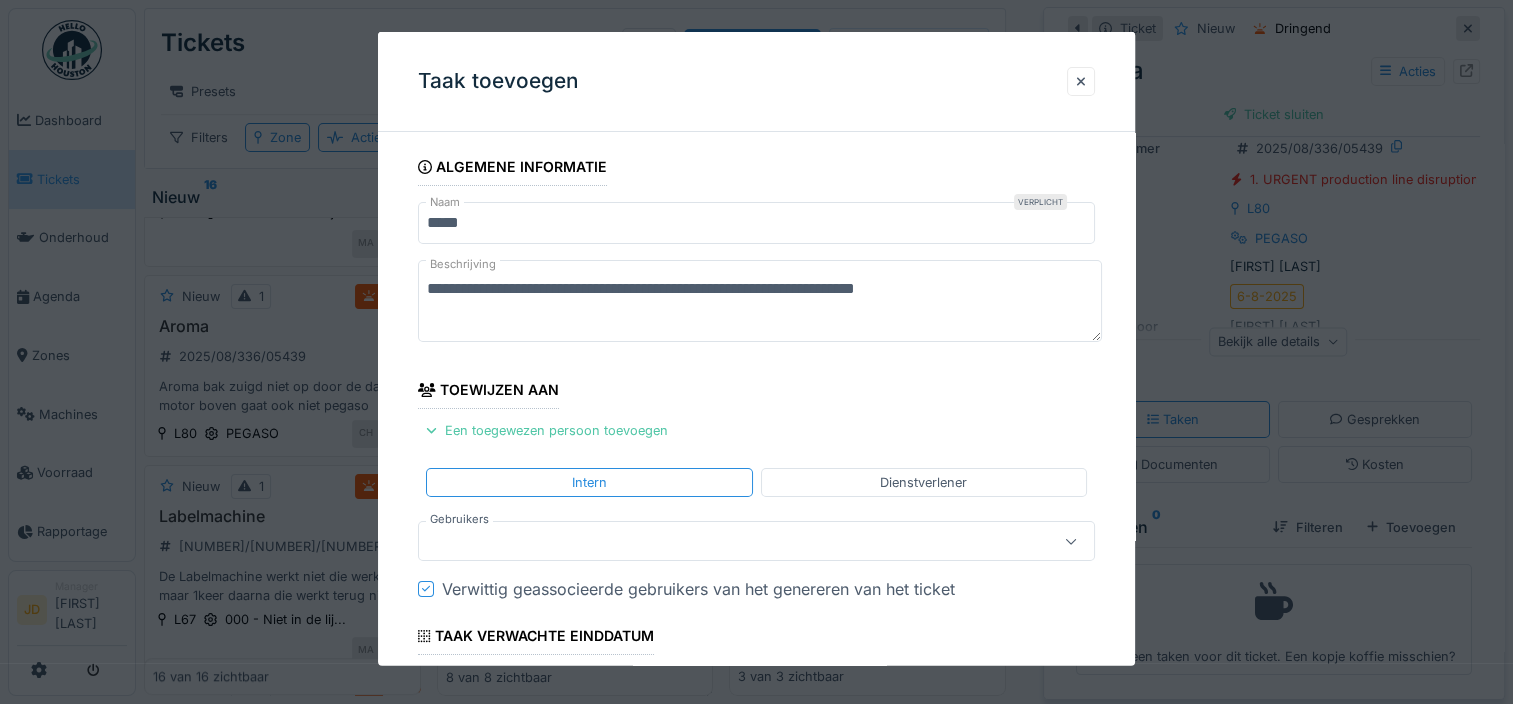 click at bounding box center [722, 541] 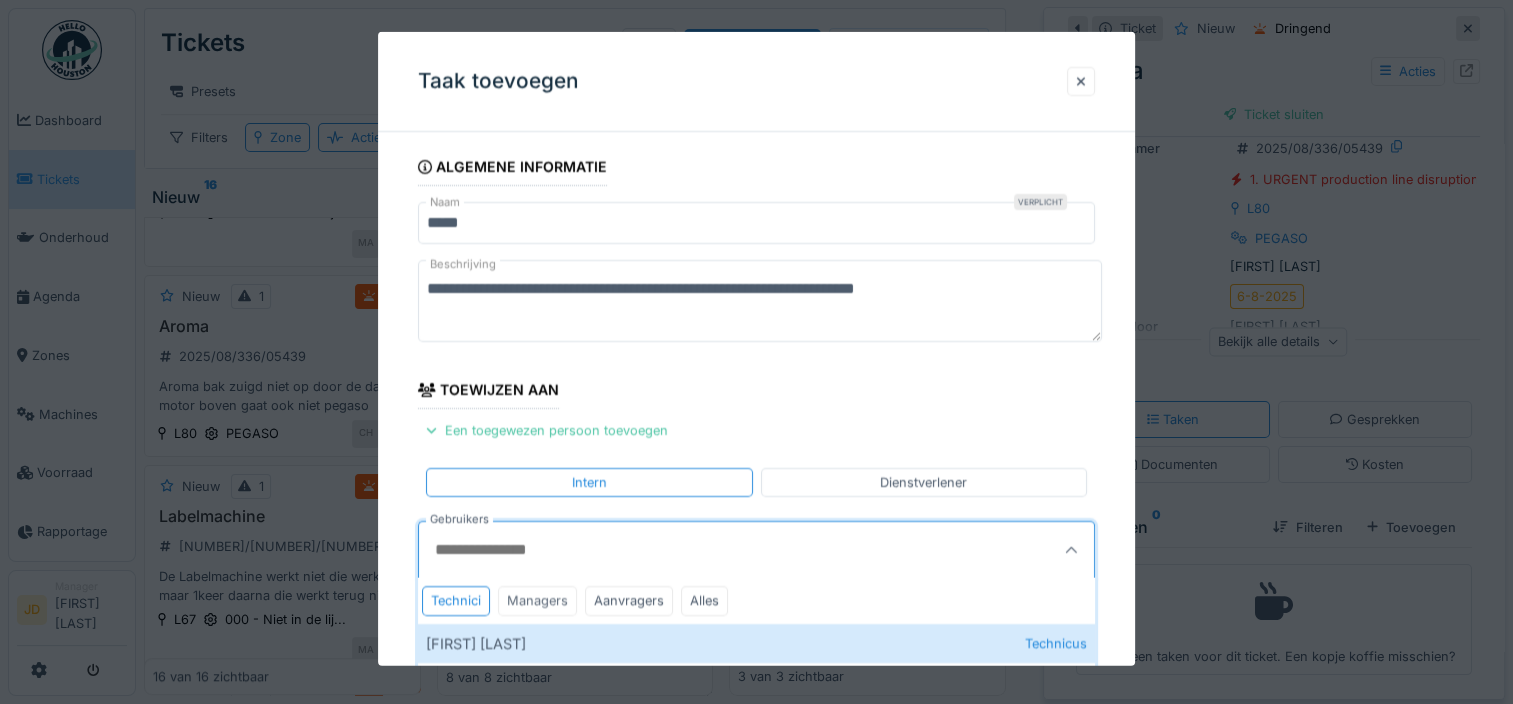 click on "Managers" at bounding box center (537, 600) 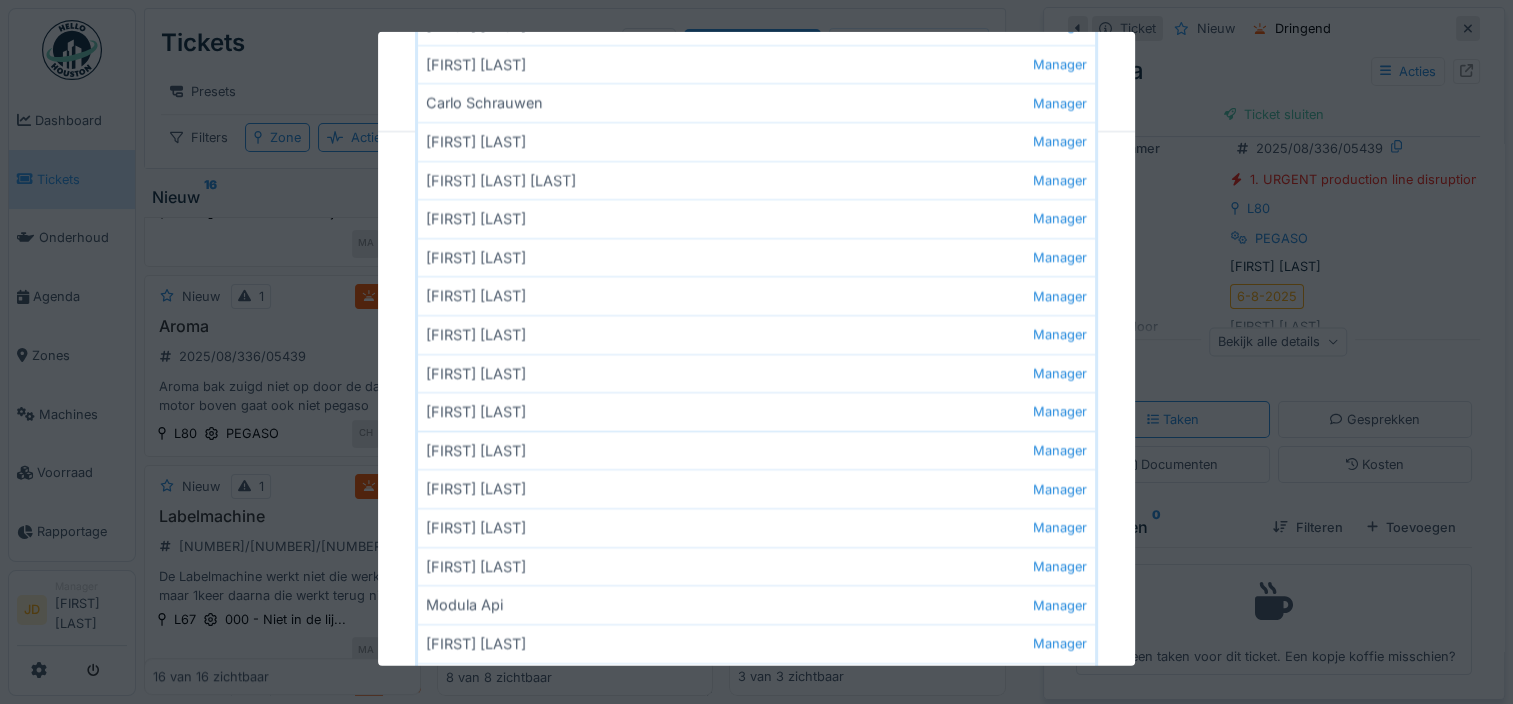 scroll, scrollTop: 656, scrollLeft: 0, axis: vertical 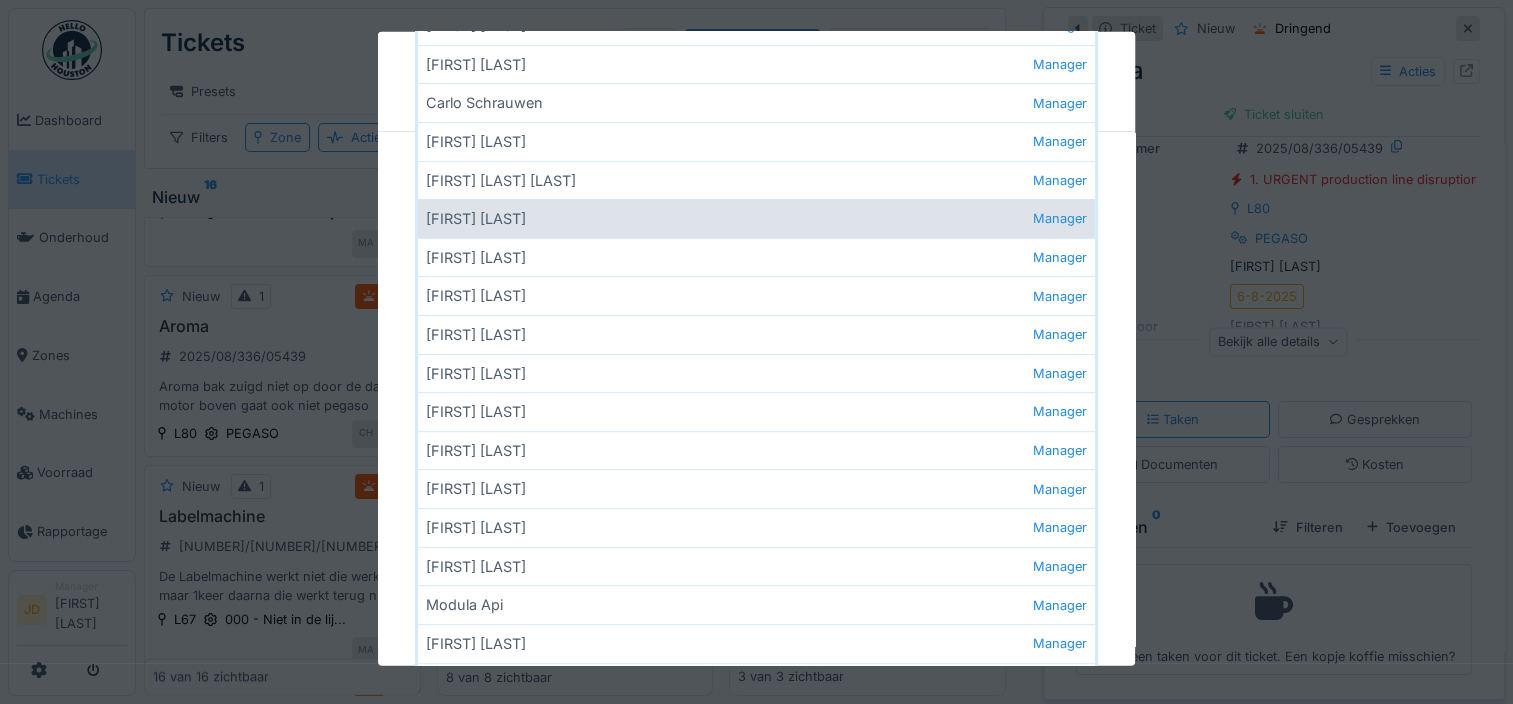 click on "Jasper De wit   Manager" at bounding box center (756, 218) 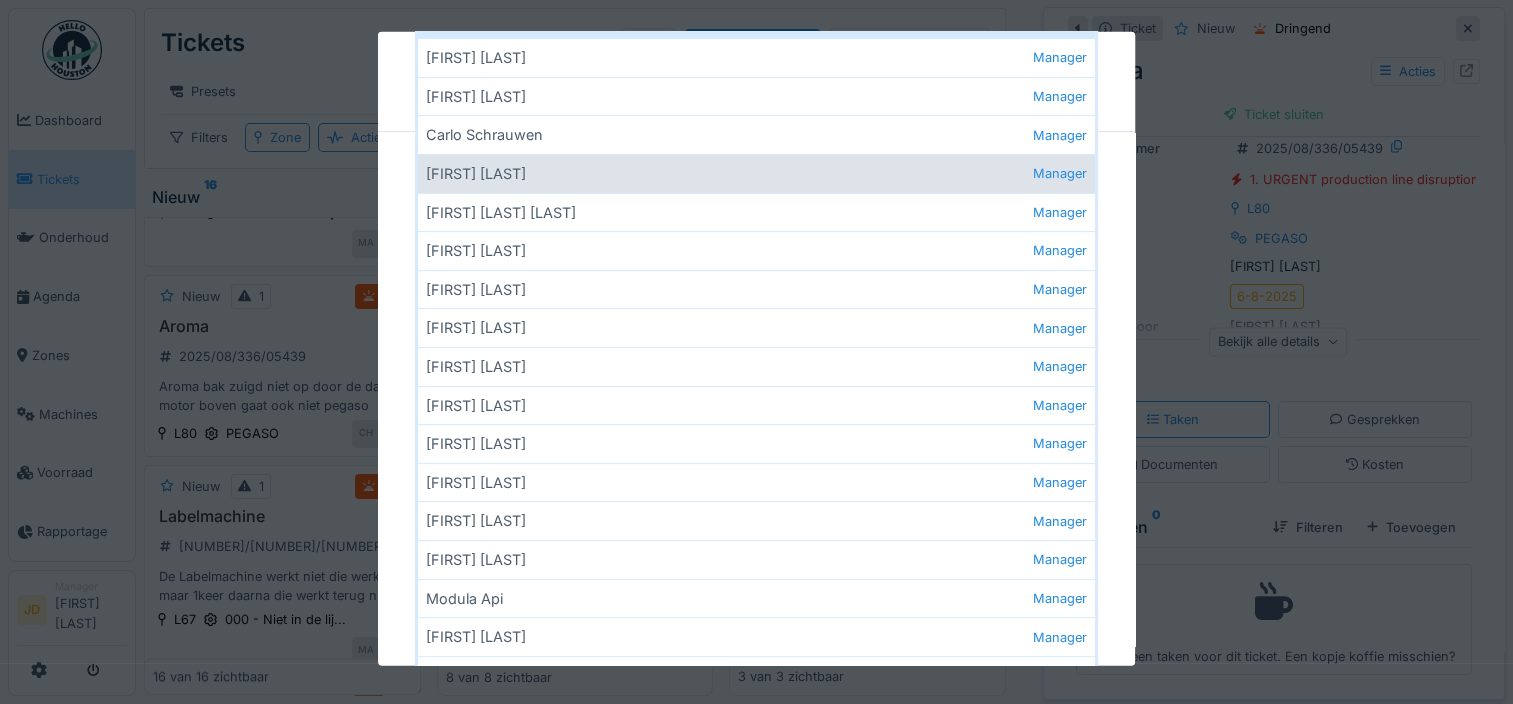 scroll, scrollTop: 0, scrollLeft: 0, axis: both 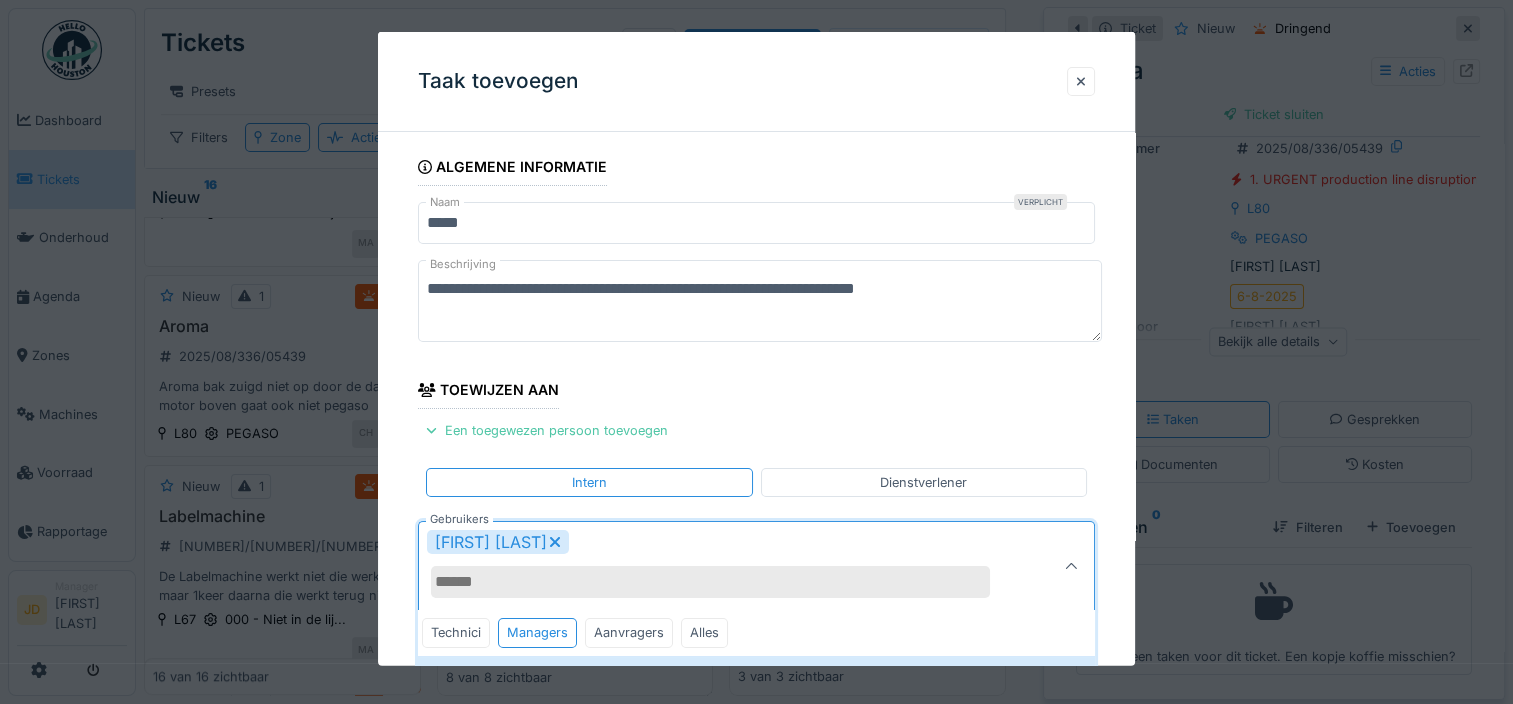 click 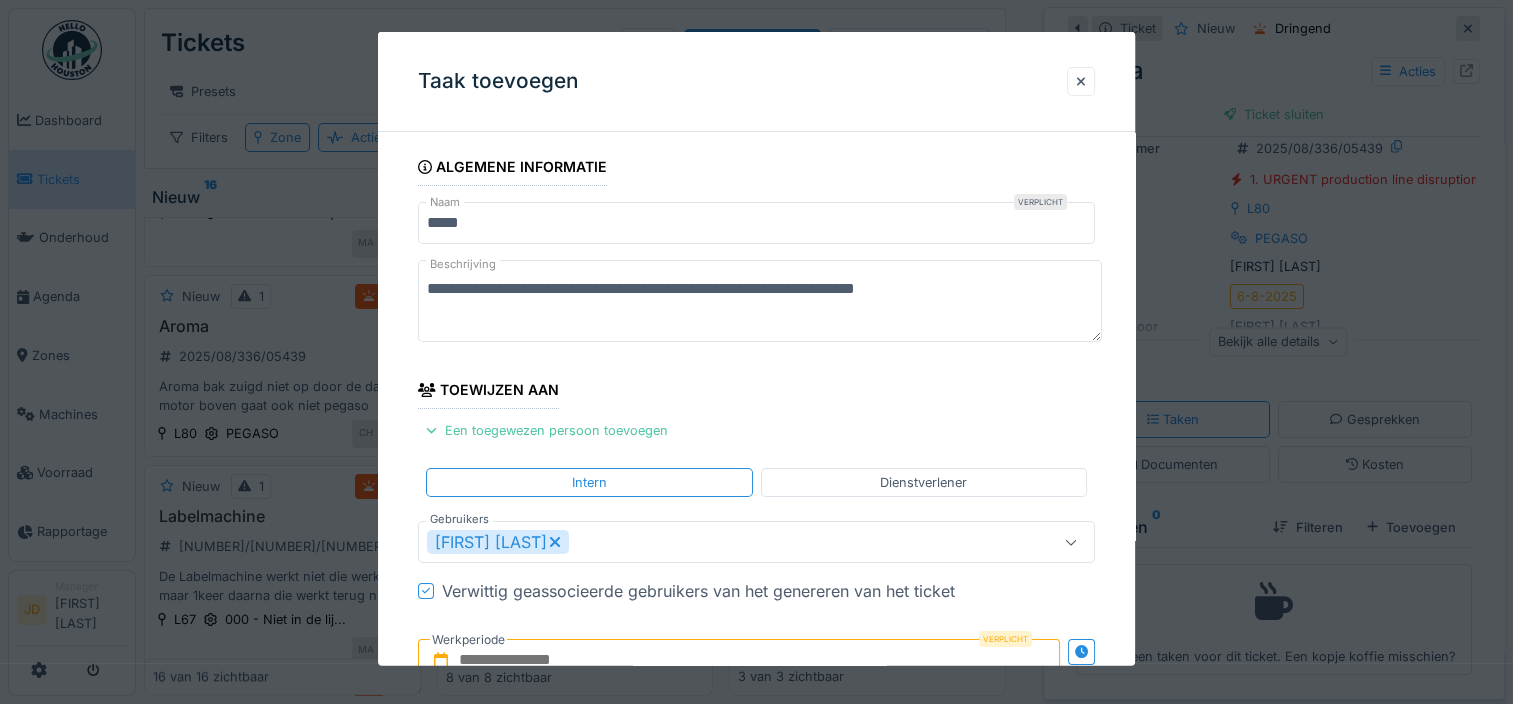 scroll, scrollTop: 104, scrollLeft: 0, axis: vertical 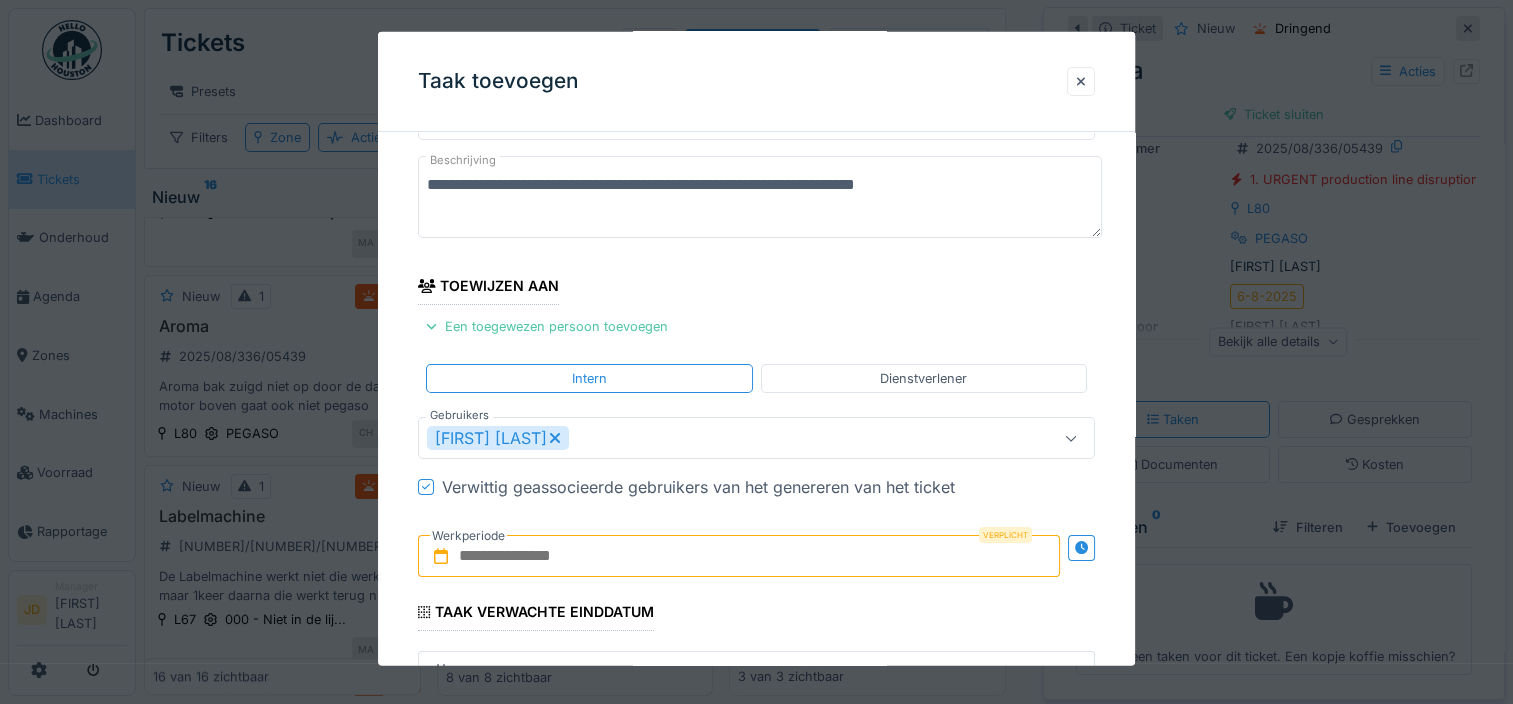 click at bounding box center [739, 556] 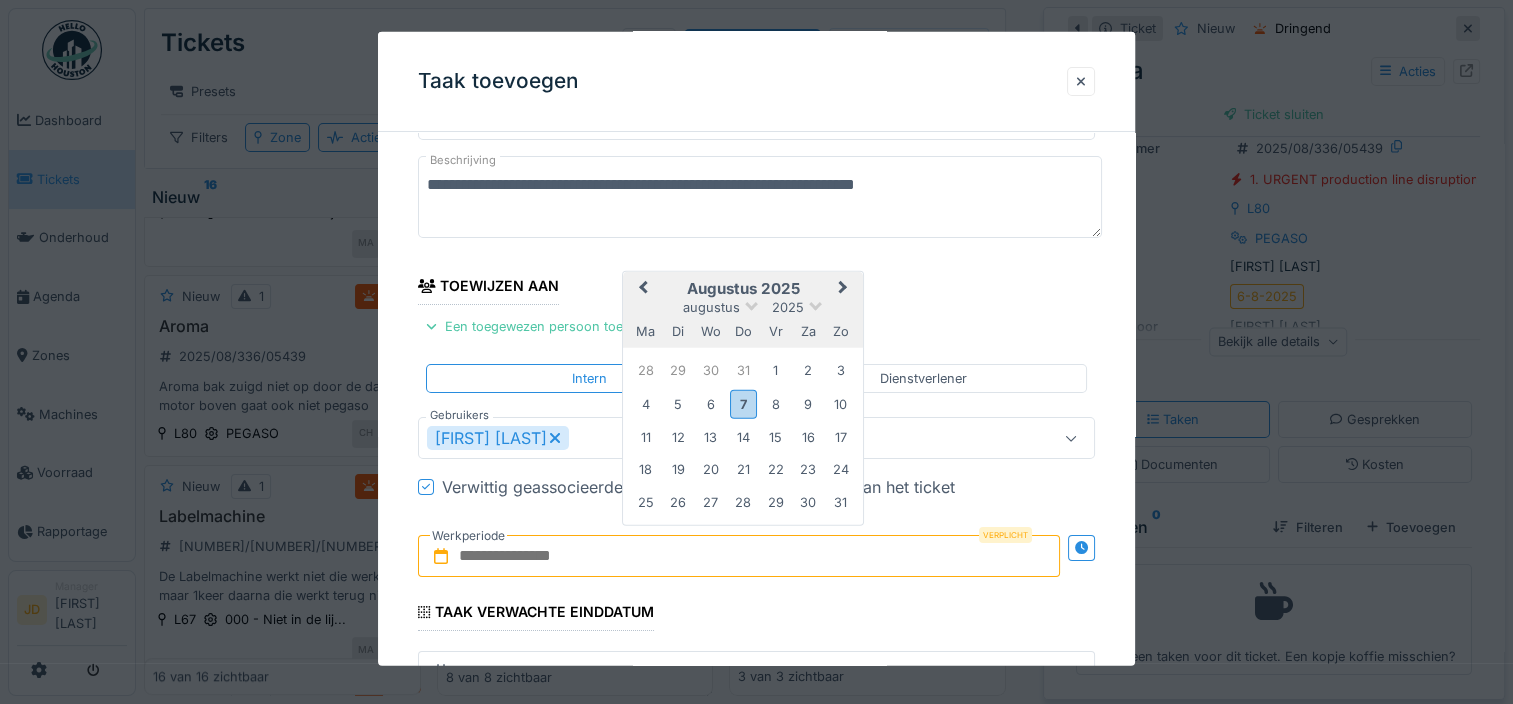 click on "augustus 2025" at bounding box center (743, 289) 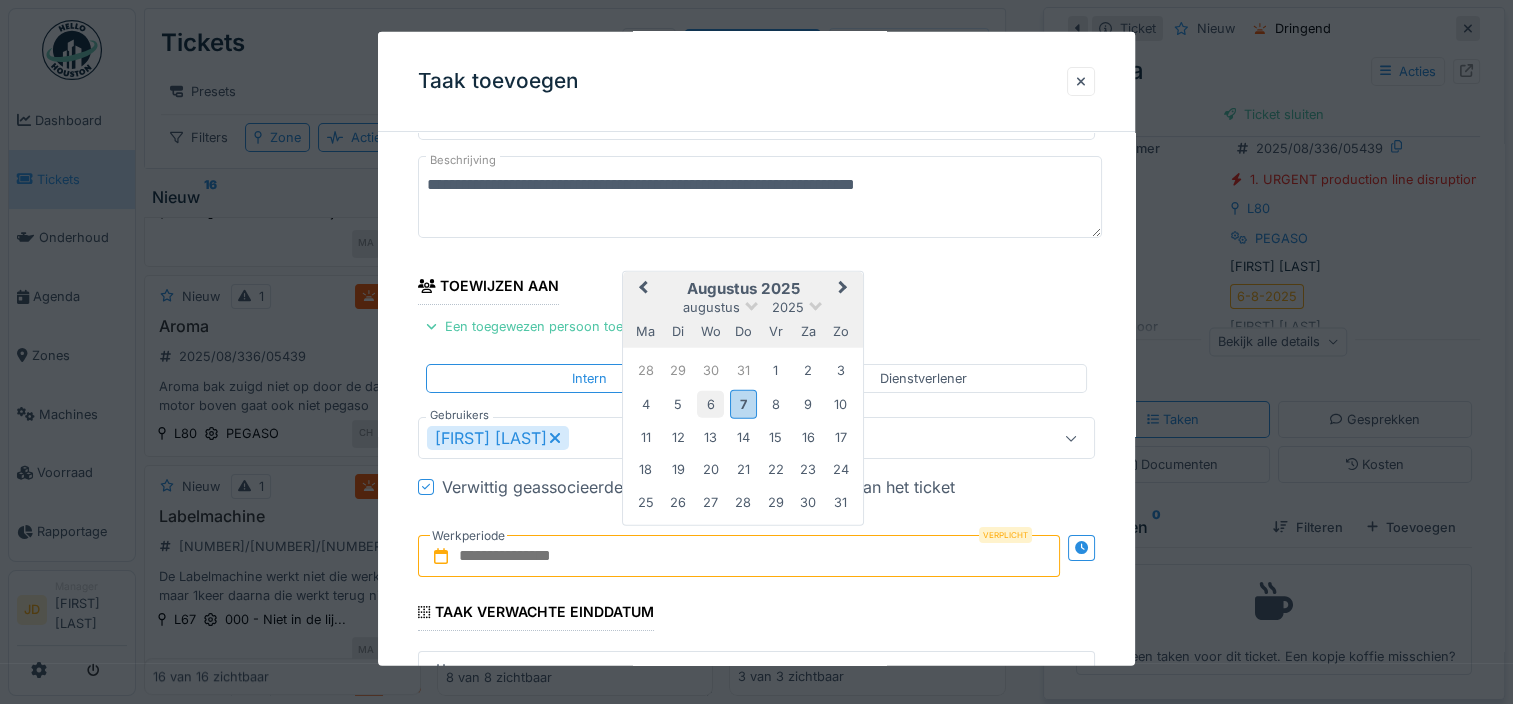 click on "6" at bounding box center [710, 403] 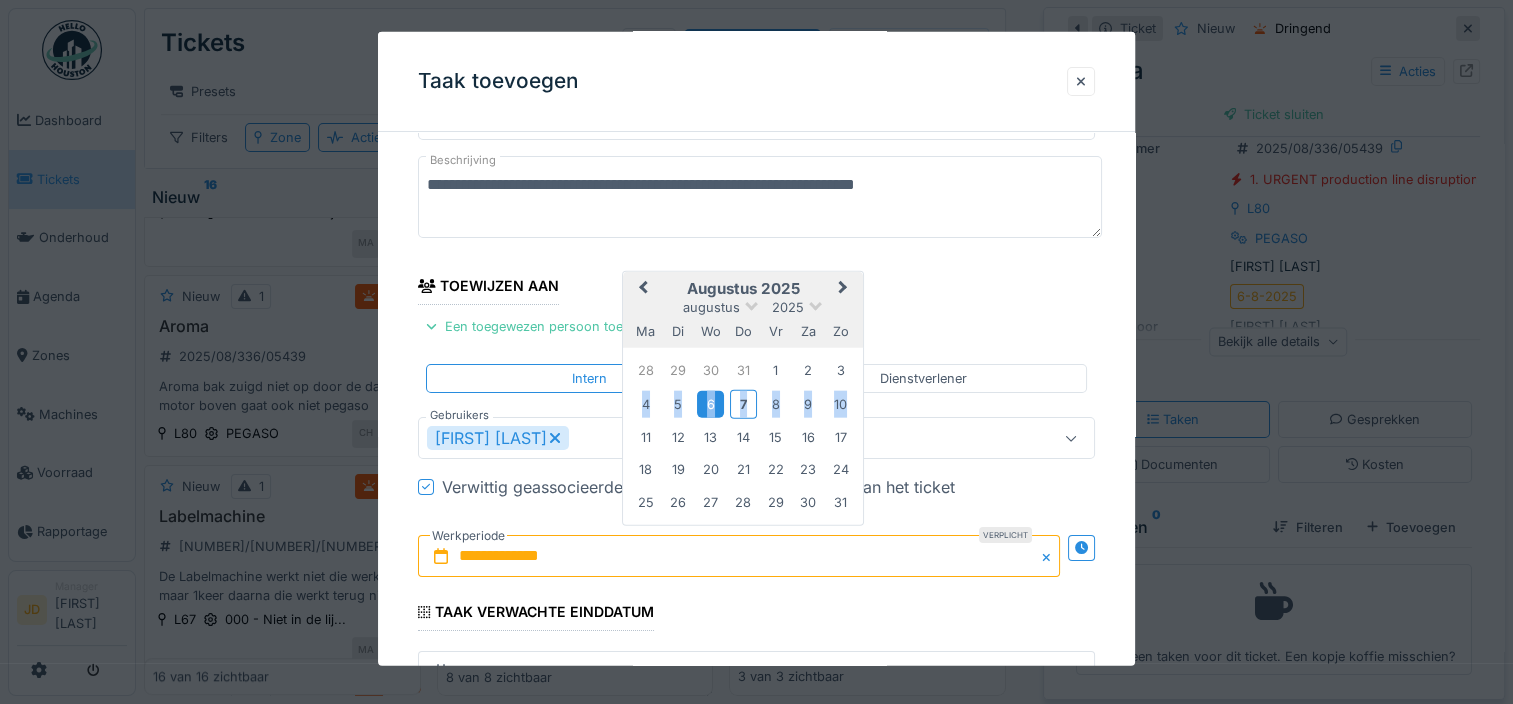 click on "6" at bounding box center (710, 403) 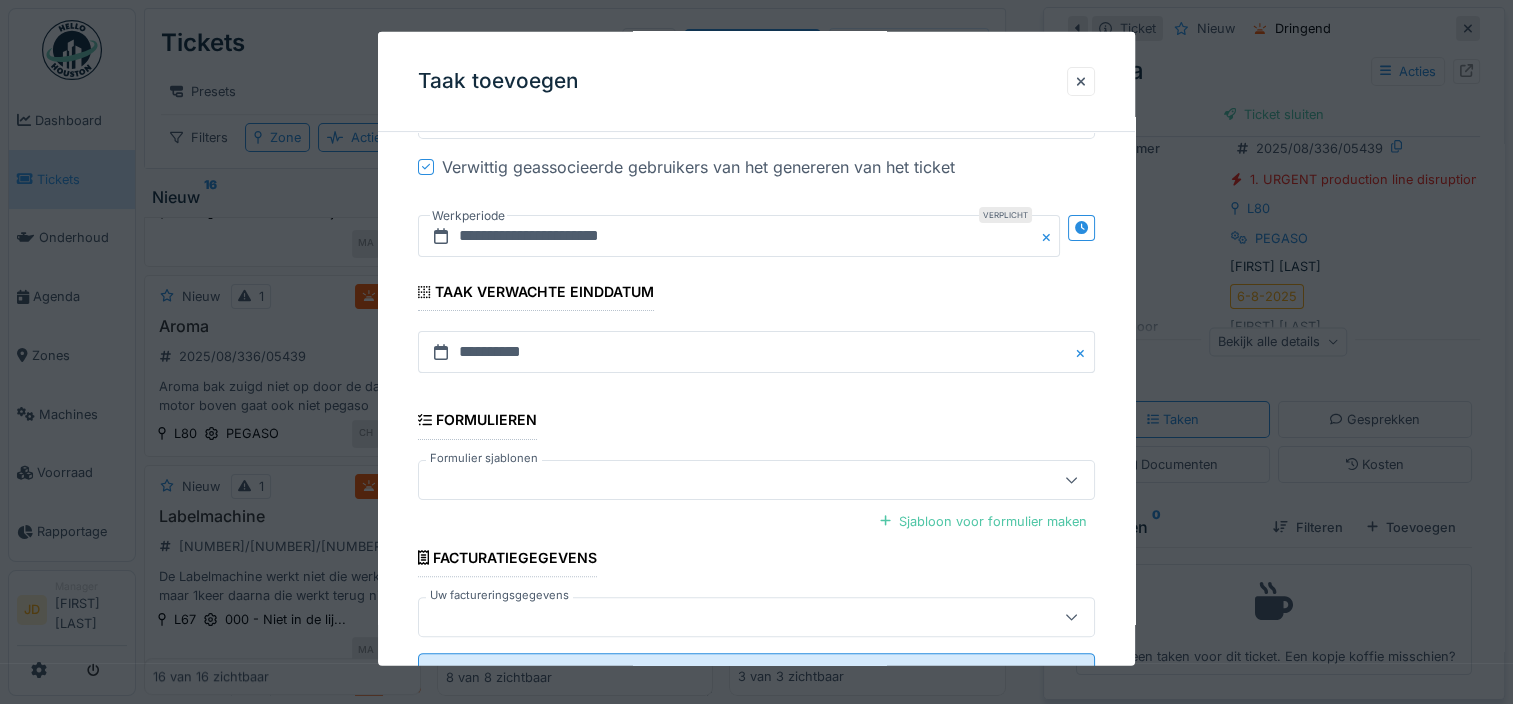 scroll, scrollTop: 479, scrollLeft: 0, axis: vertical 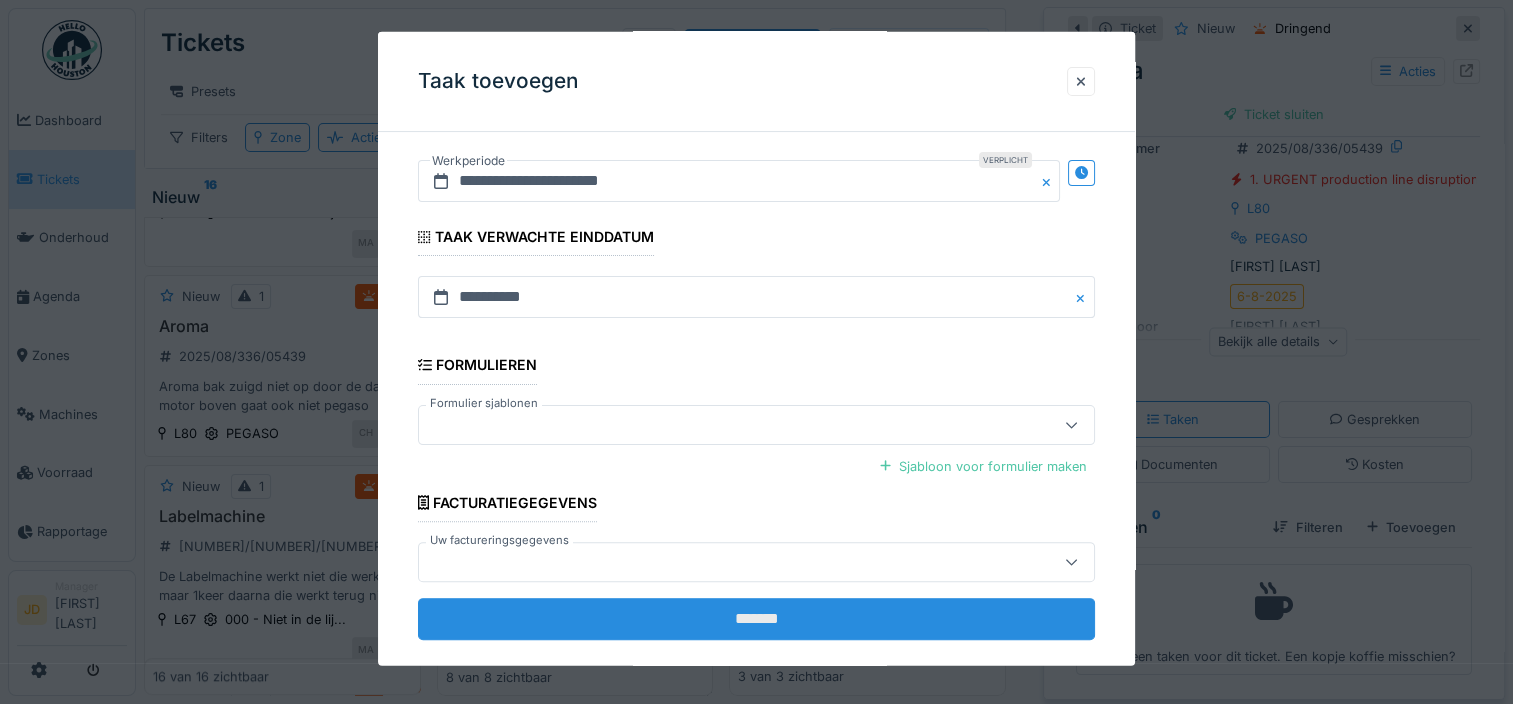click on "*******" at bounding box center [756, 619] 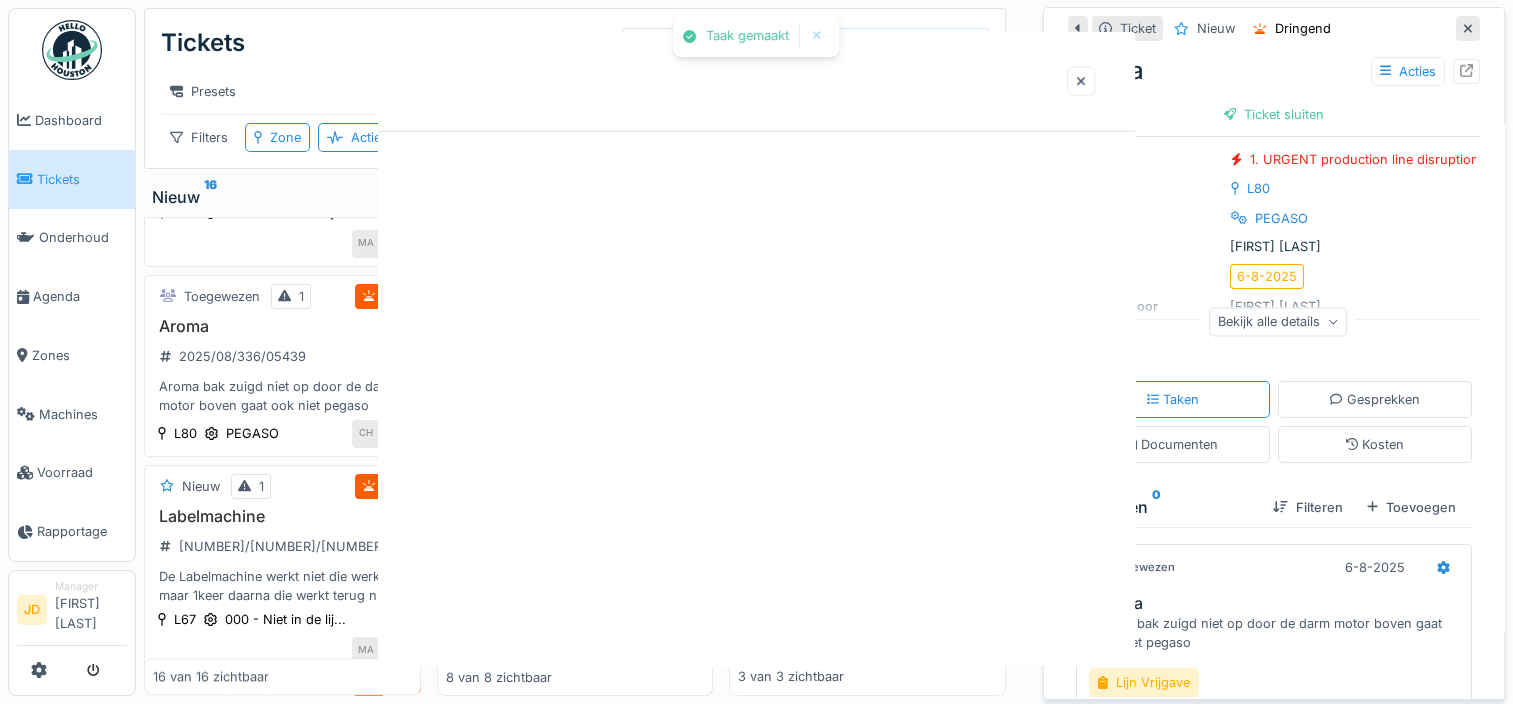 scroll, scrollTop: 0, scrollLeft: 0, axis: both 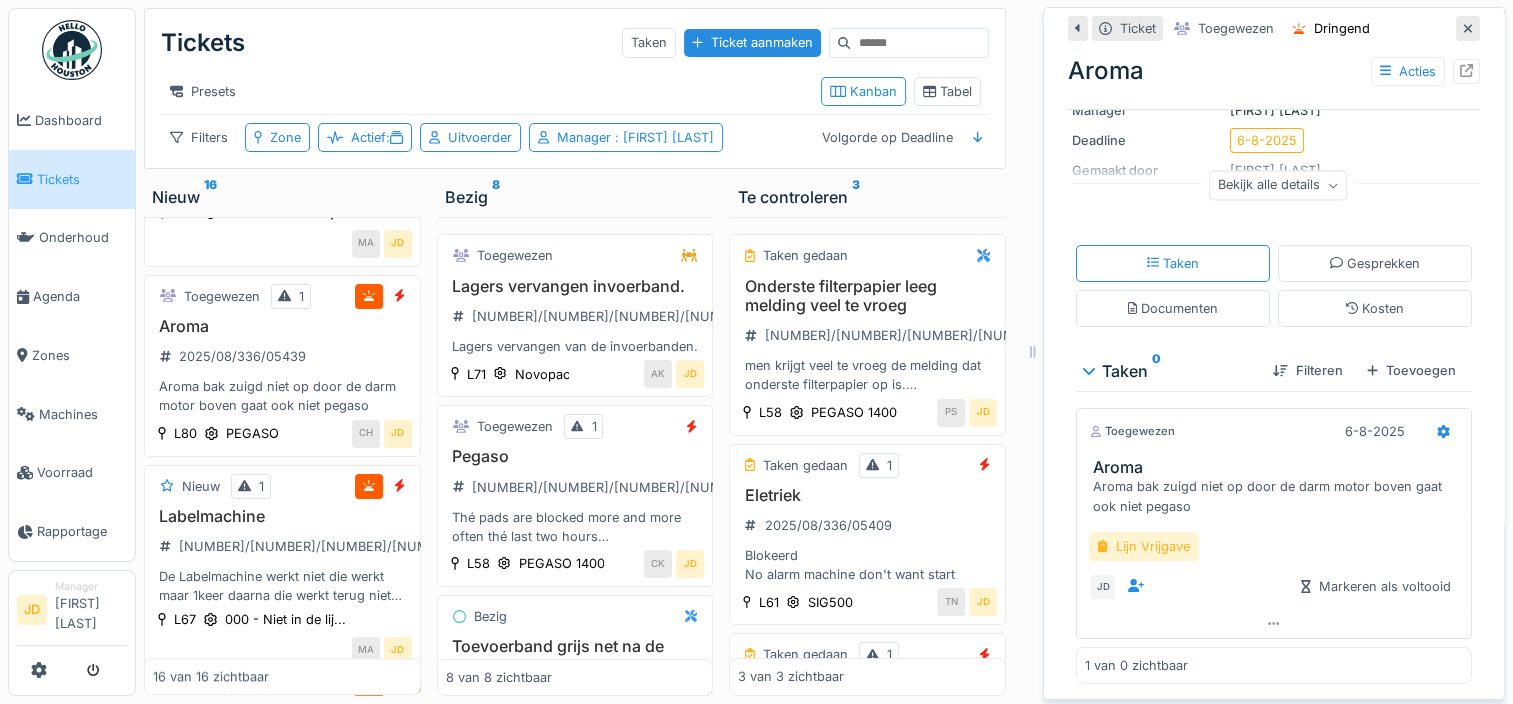 click on "Lijn Vrijgave" at bounding box center [1144, 546] 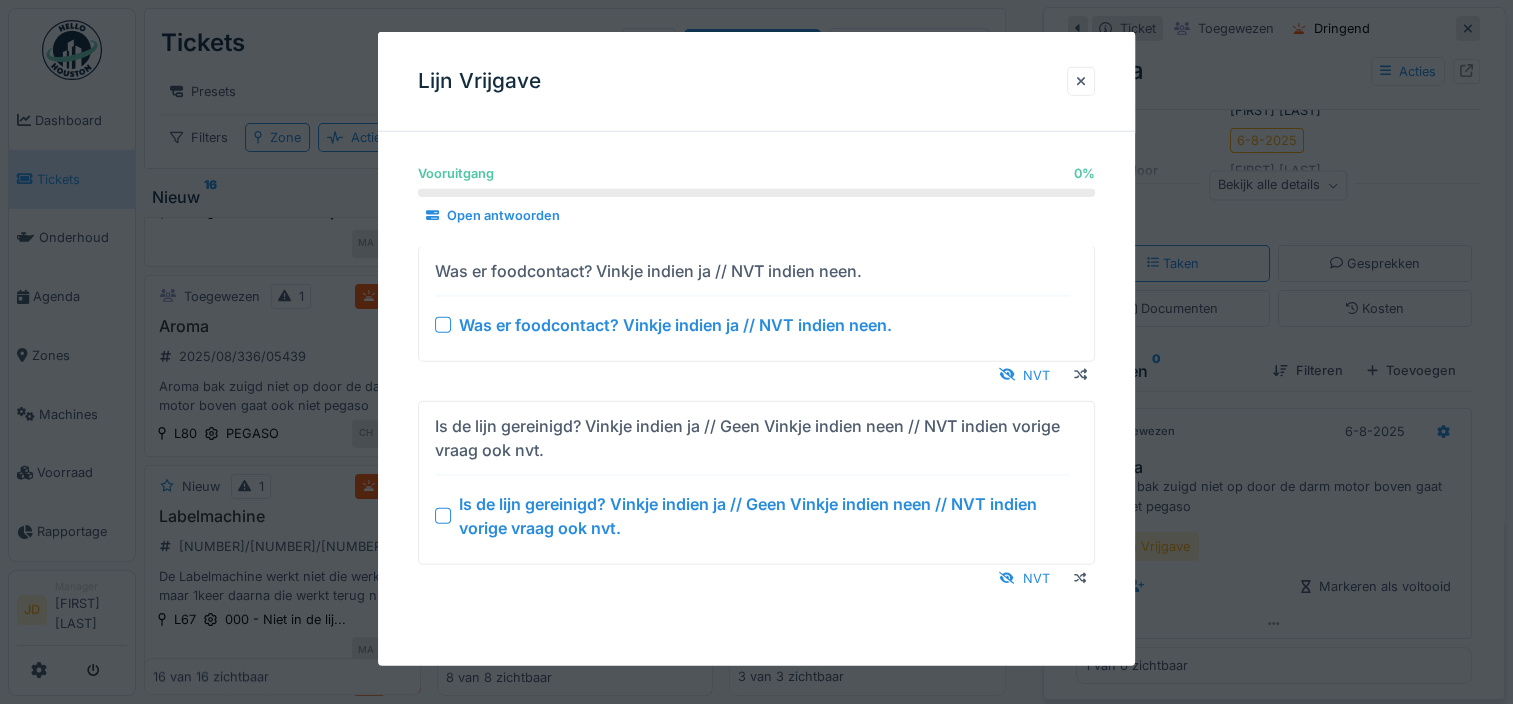 drag, startPoint x: 446, startPoint y: 516, endPoint x: 444, endPoint y: 326, distance: 190.01053 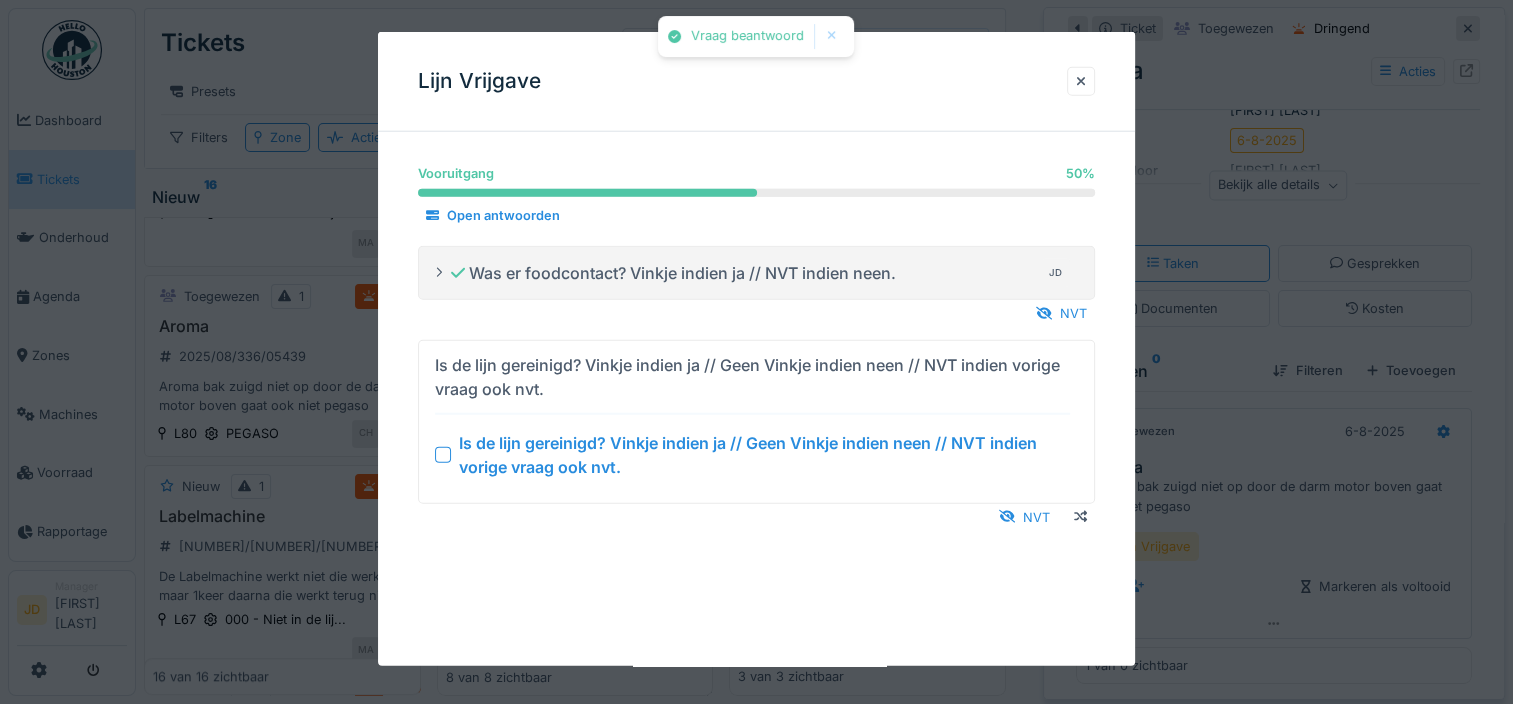 click at bounding box center [443, 454] 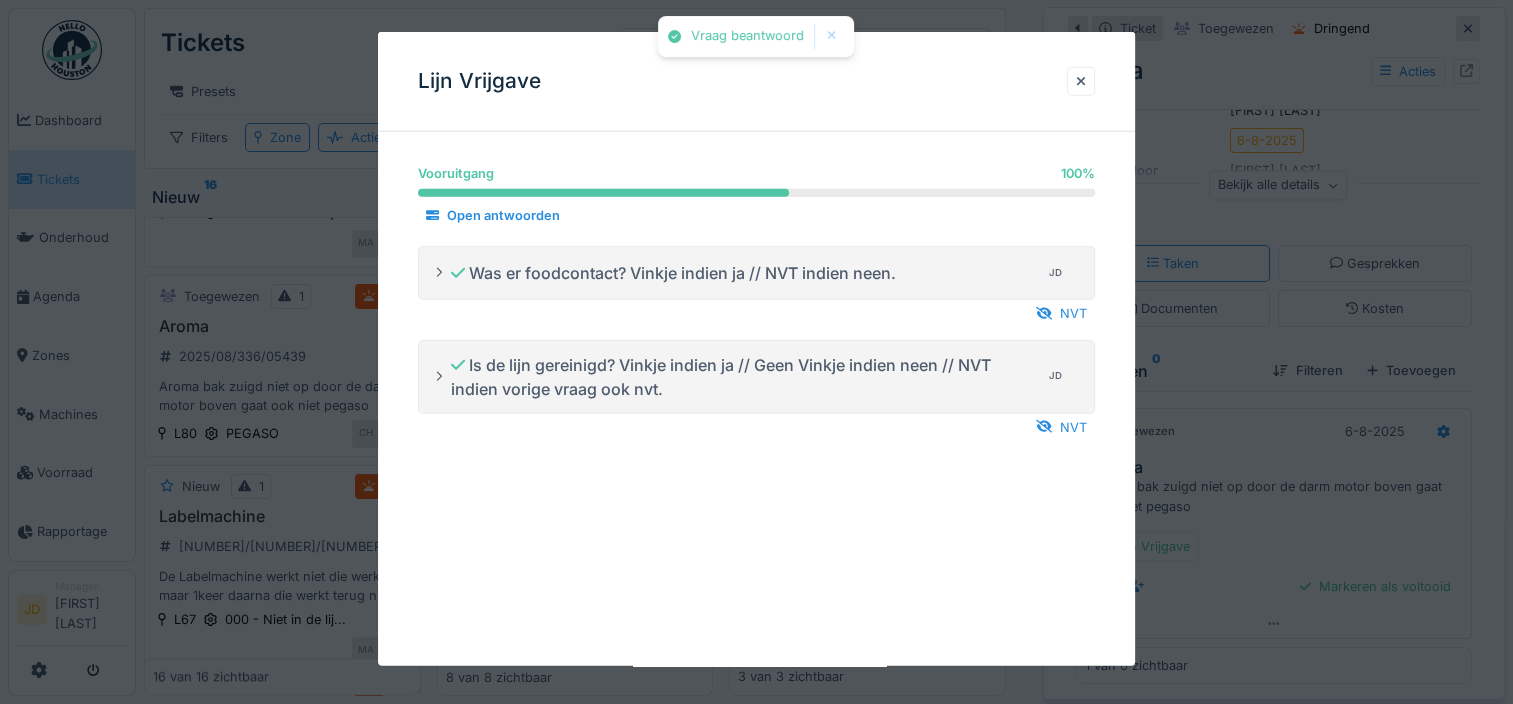 click at bounding box center [756, 352] 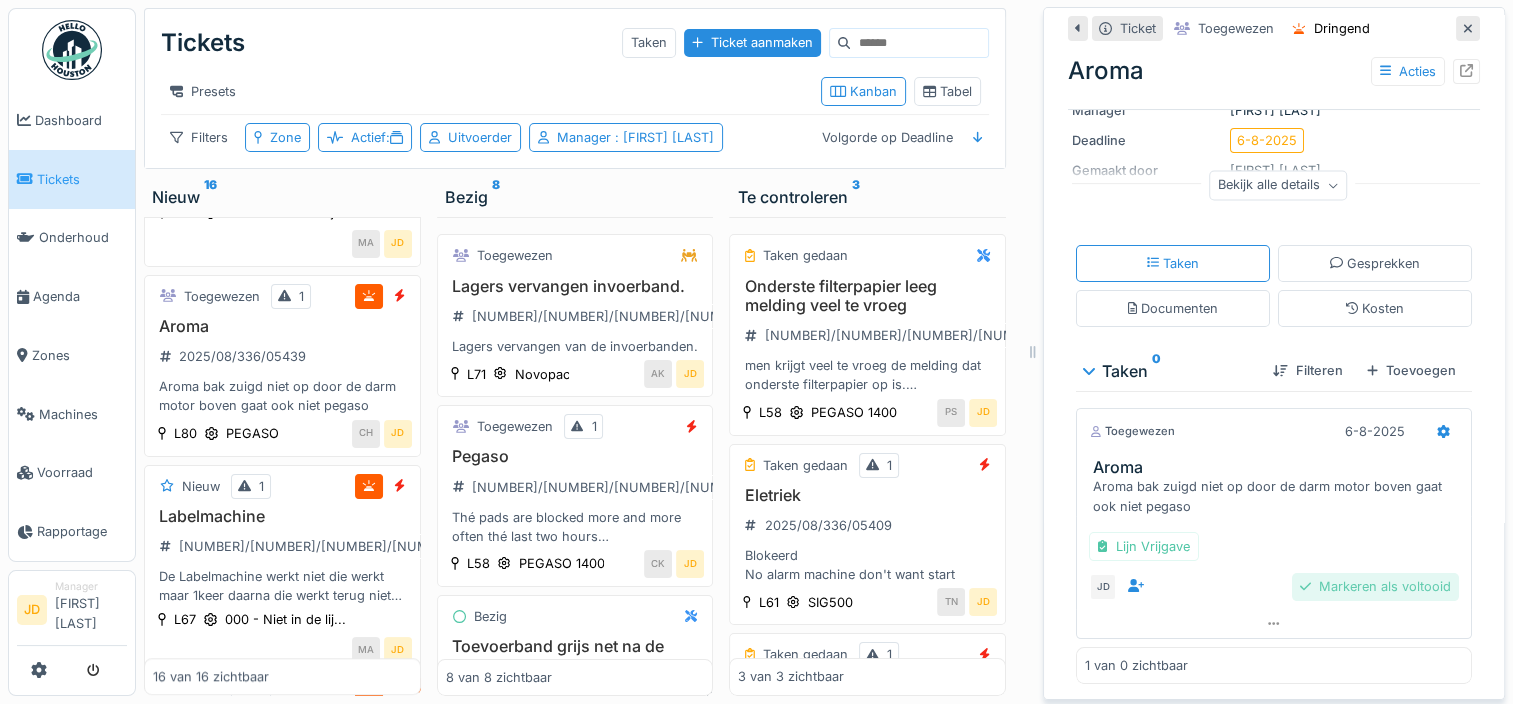 click on "Markeren als voltooid" at bounding box center [1375, 586] 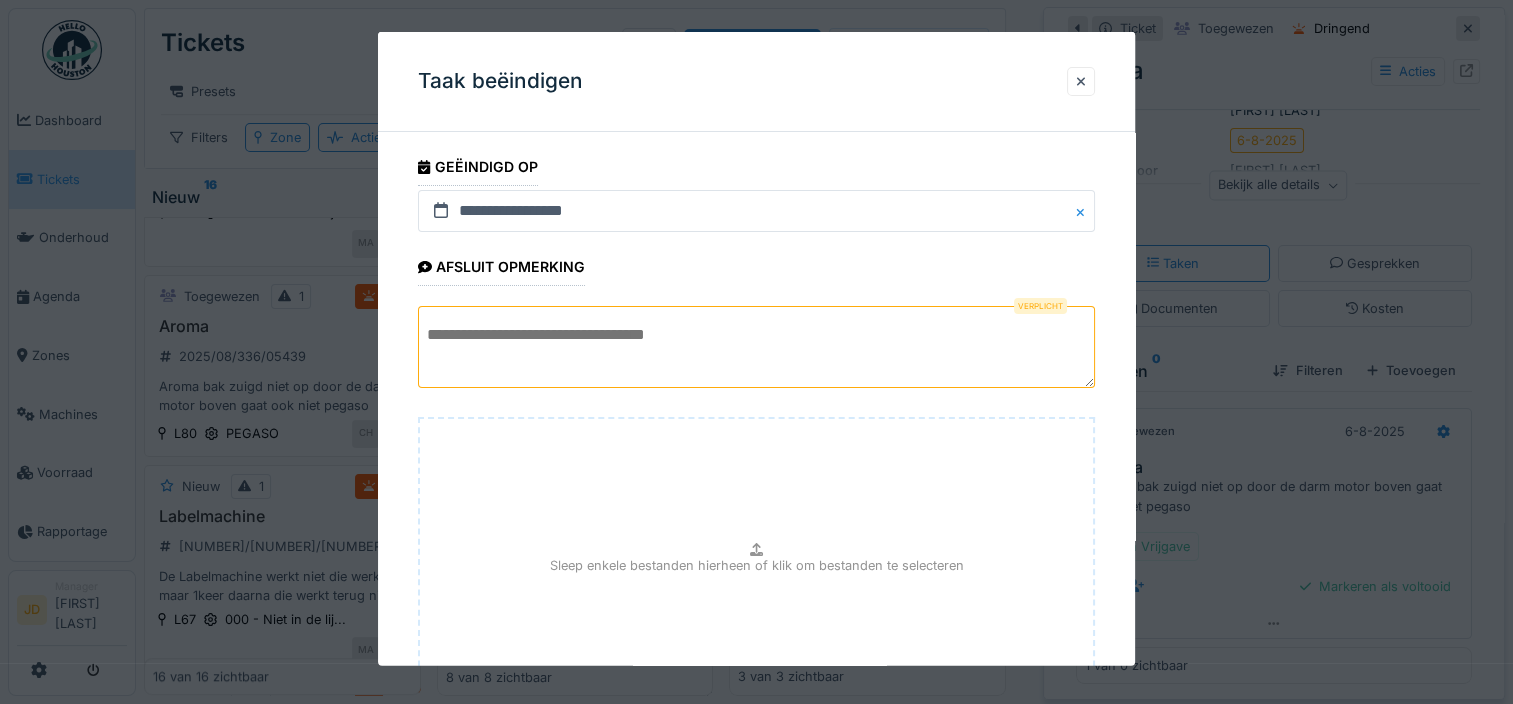 click at bounding box center (756, 347) 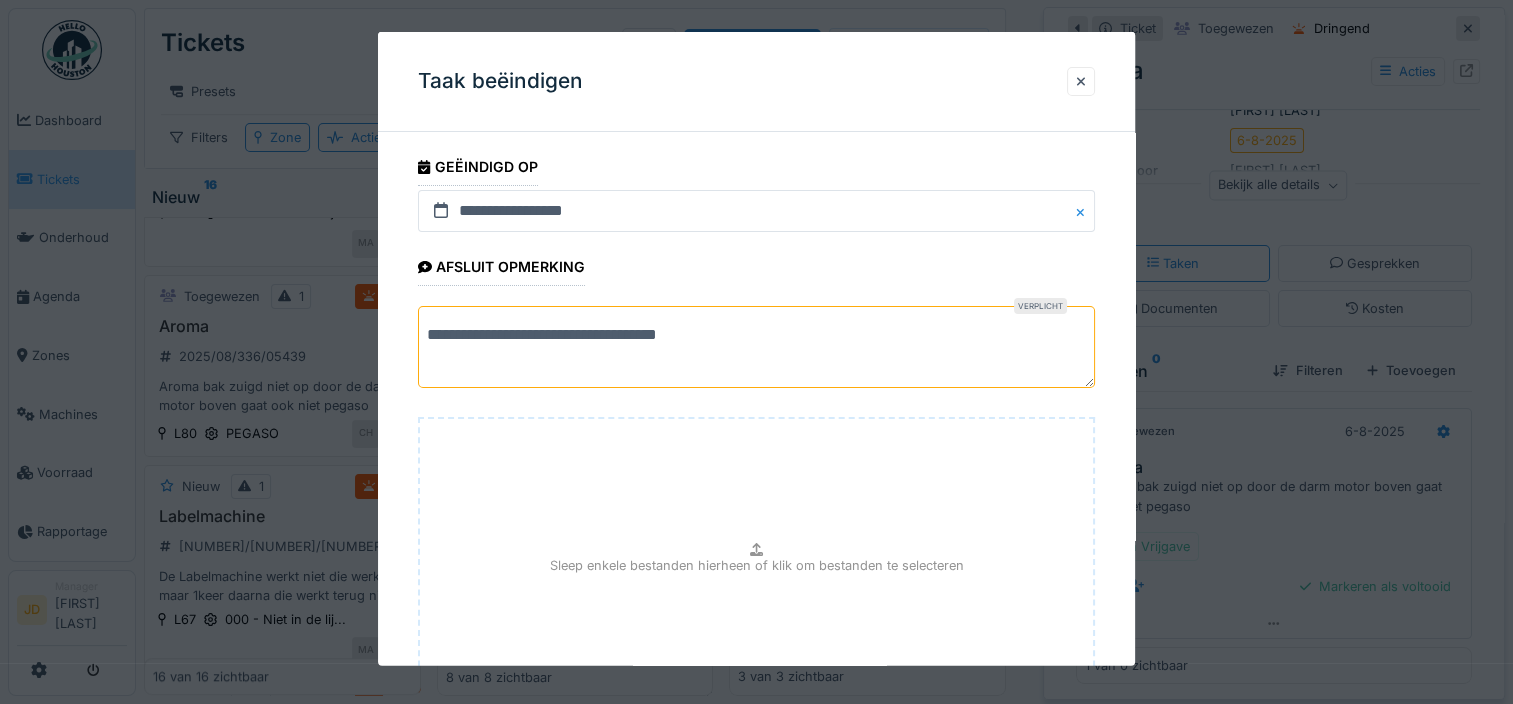 scroll, scrollTop: 180, scrollLeft: 0, axis: vertical 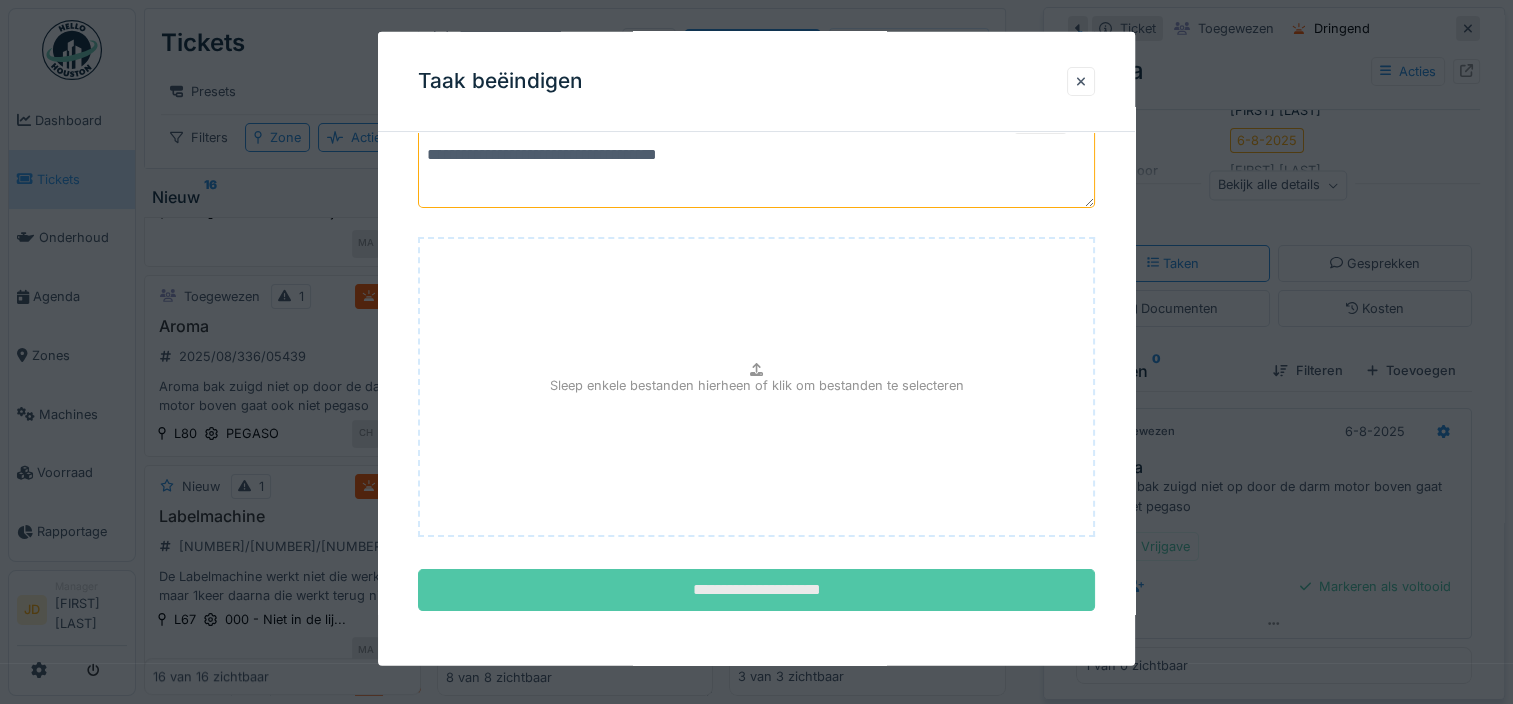 type on "**********" 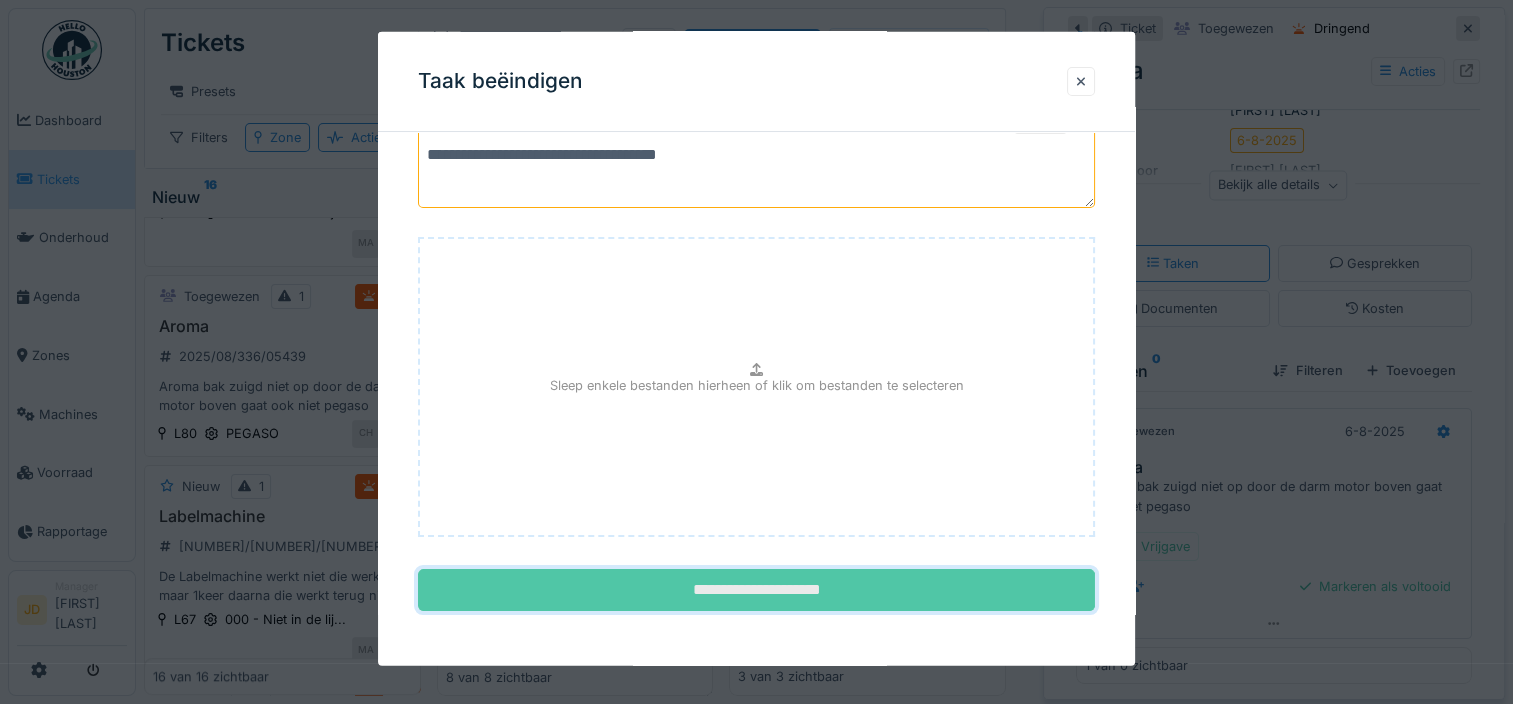 click on "**********" at bounding box center (756, 590) 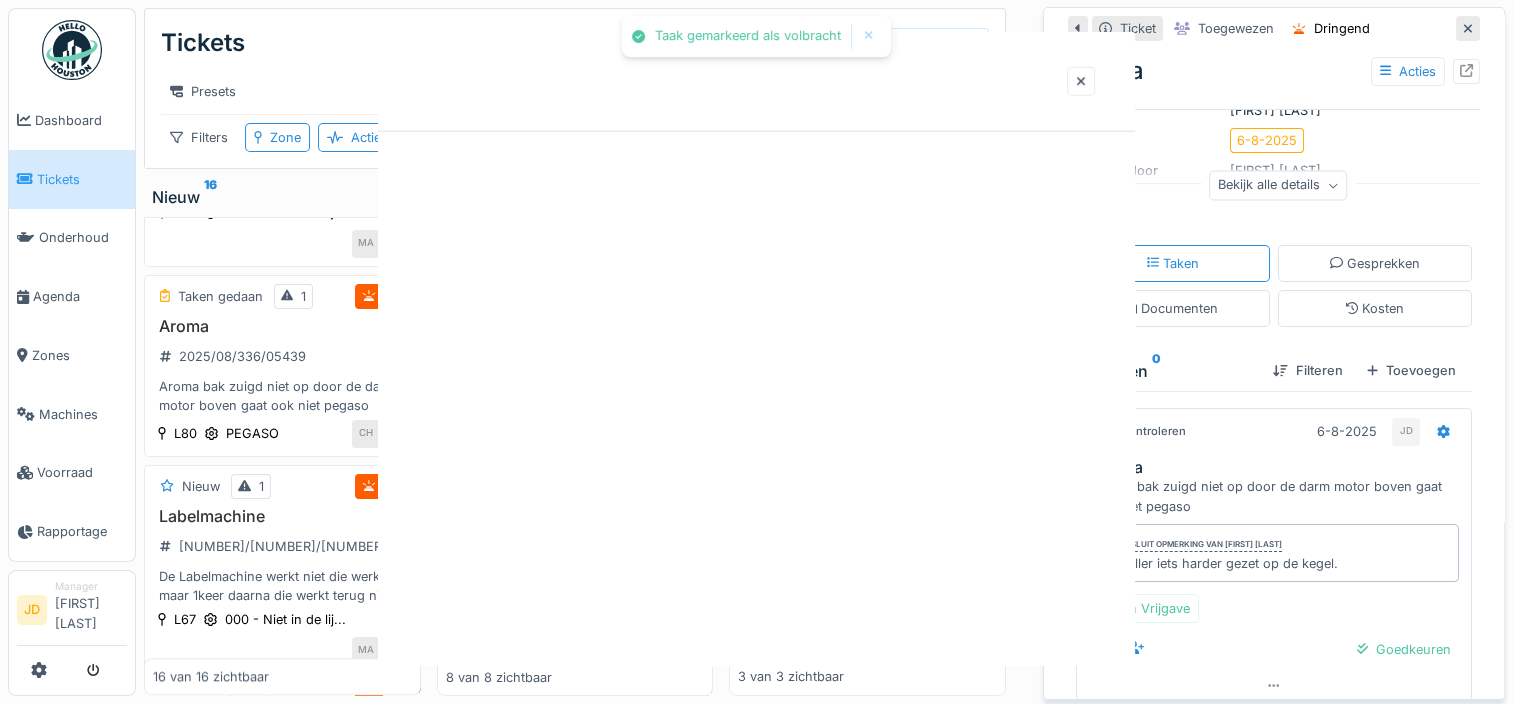 scroll, scrollTop: 0, scrollLeft: 0, axis: both 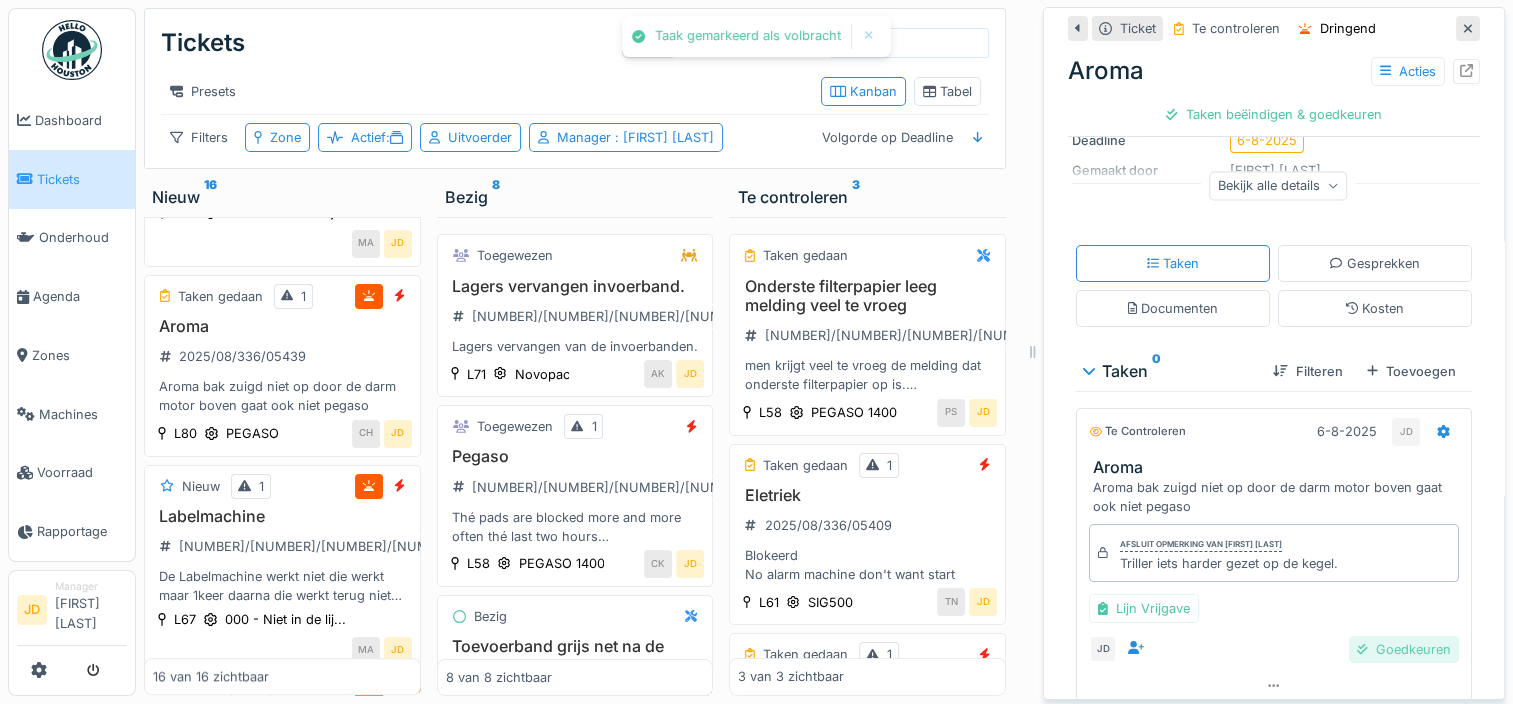 click on "Goedkeuren" at bounding box center [1404, 649] 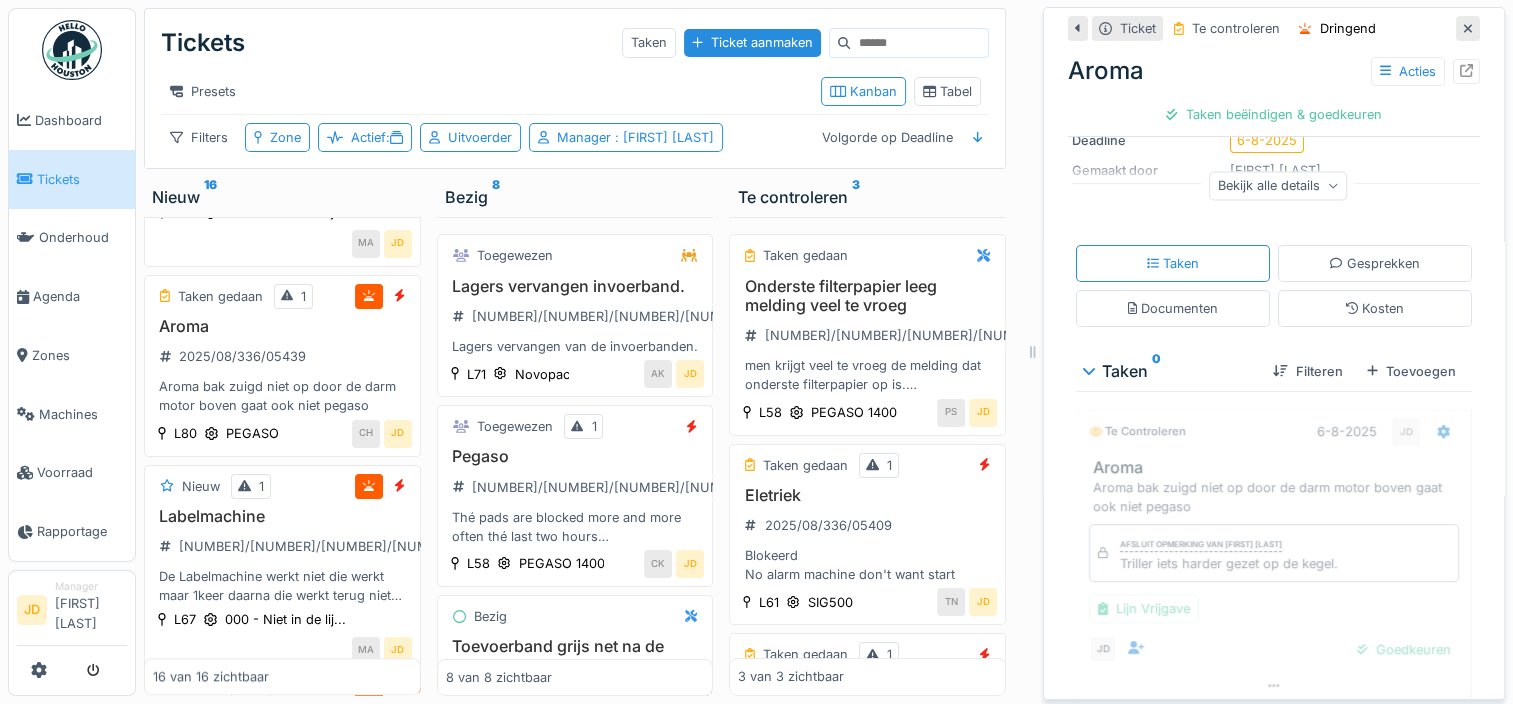 scroll, scrollTop: 222, scrollLeft: 0, axis: vertical 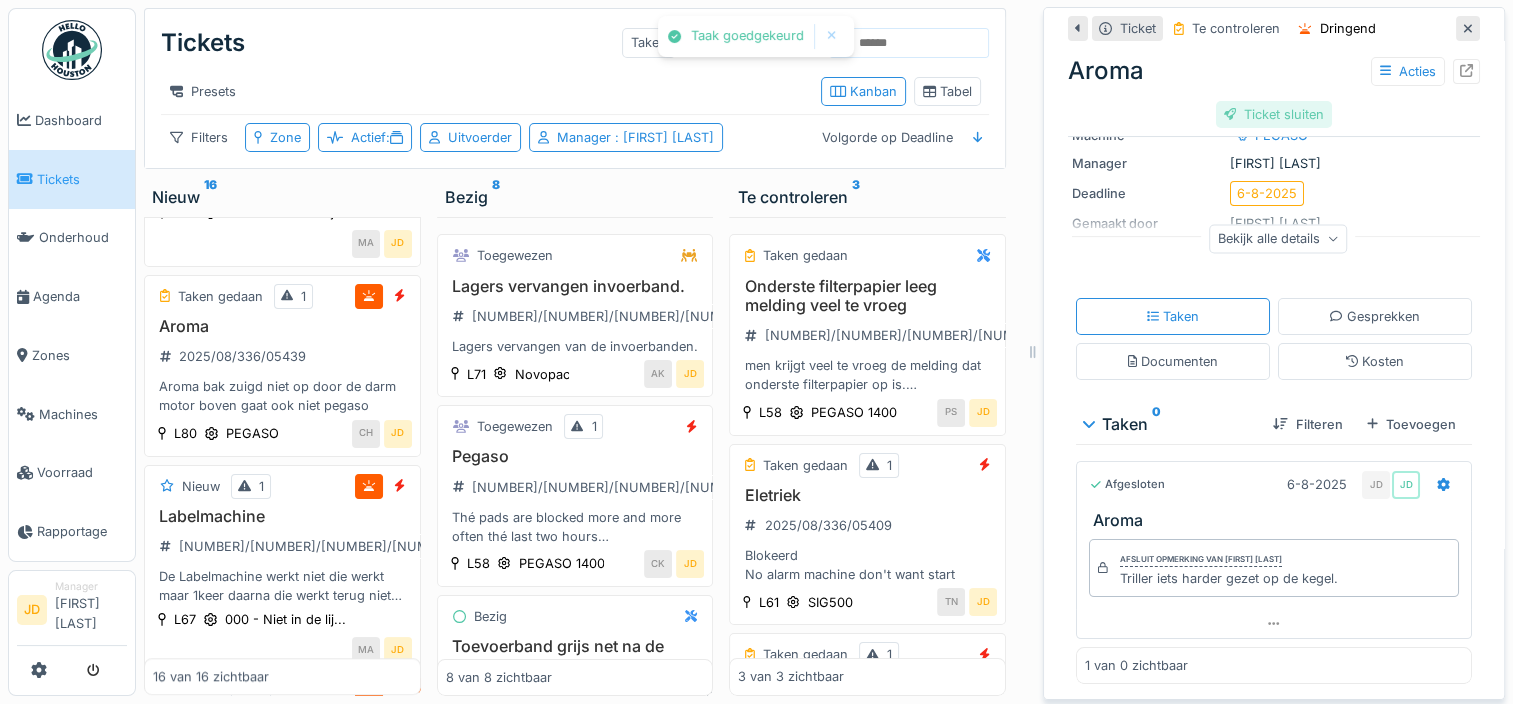 click on "Ticket sluiten" at bounding box center [1274, 114] 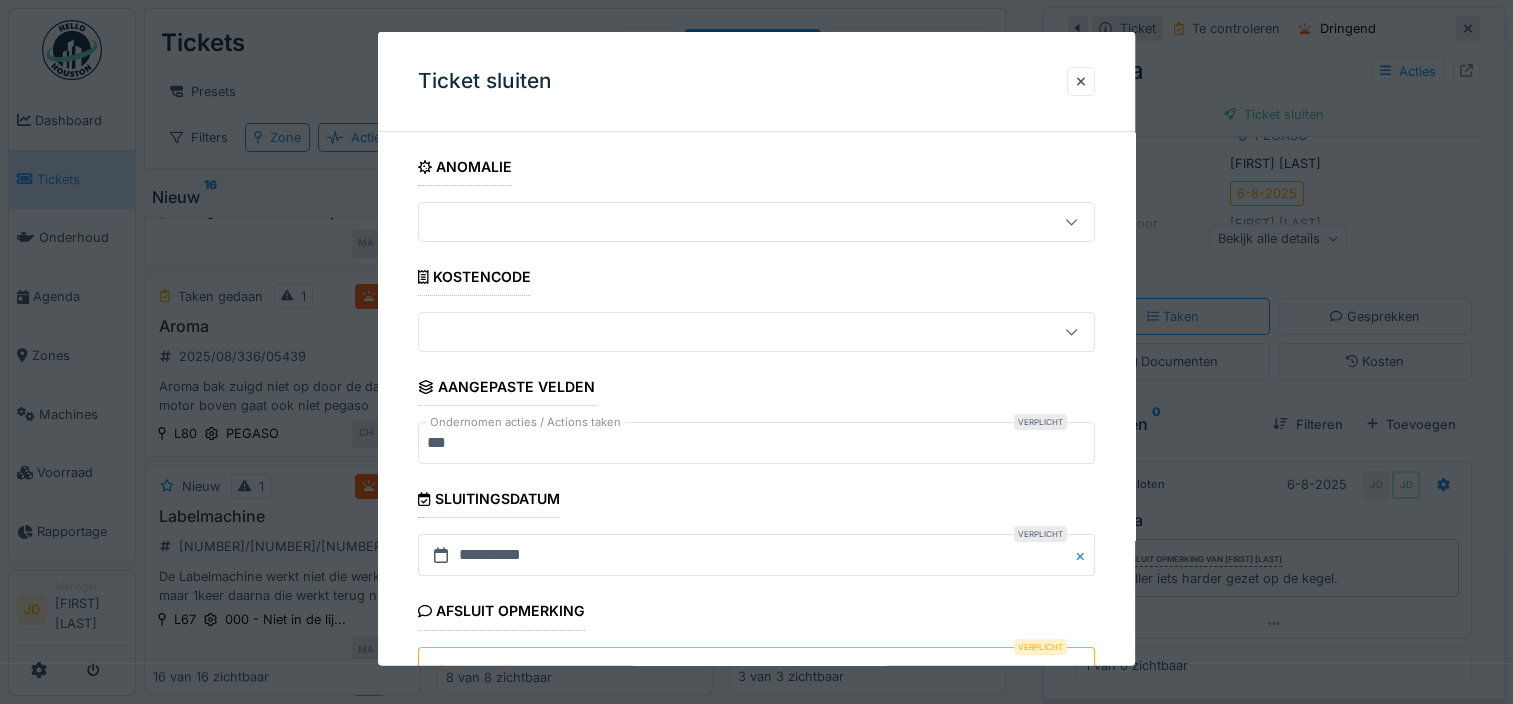 scroll, scrollTop: 179, scrollLeft: 0, axis: vertical 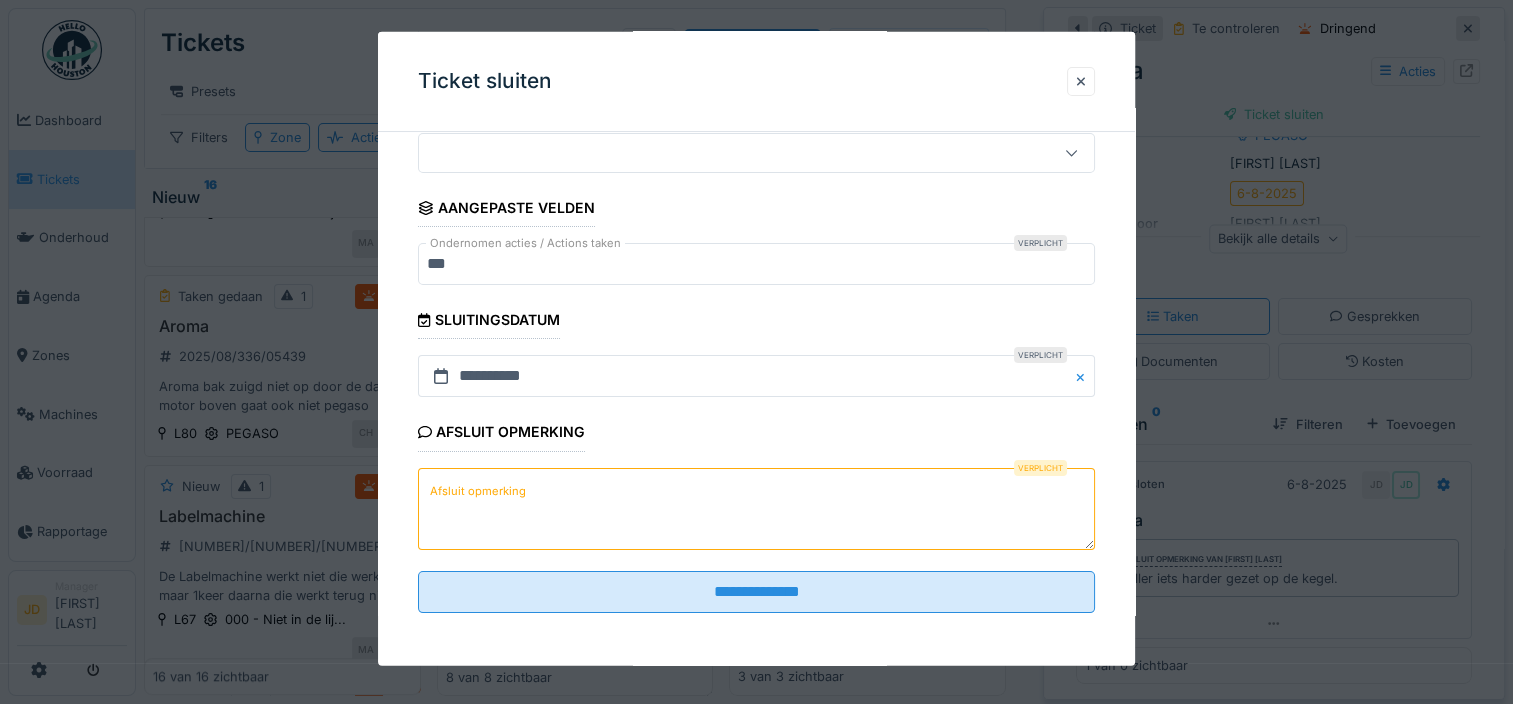 click on "Afsluit opmerking" at bounding box center (756, 508) 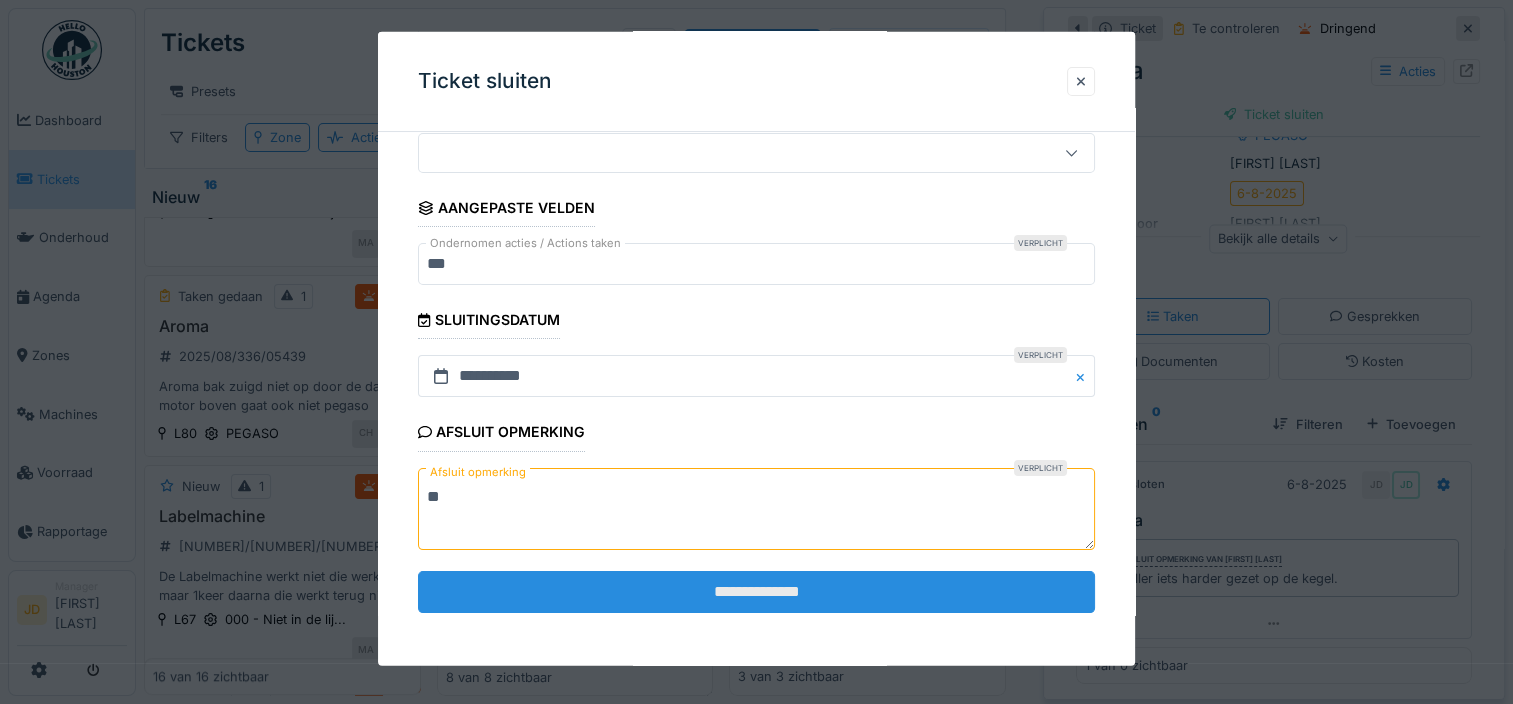 type on "**" 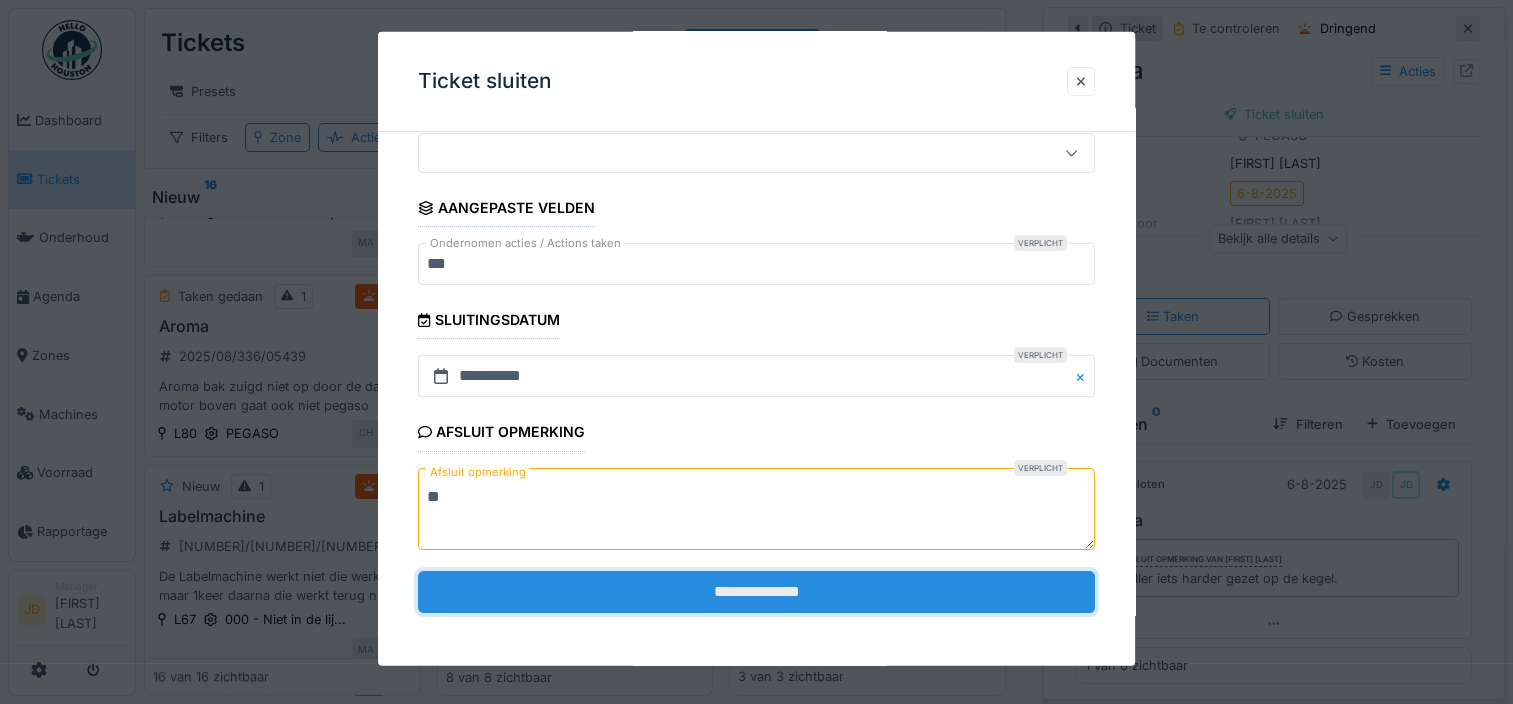 click on "**********" at bounding box center [756, 591] 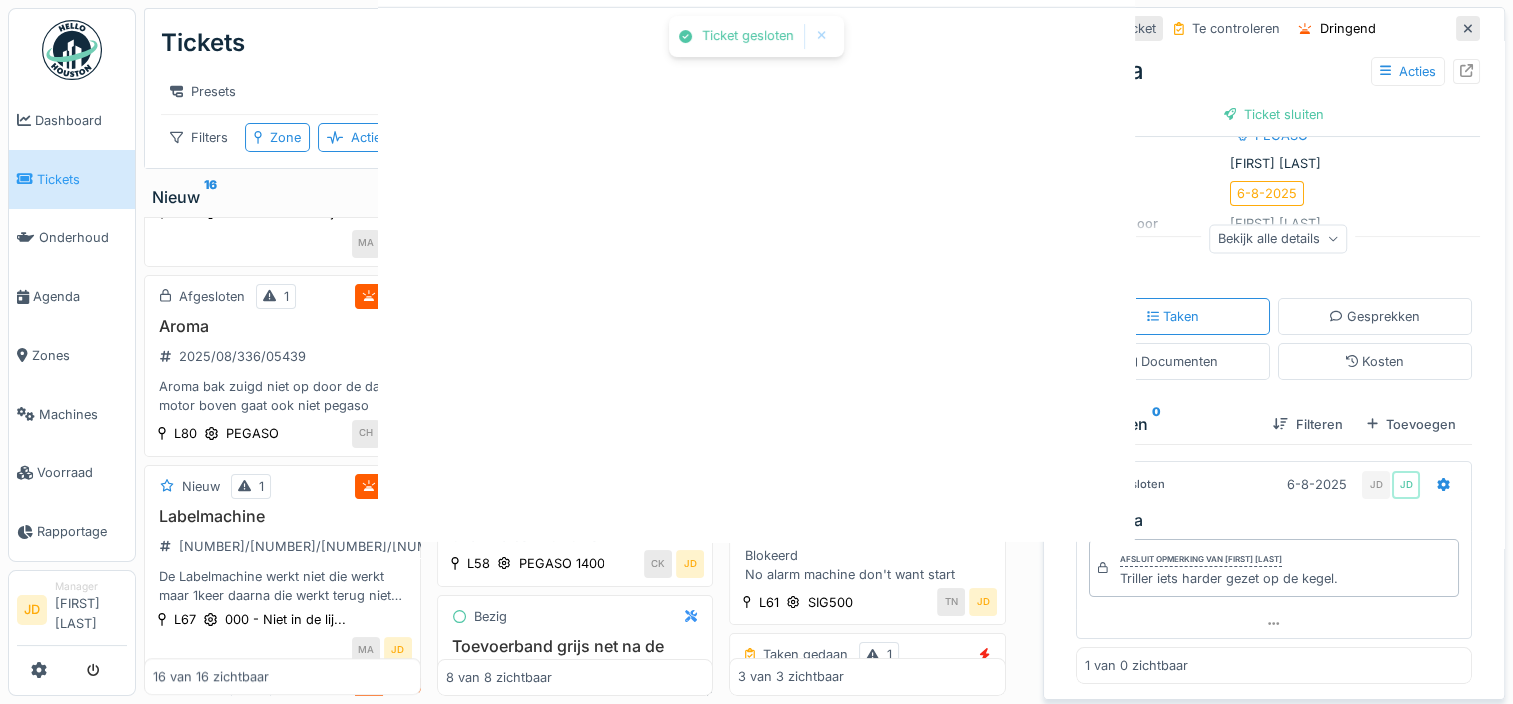 scroll, scrollTop: 0, scrollLeft: 0, axis: both 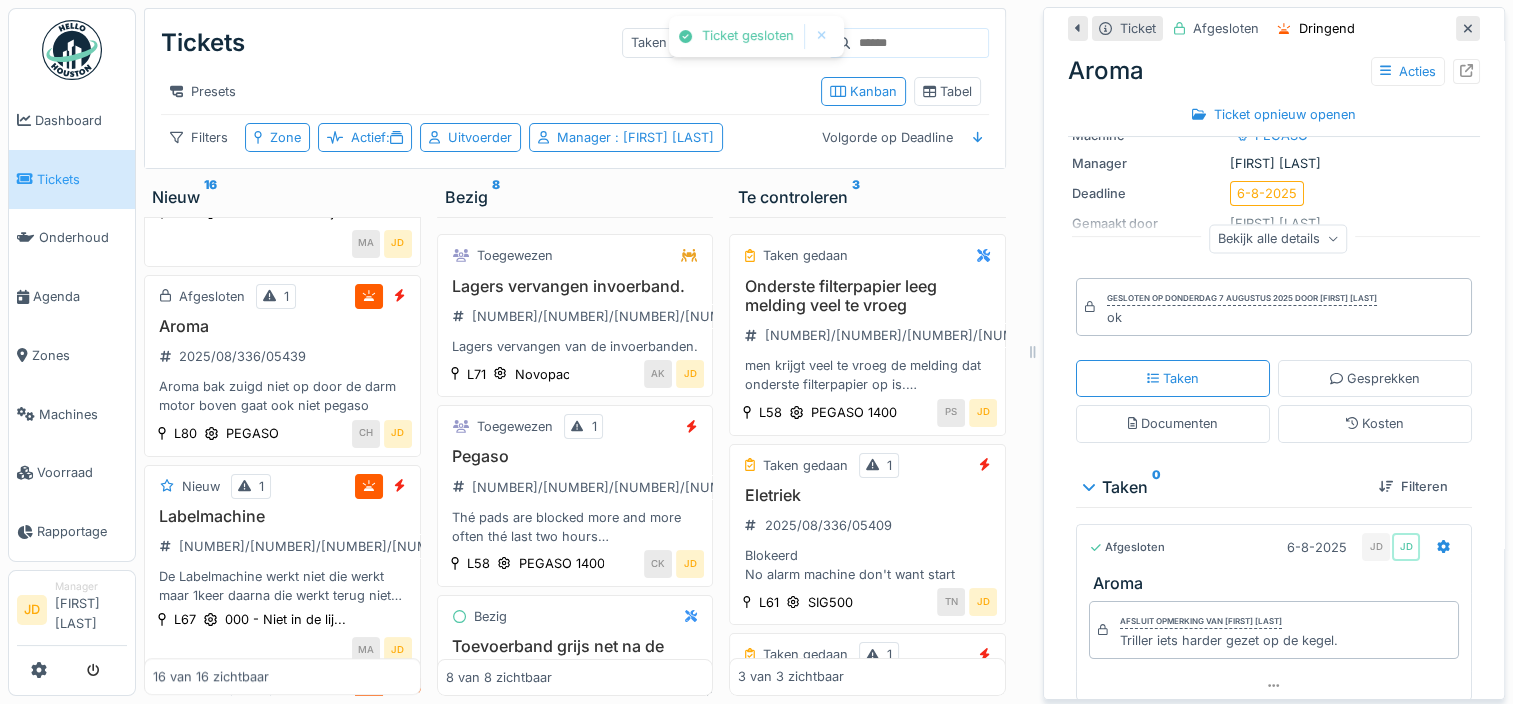 click 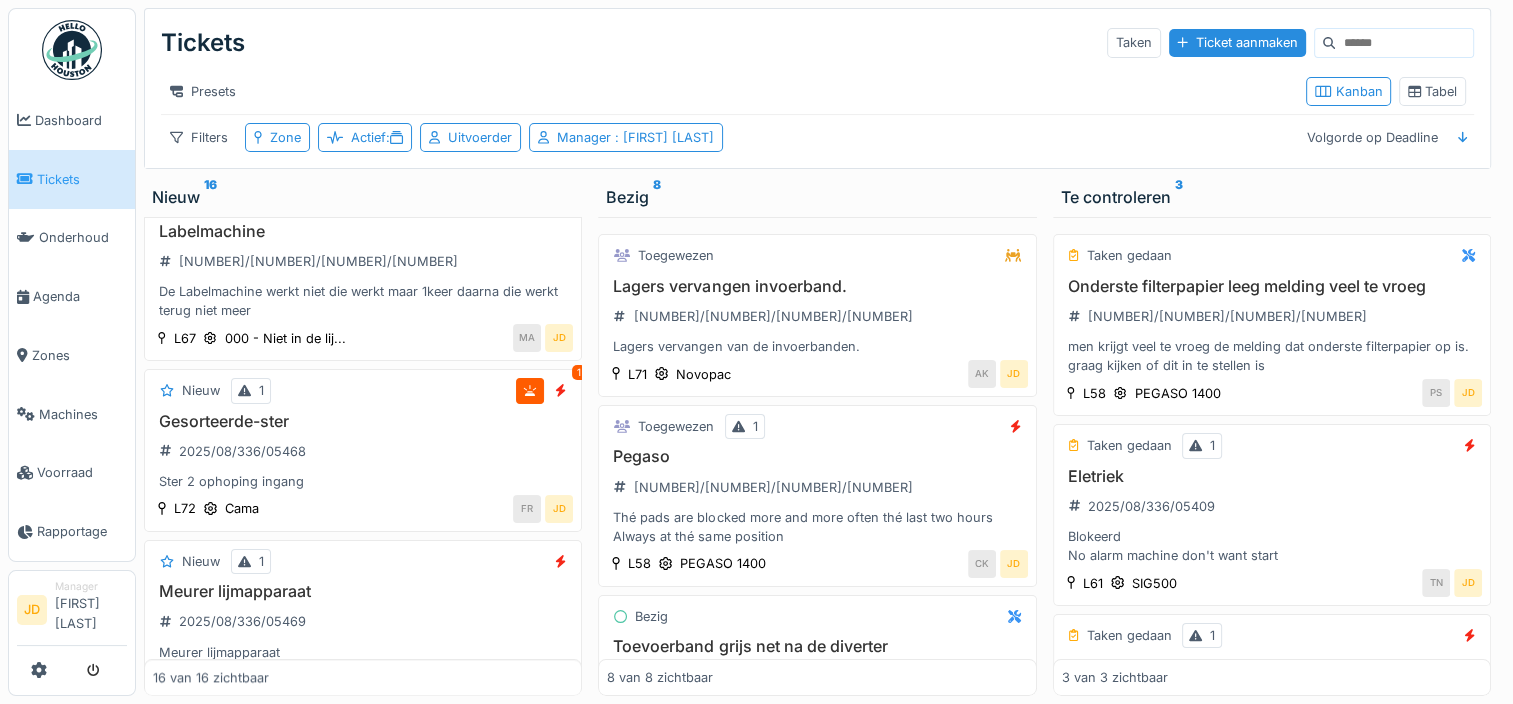 scroll, scrollTop: 1923, scrollLeft: 0, axis: vertical 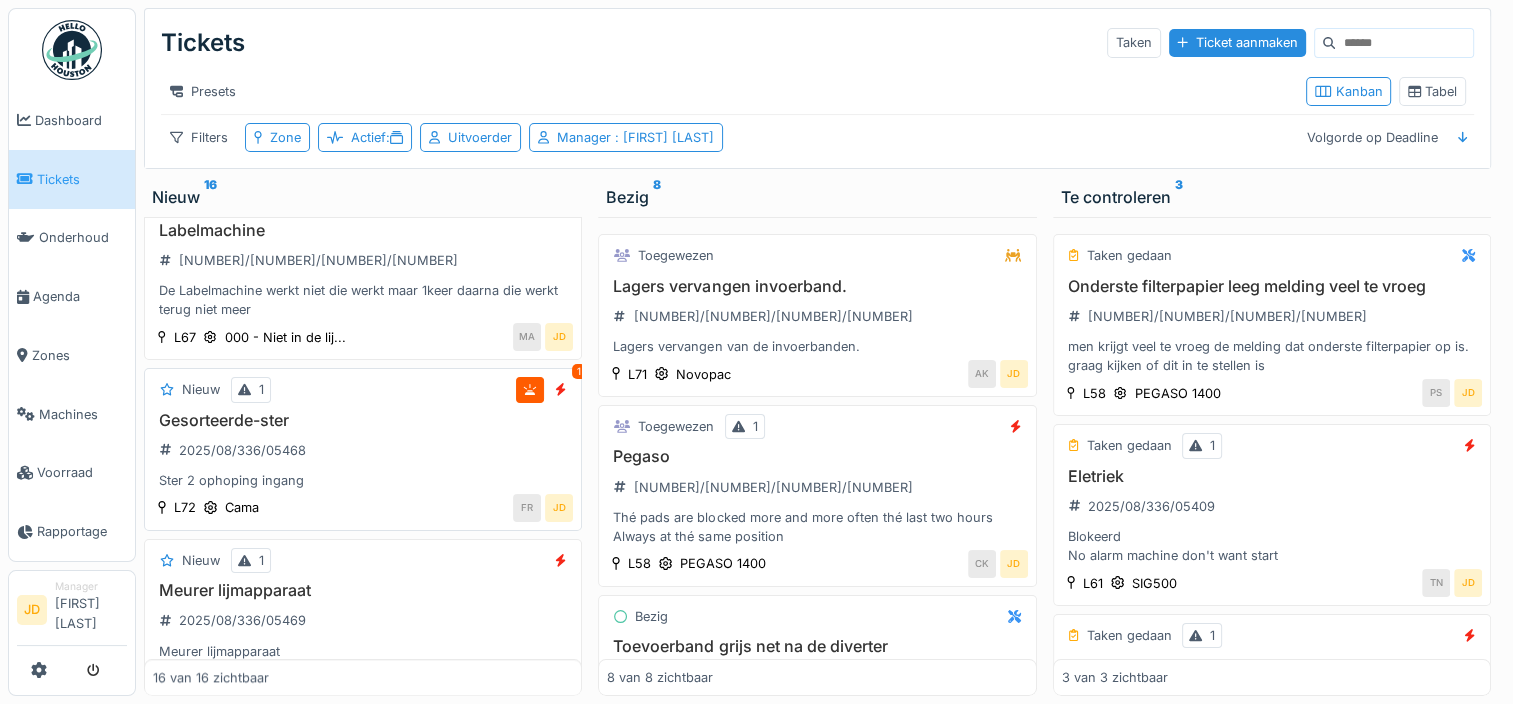 click on "Ster 2 ophoping ingang" at bounding box center (363, 480) 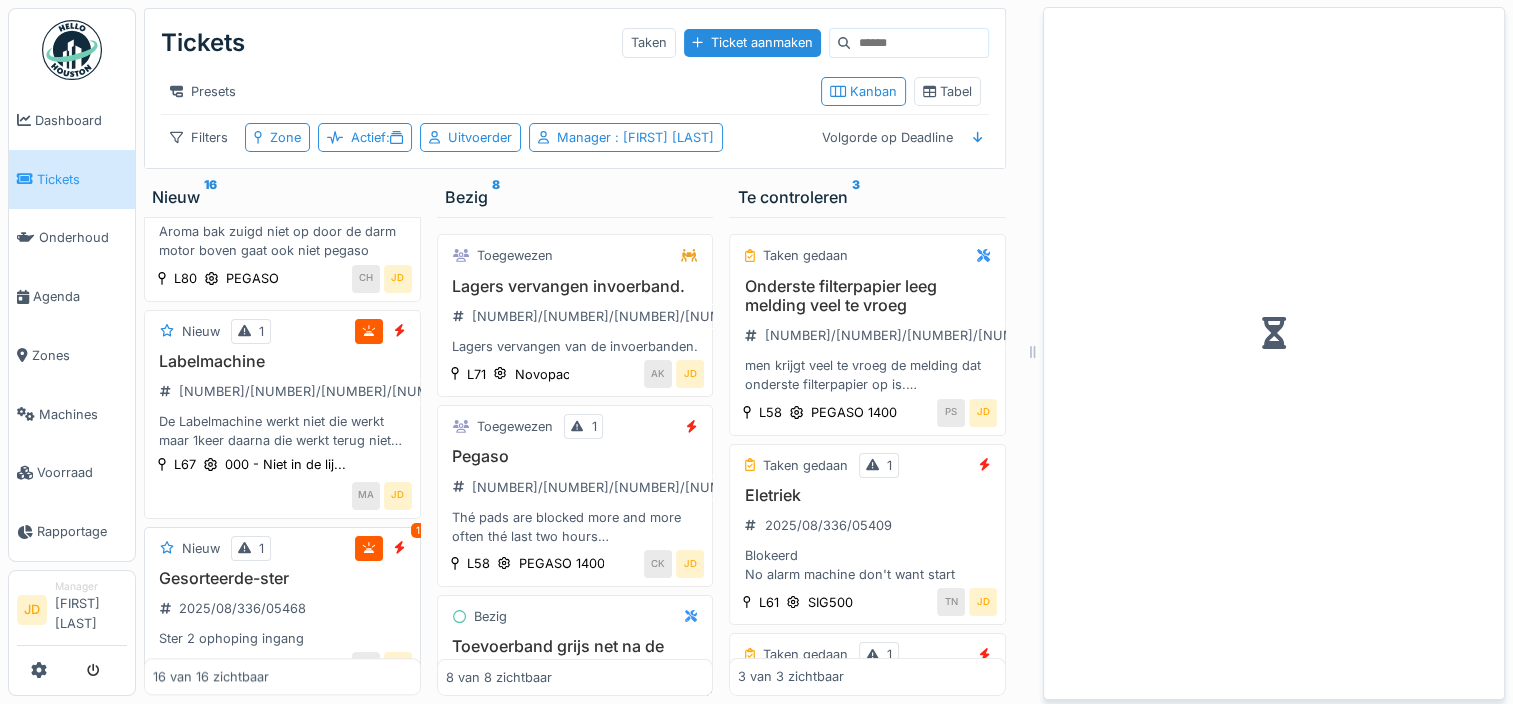 scroll, scrollTop: 2172, scrollLeft: 0, axis: vertical 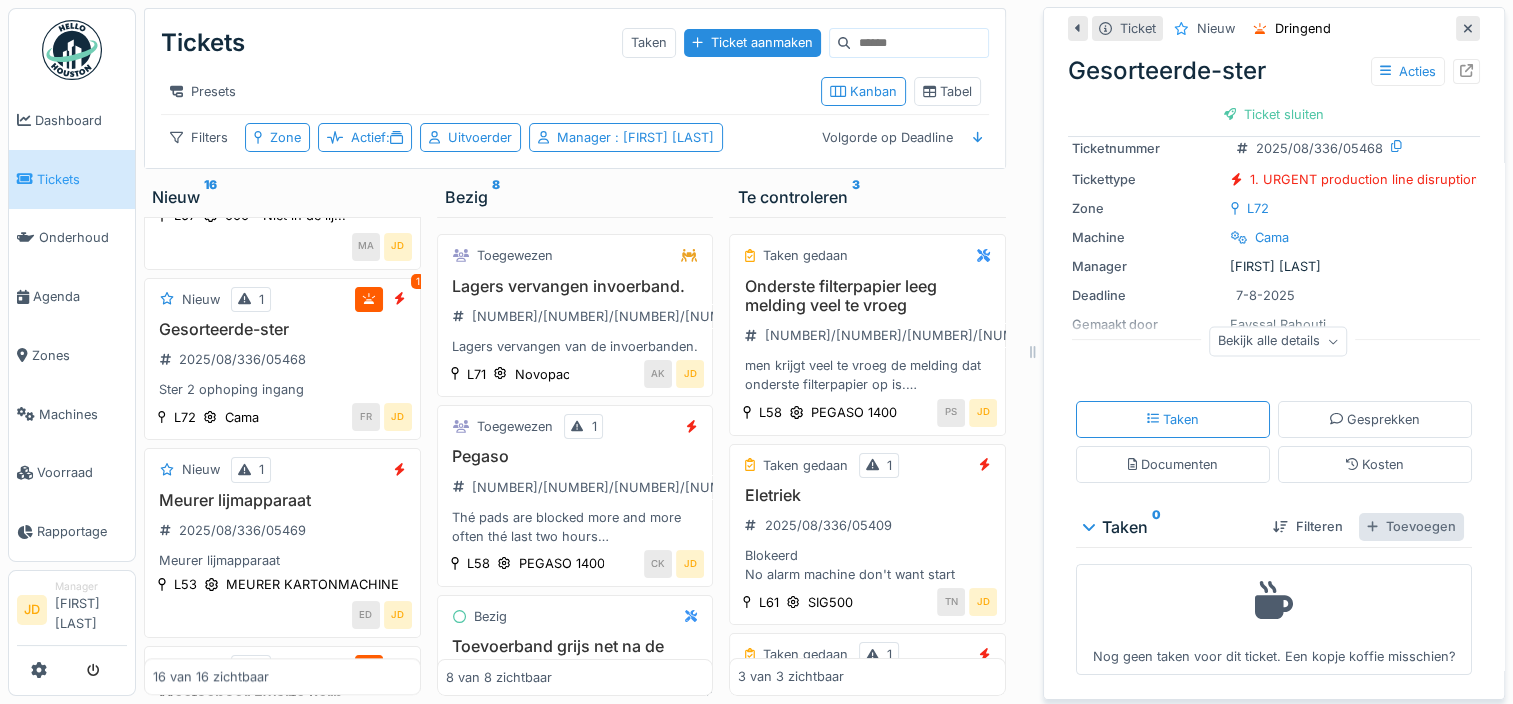 click on "Toevoegen" at bounding box center [1411, 526] 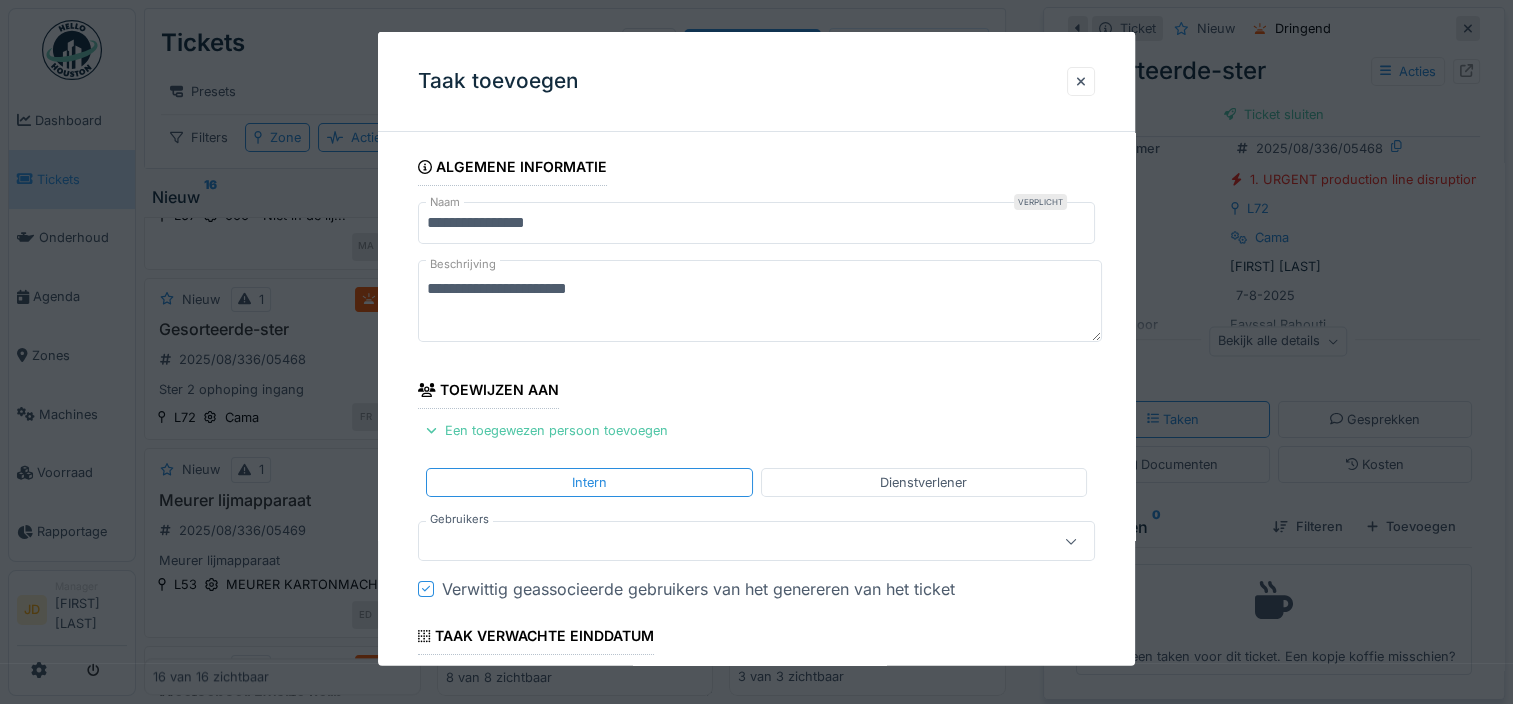 click at bounding box center [722, 541] 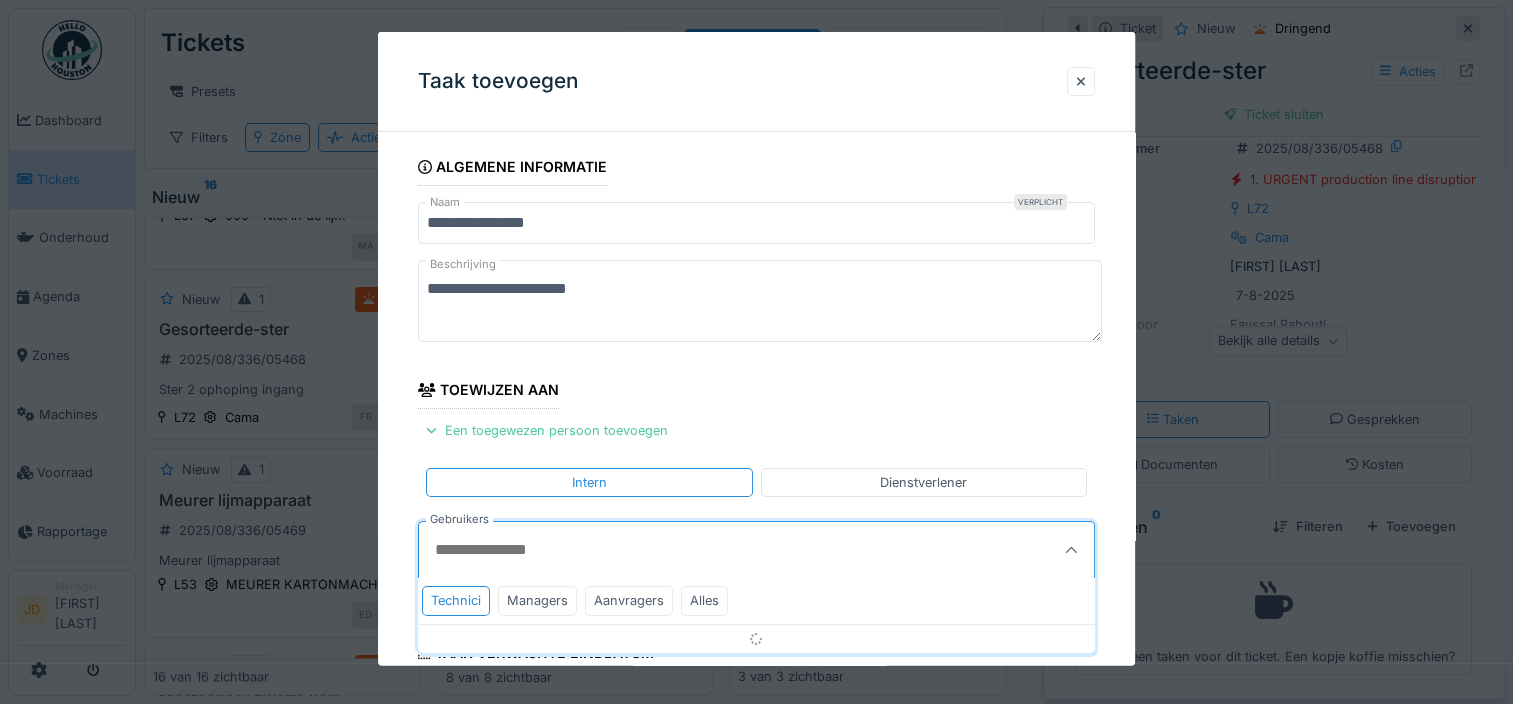 click on "Gebruikers" at bounding box center (710, 550) 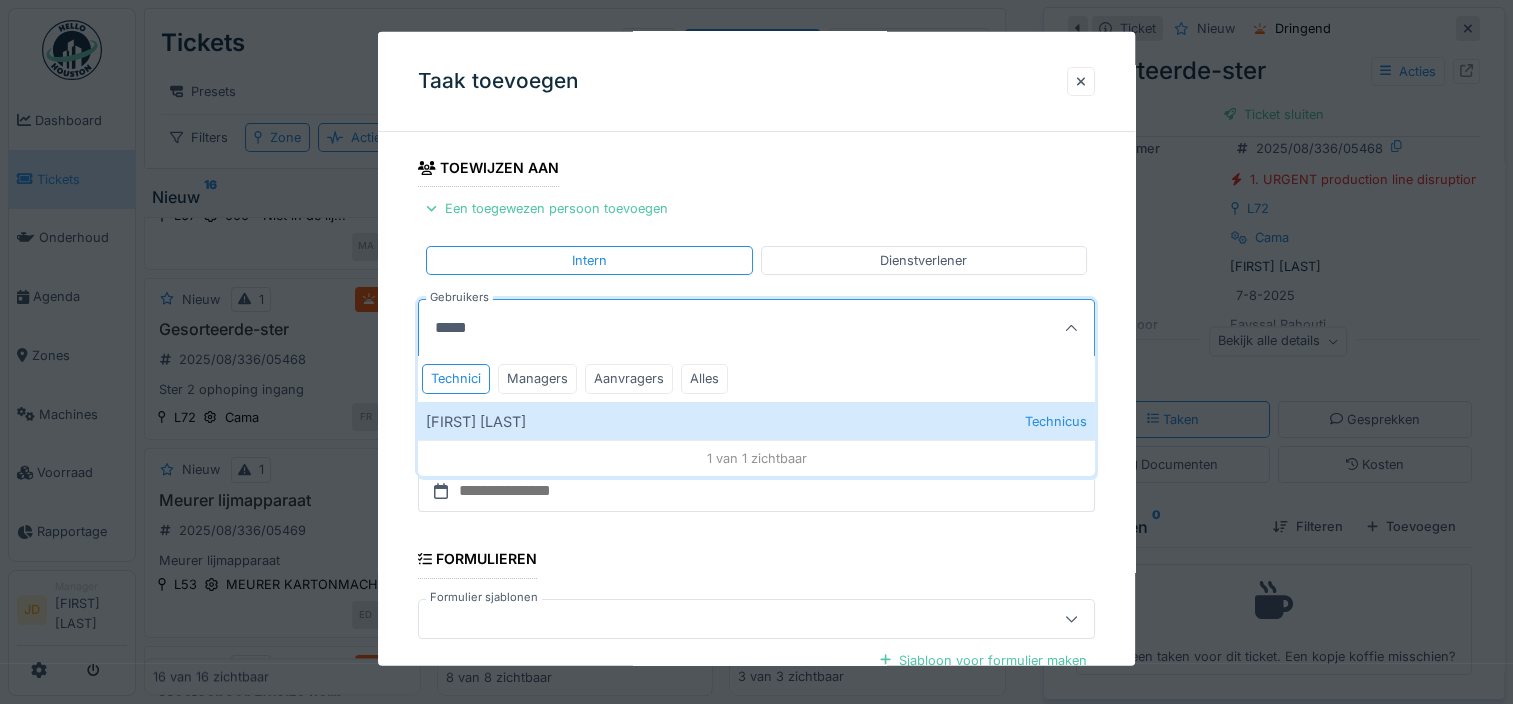 scroll, scrollTop: 244, scrollLeft: 0, axis: vertical 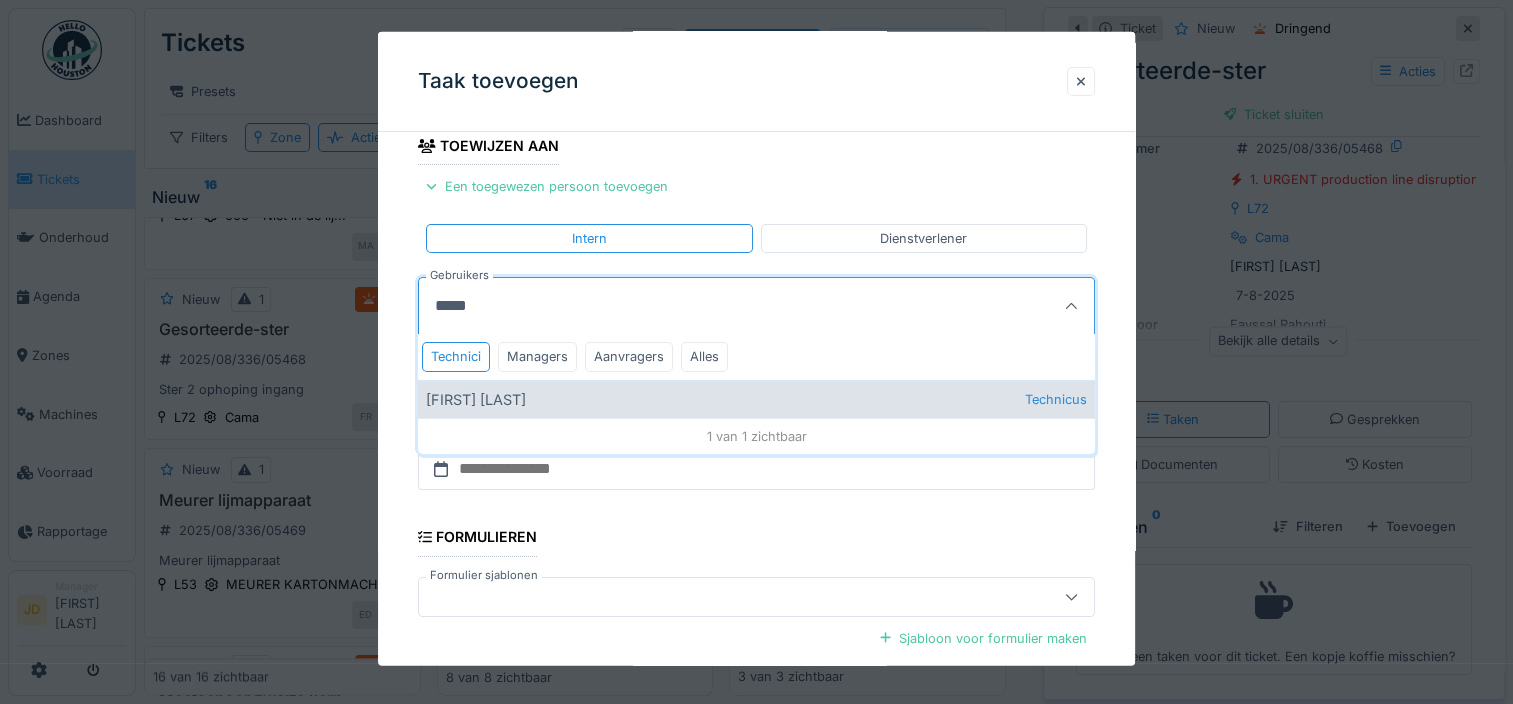 type on "*****" 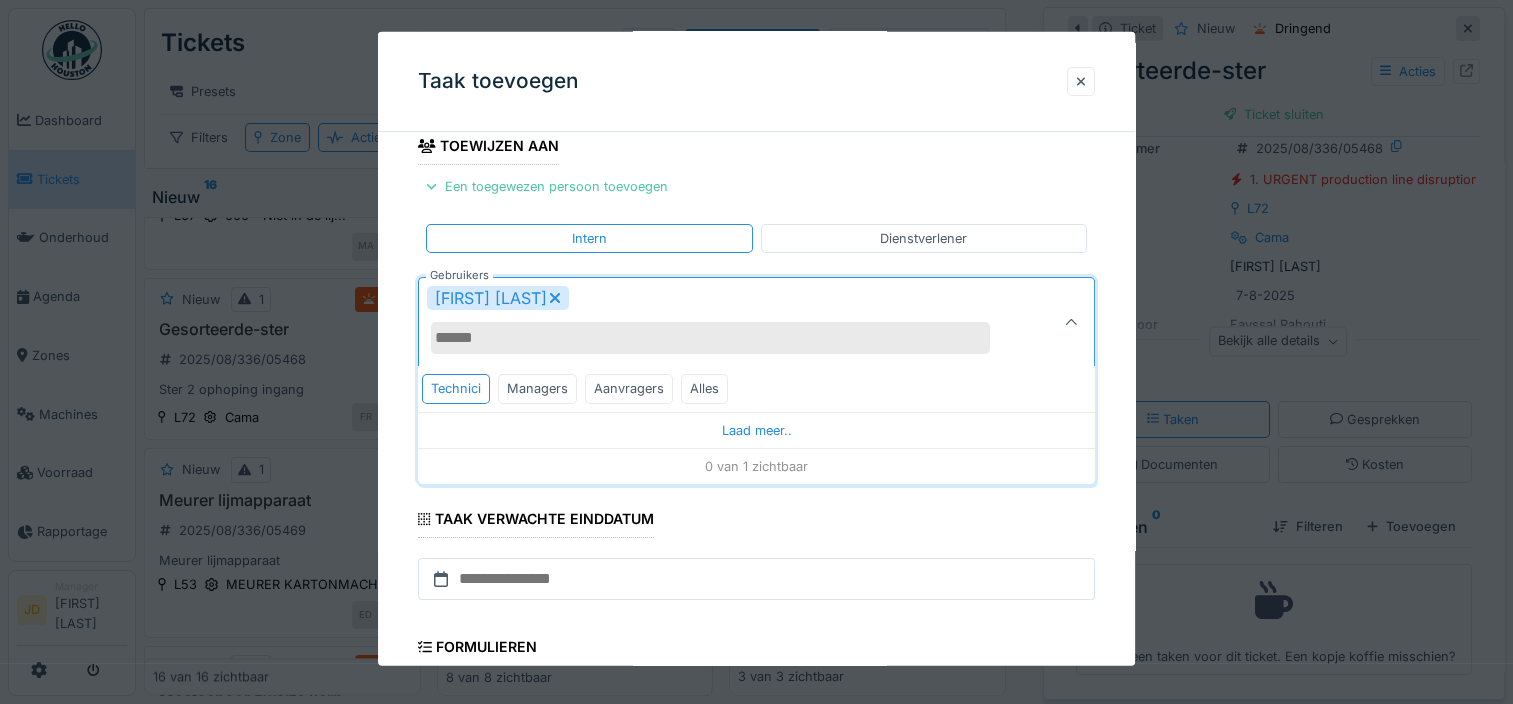 click 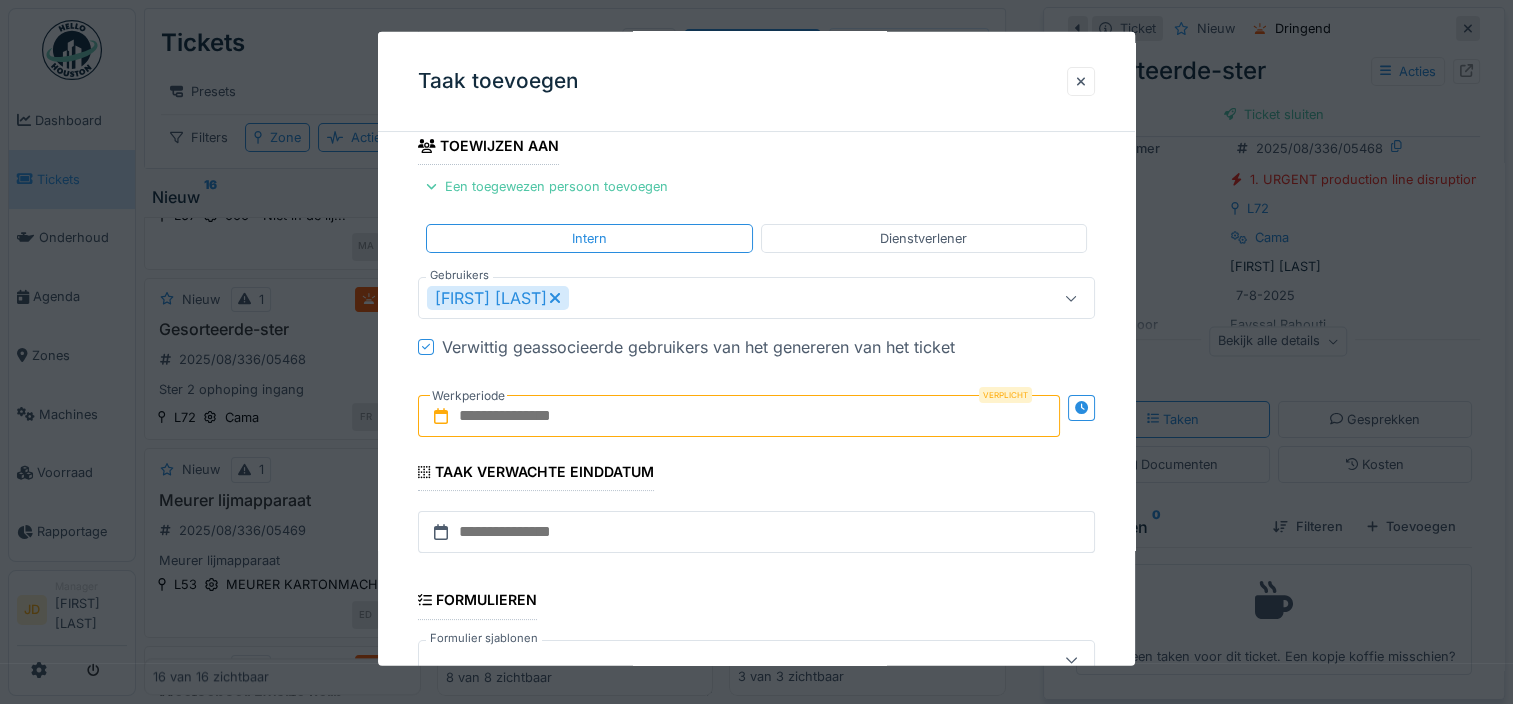 click at bounding box center [739, 416] 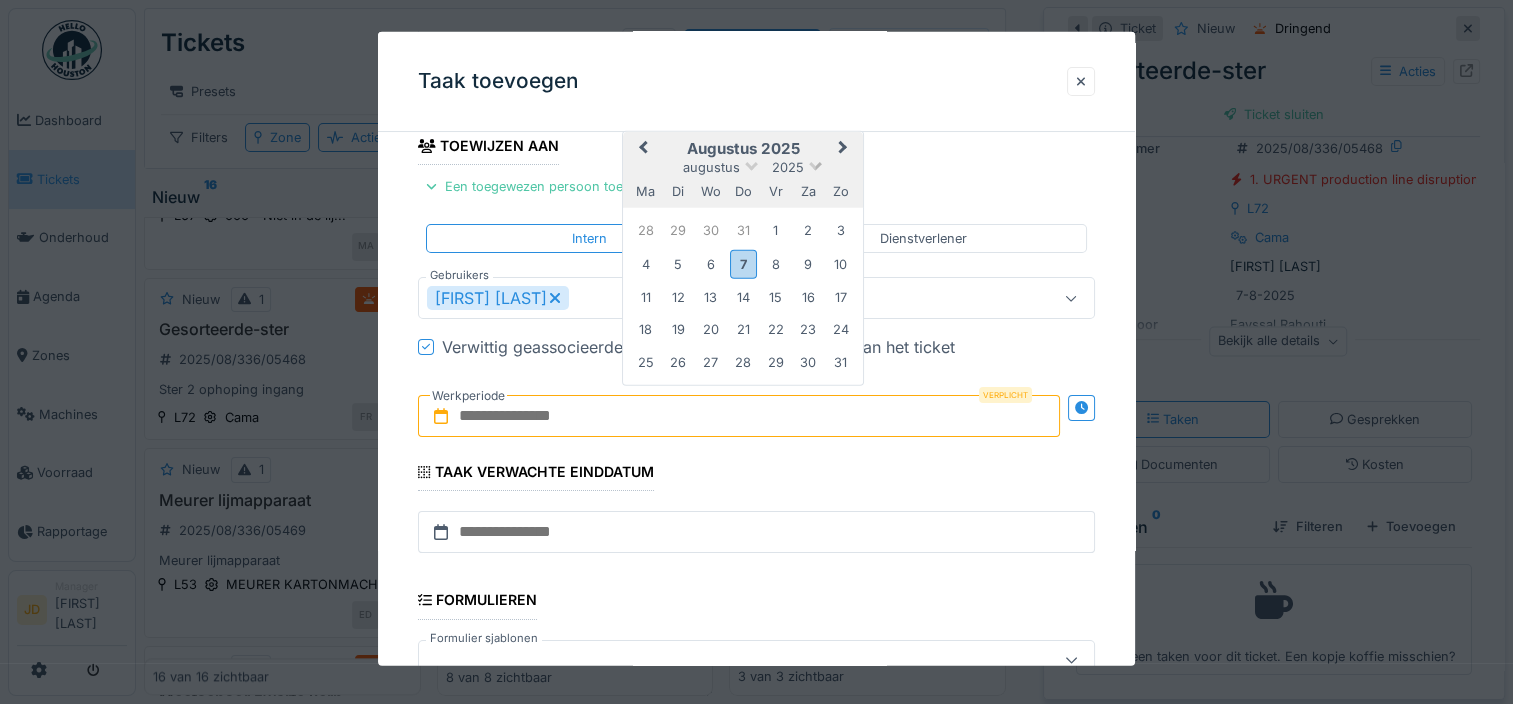 click on "2025" at bounding box center (788, 166) 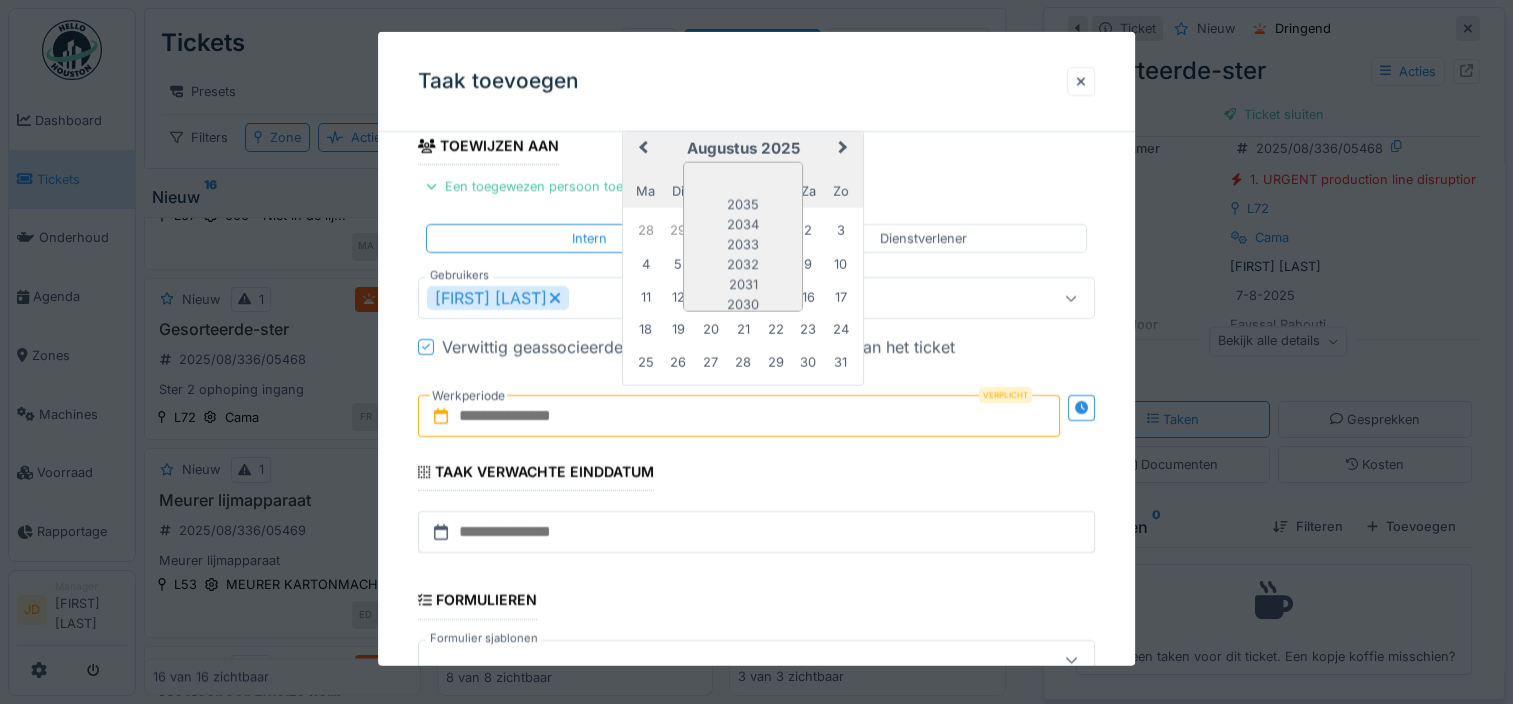 scroll, scrollTop: 168, scrollLeft: 0, axis: vertical 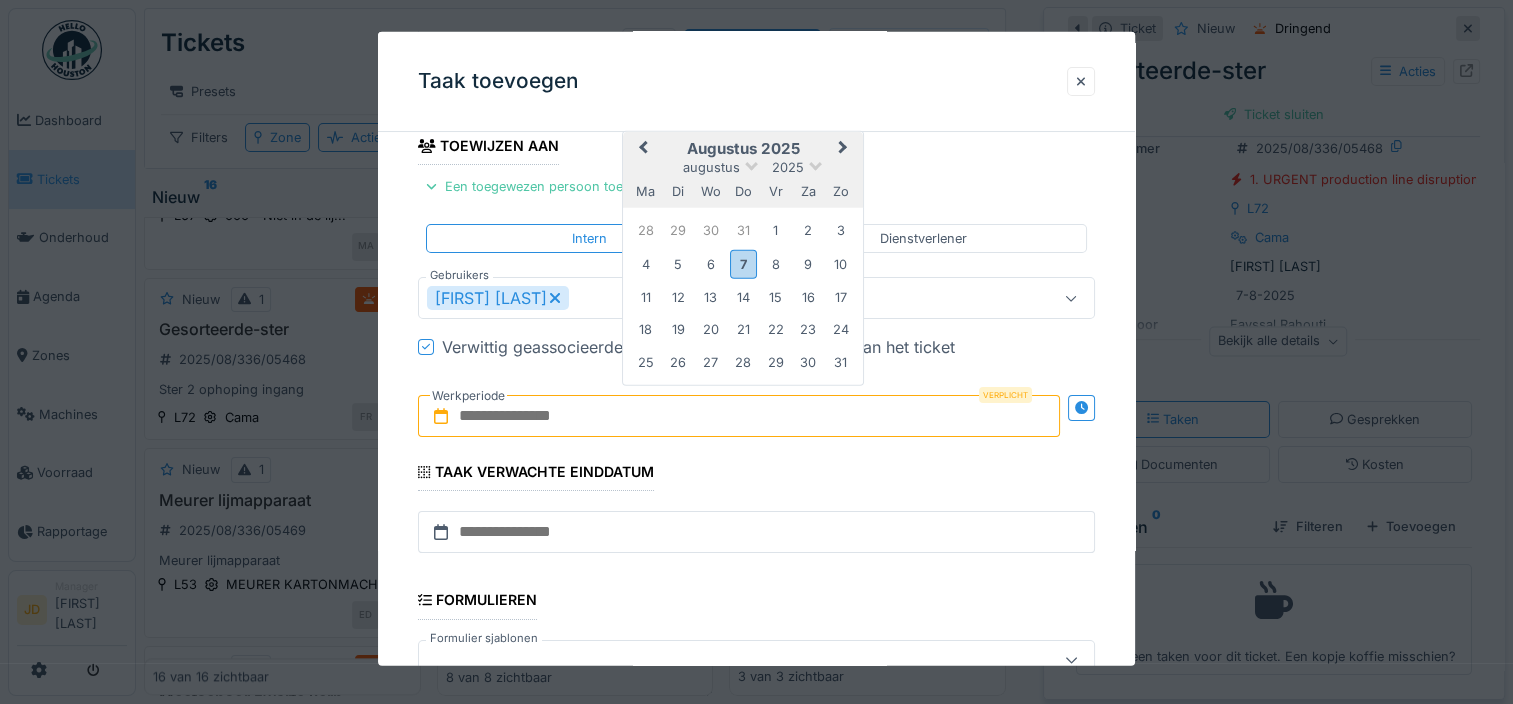 click on "augustus 2025" at bounding box center [743, 149] 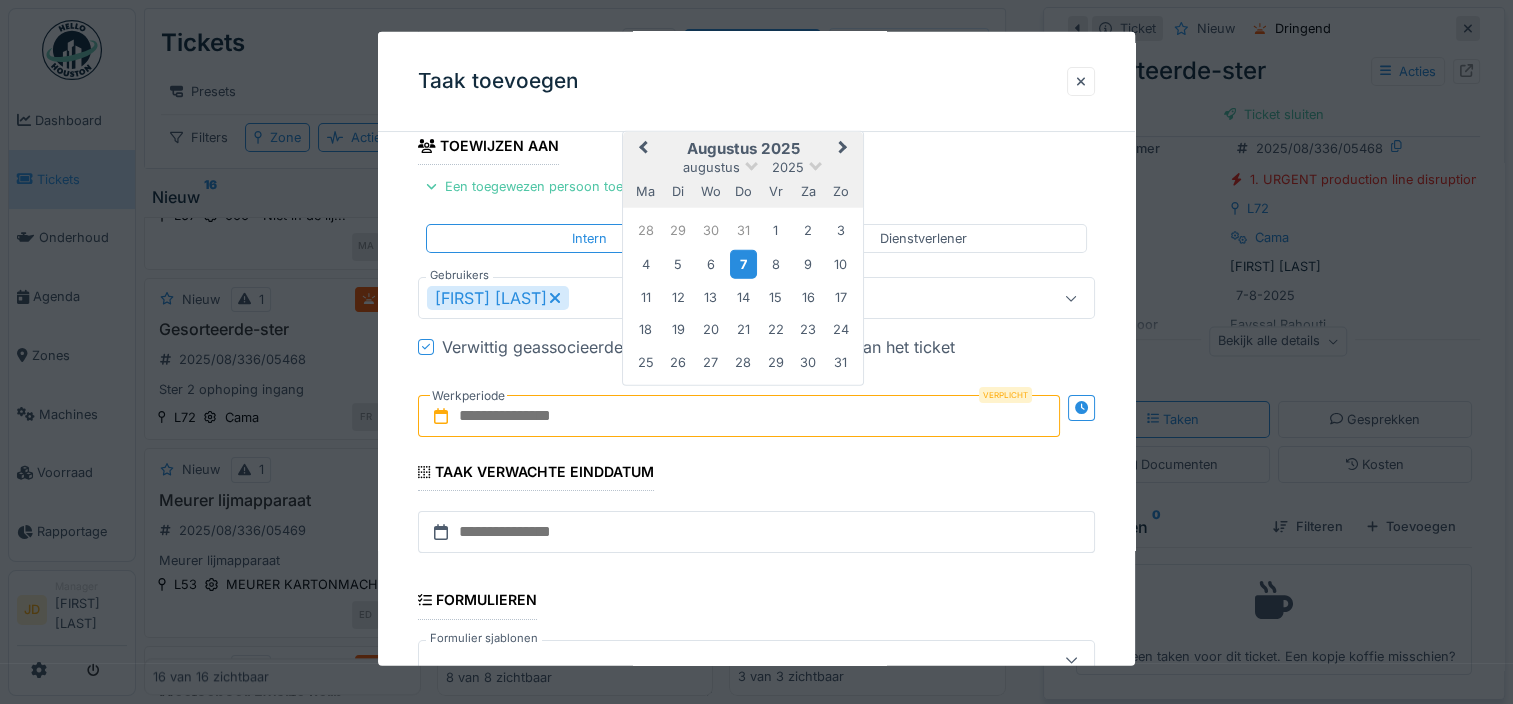 click on "7" at bounding box center (743, 263) 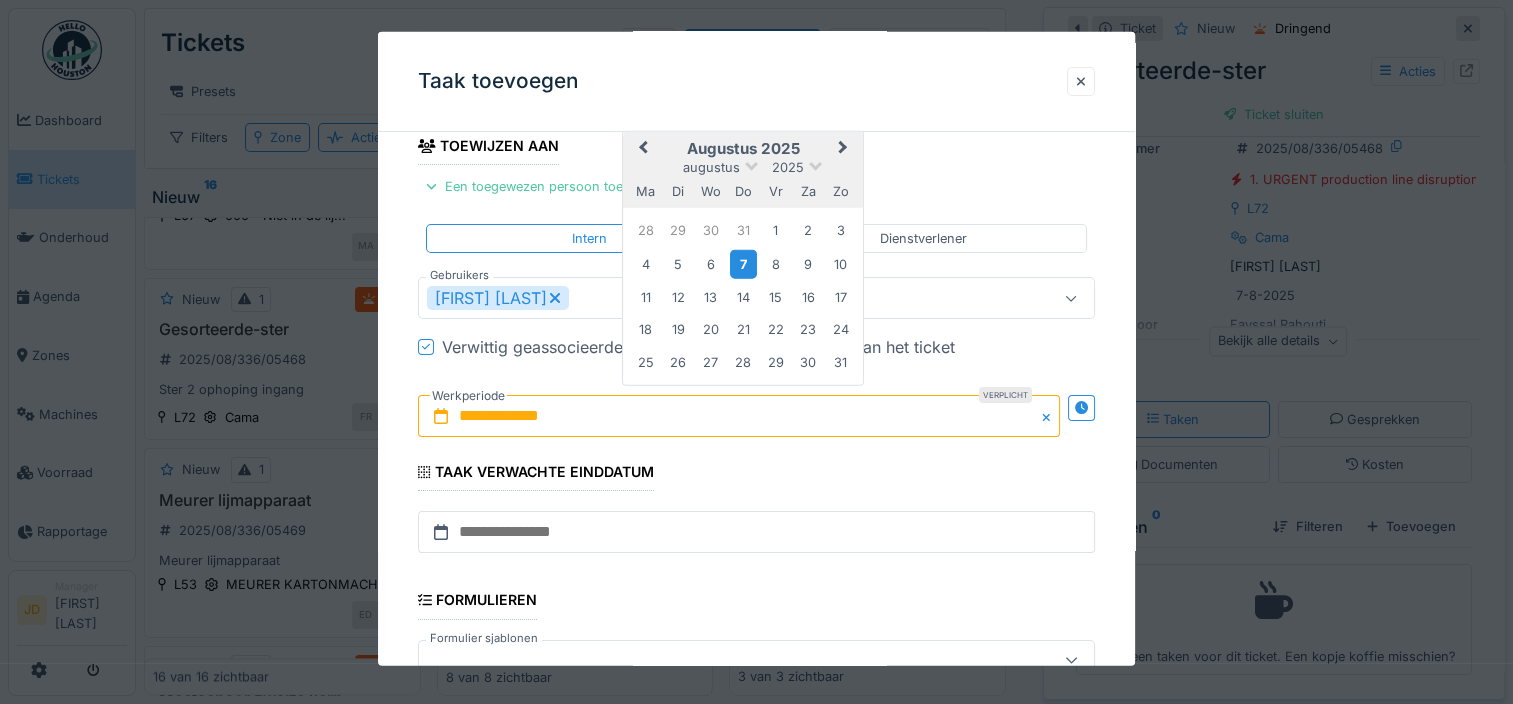 click on "7" at bounding box center (743, 263) 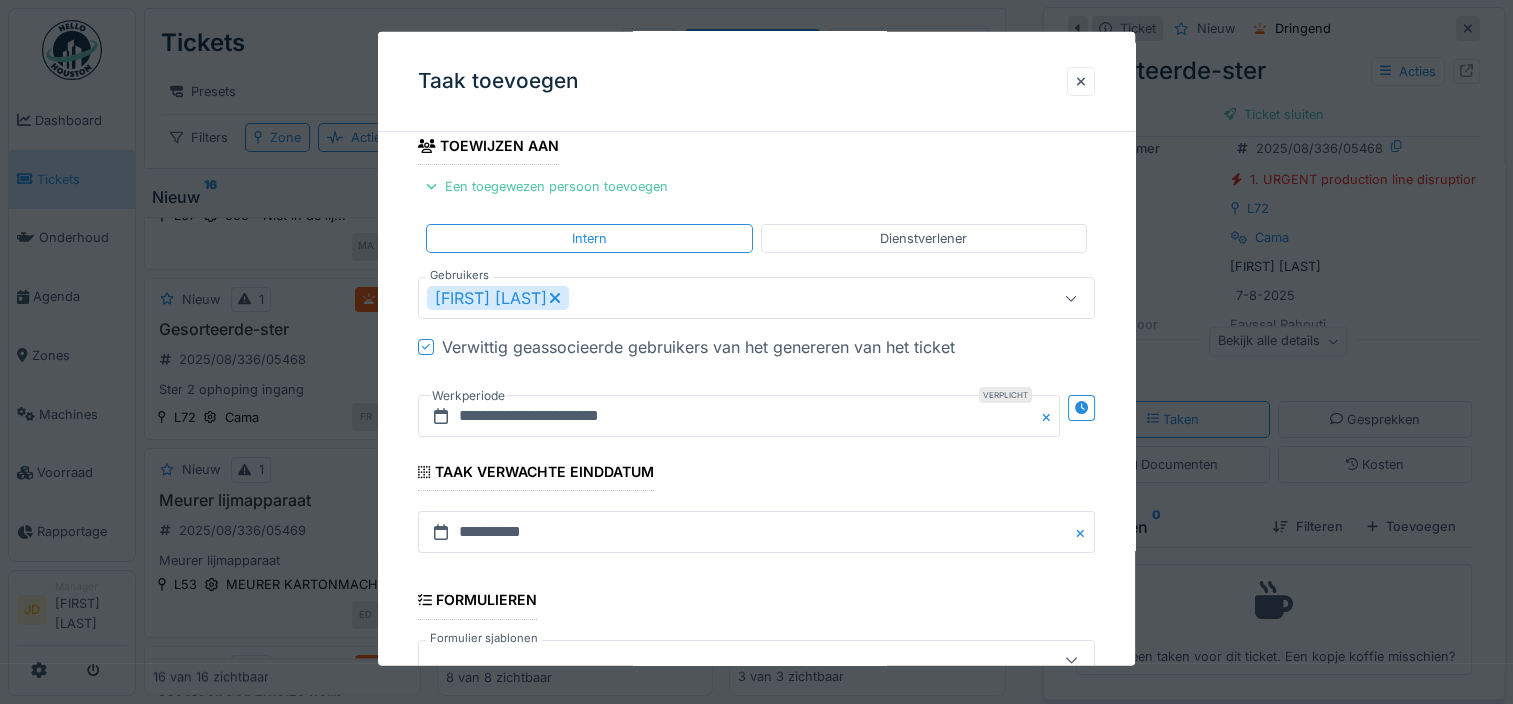 scroll, scrollTop: 505, scrollLeft: 0, axis: vertical 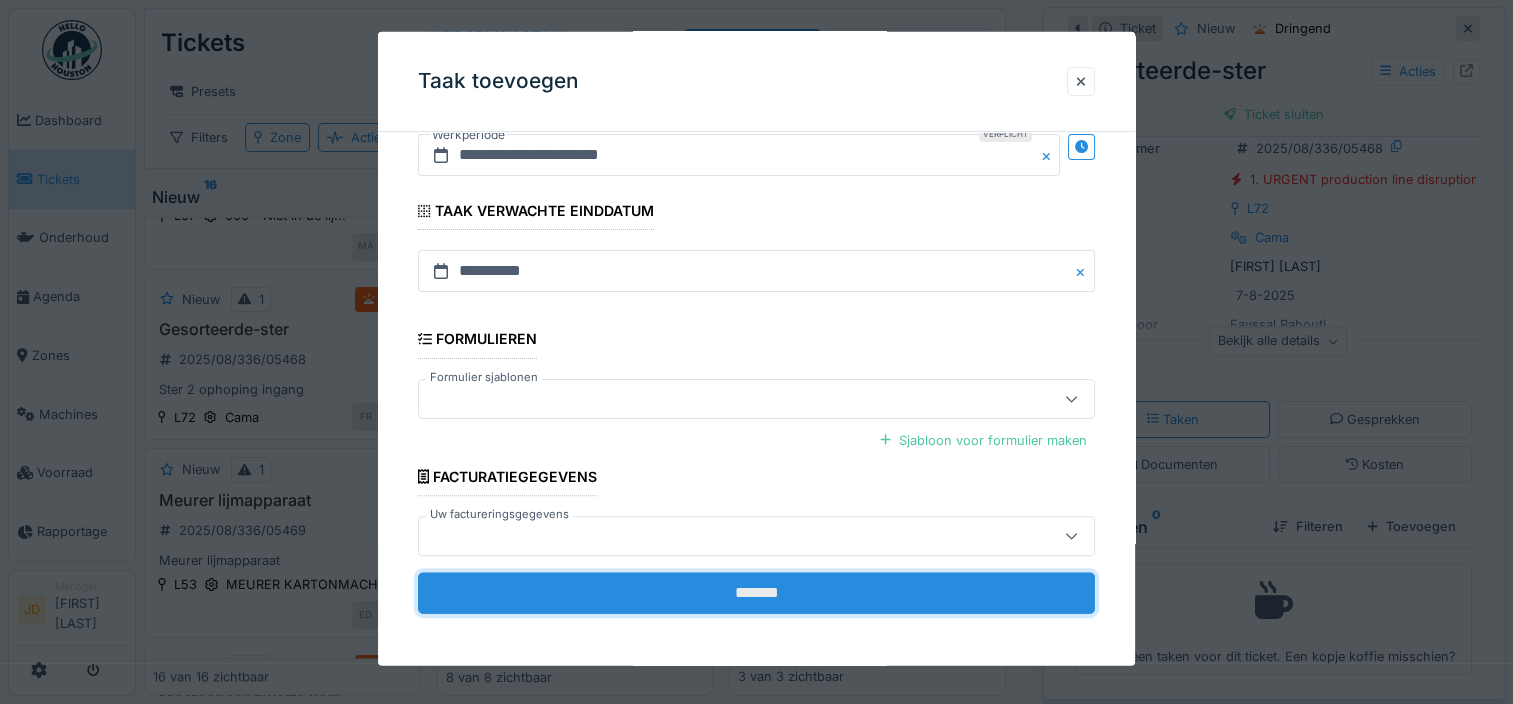 click on "*******" at bounding box center [756, 593] 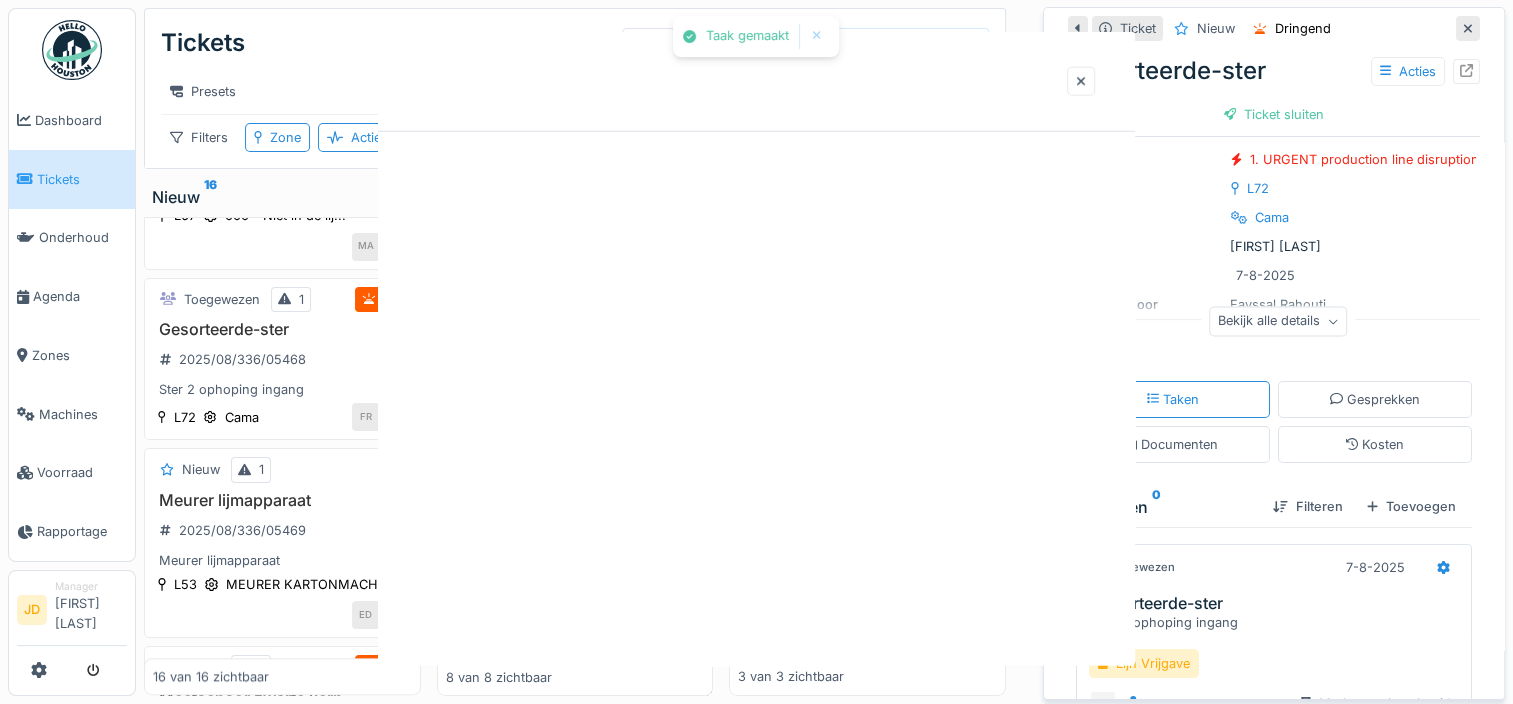 scroll, scrollTop: 0, scrollLeft: 0, axis: both 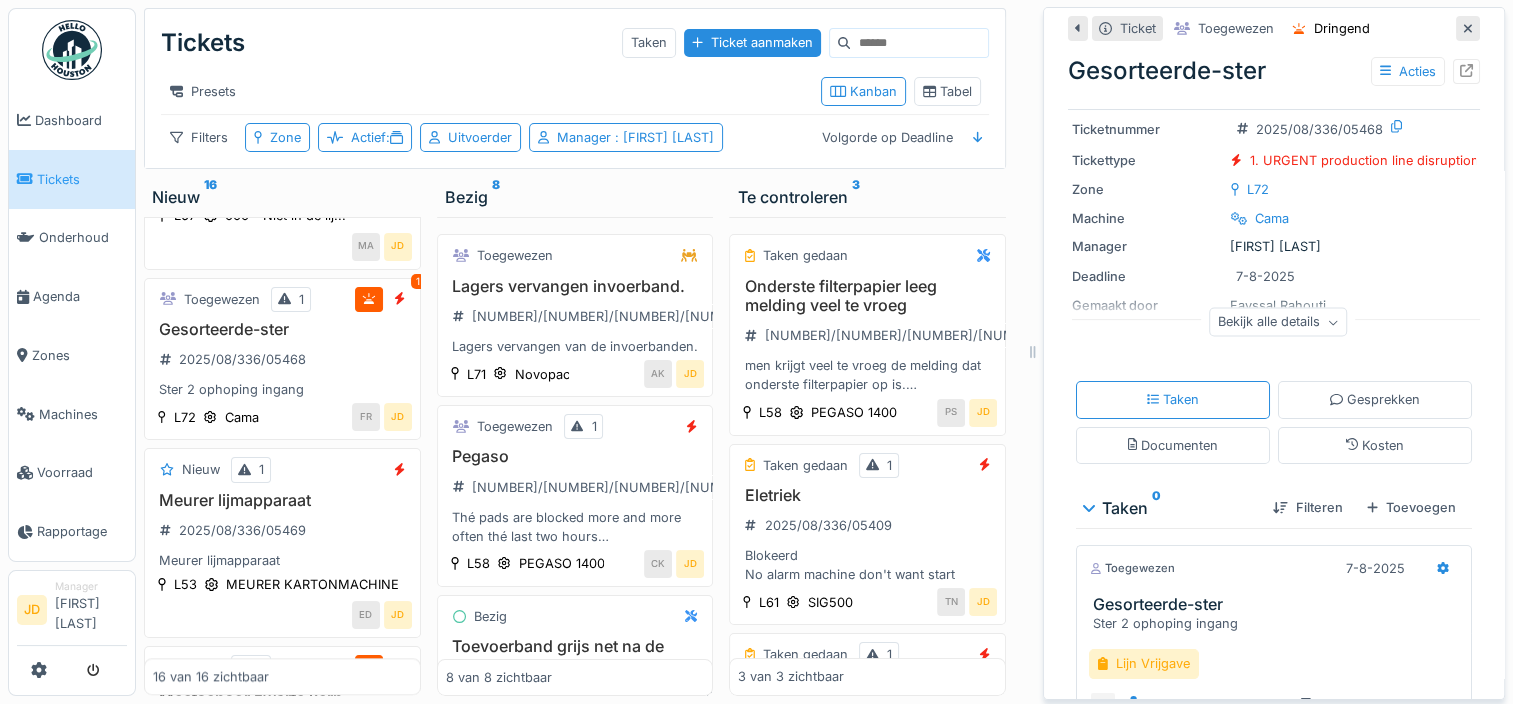 click 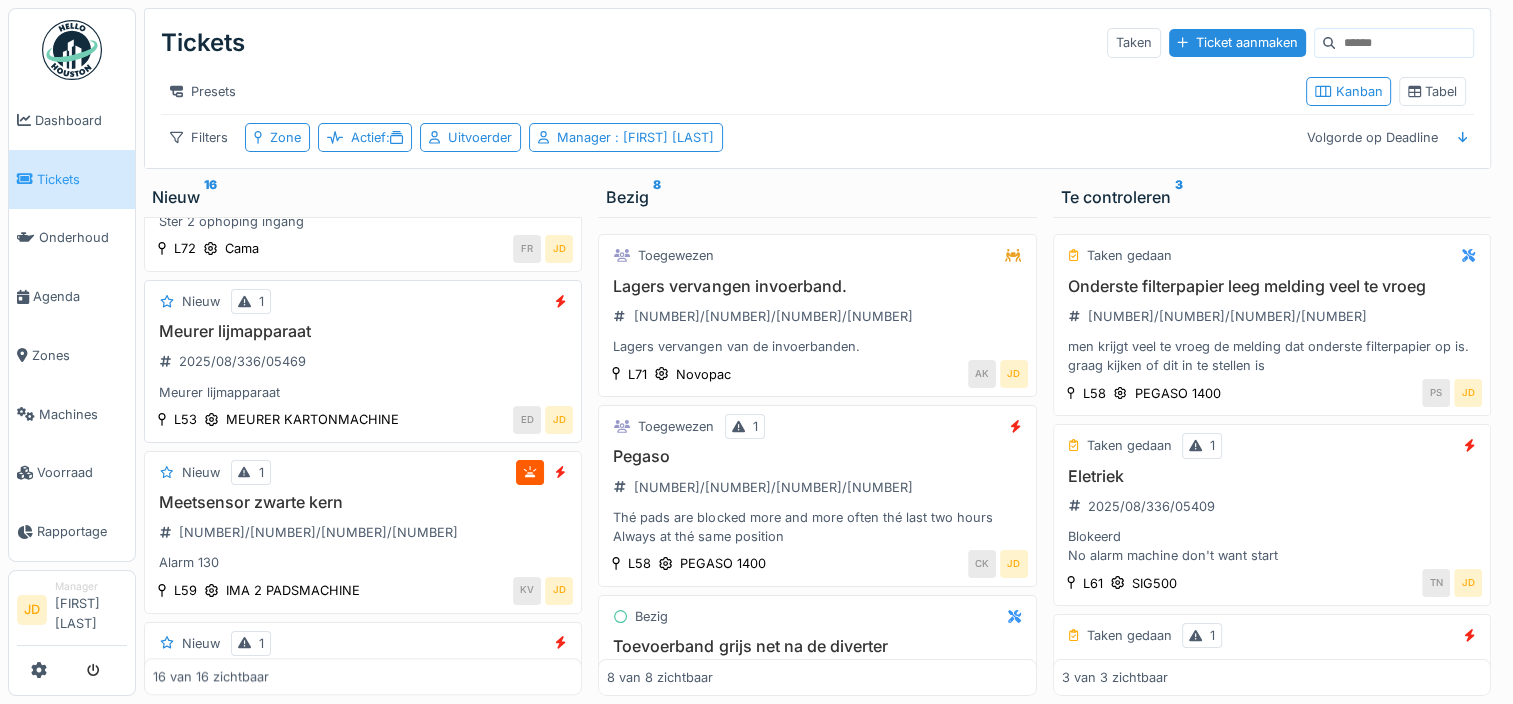 scroll, scrollTop: 2180, scrollLeft: 0, axis: vertical 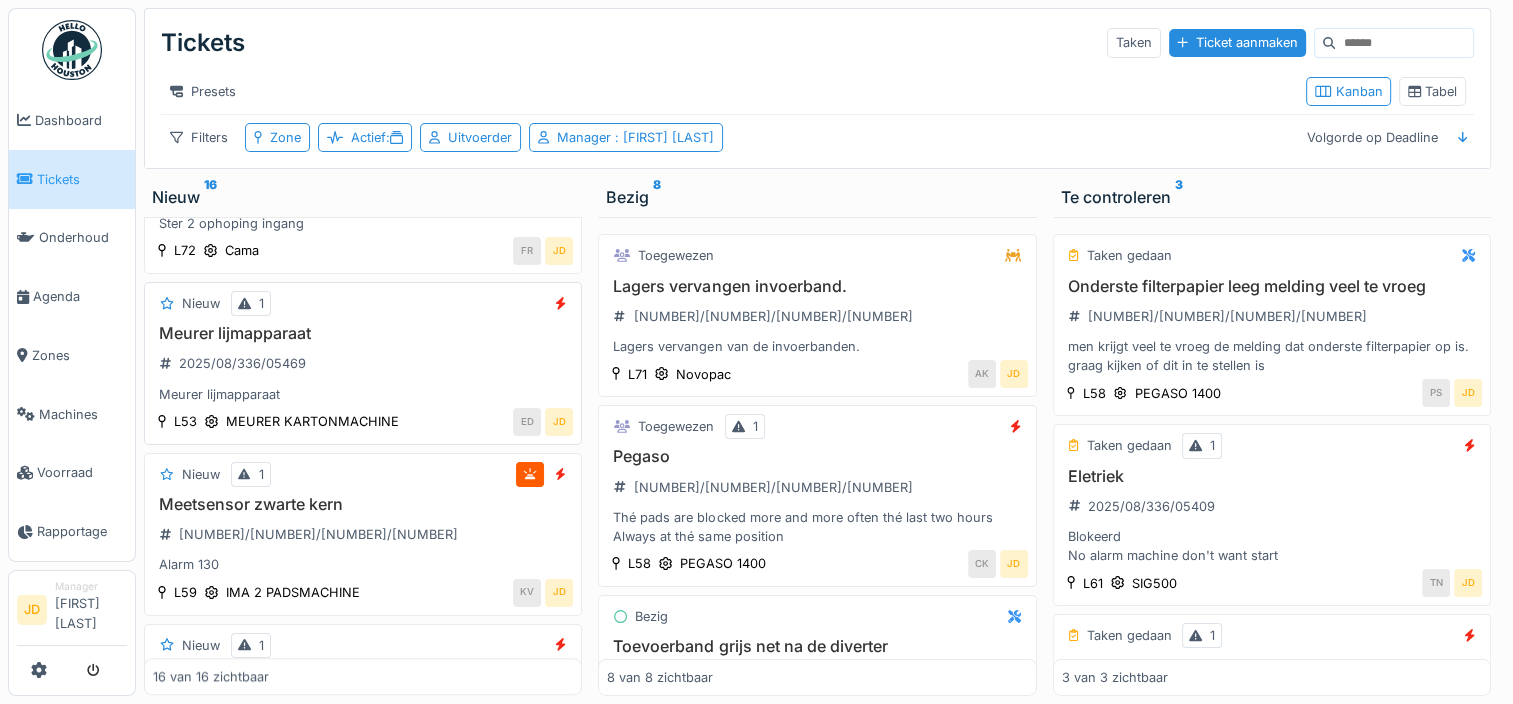 click on "Meurer lijmapparaat" at bounding box center (363, 333) 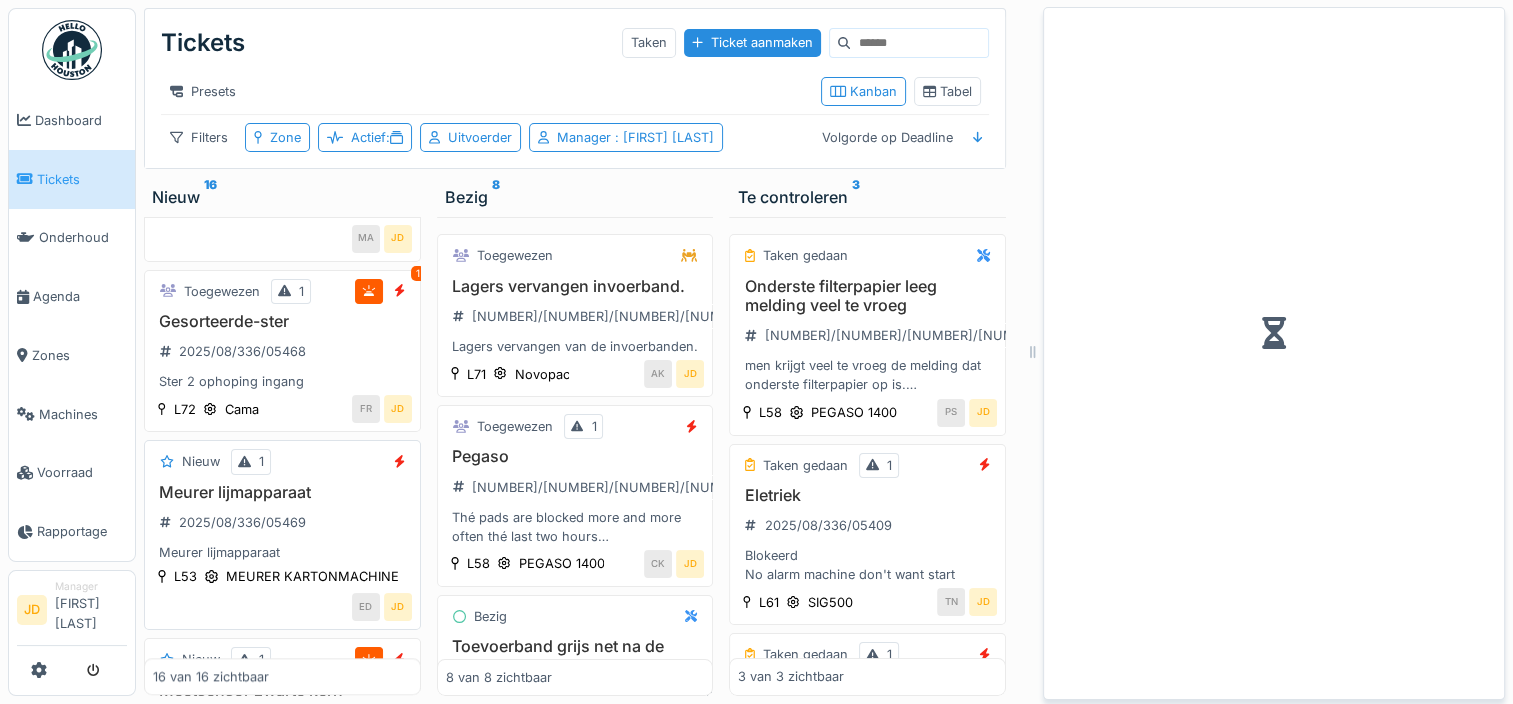 scroll, scrollTop: 2456, scrollLeft: 0, axis: vertical 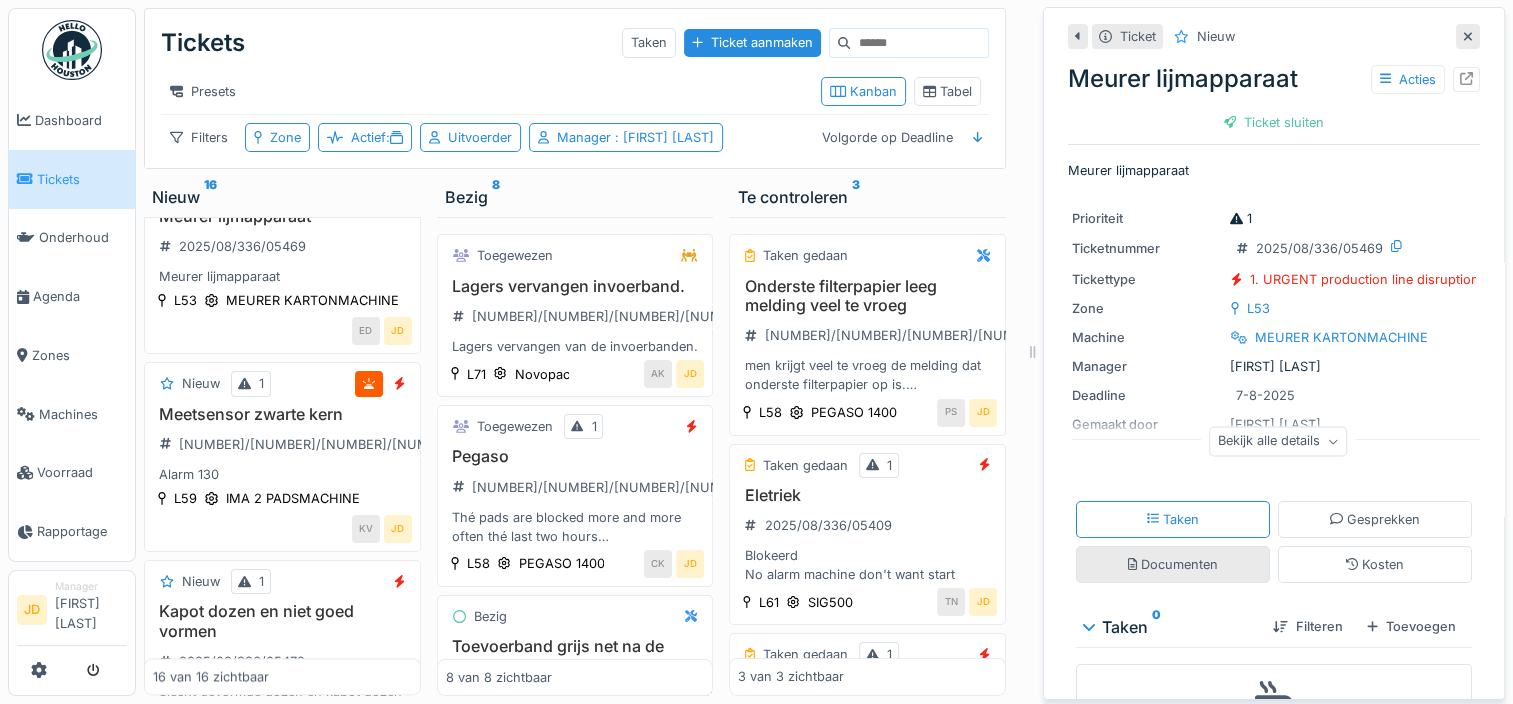 click on "Documenten" at bounding box center [1173, 564] 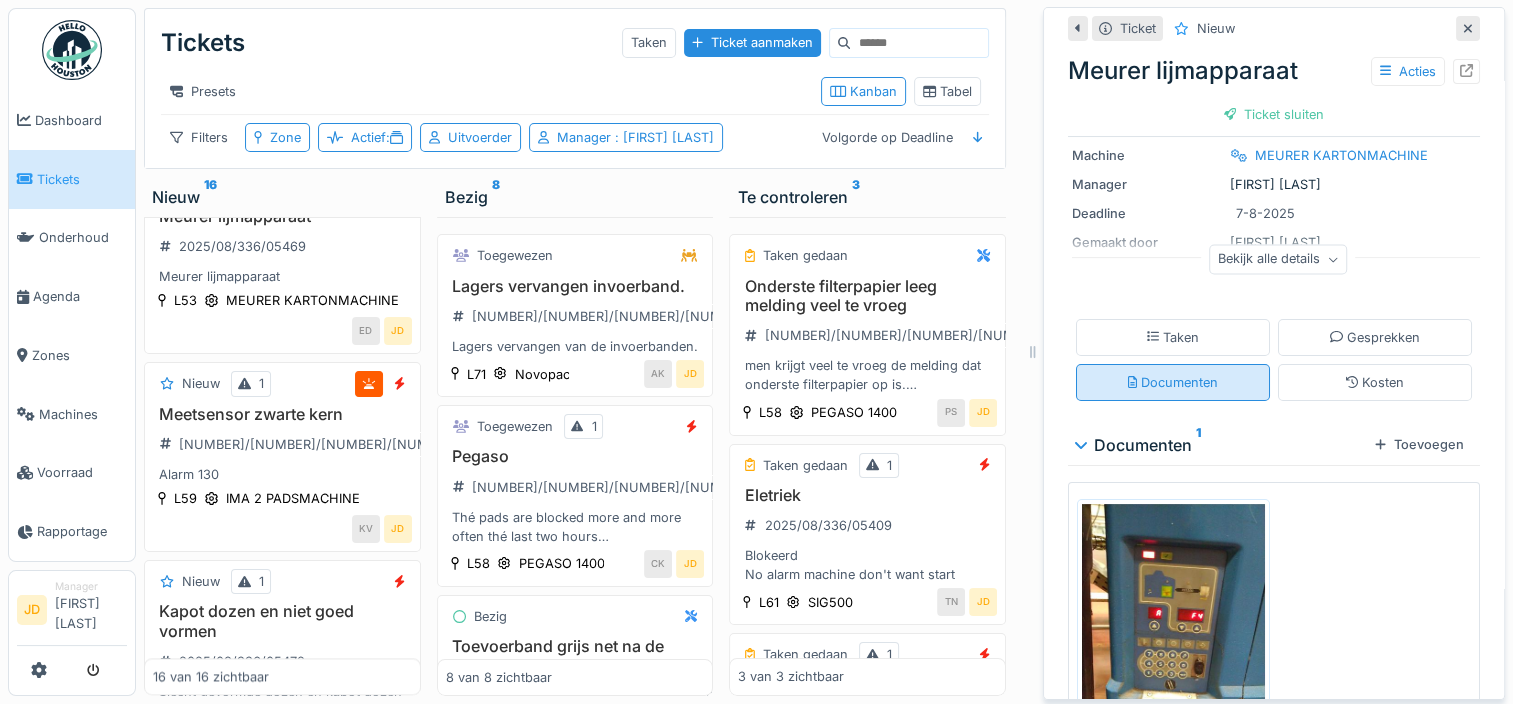 scroll, scrollTop: 183, scrollLeft: 0, axis: vertical 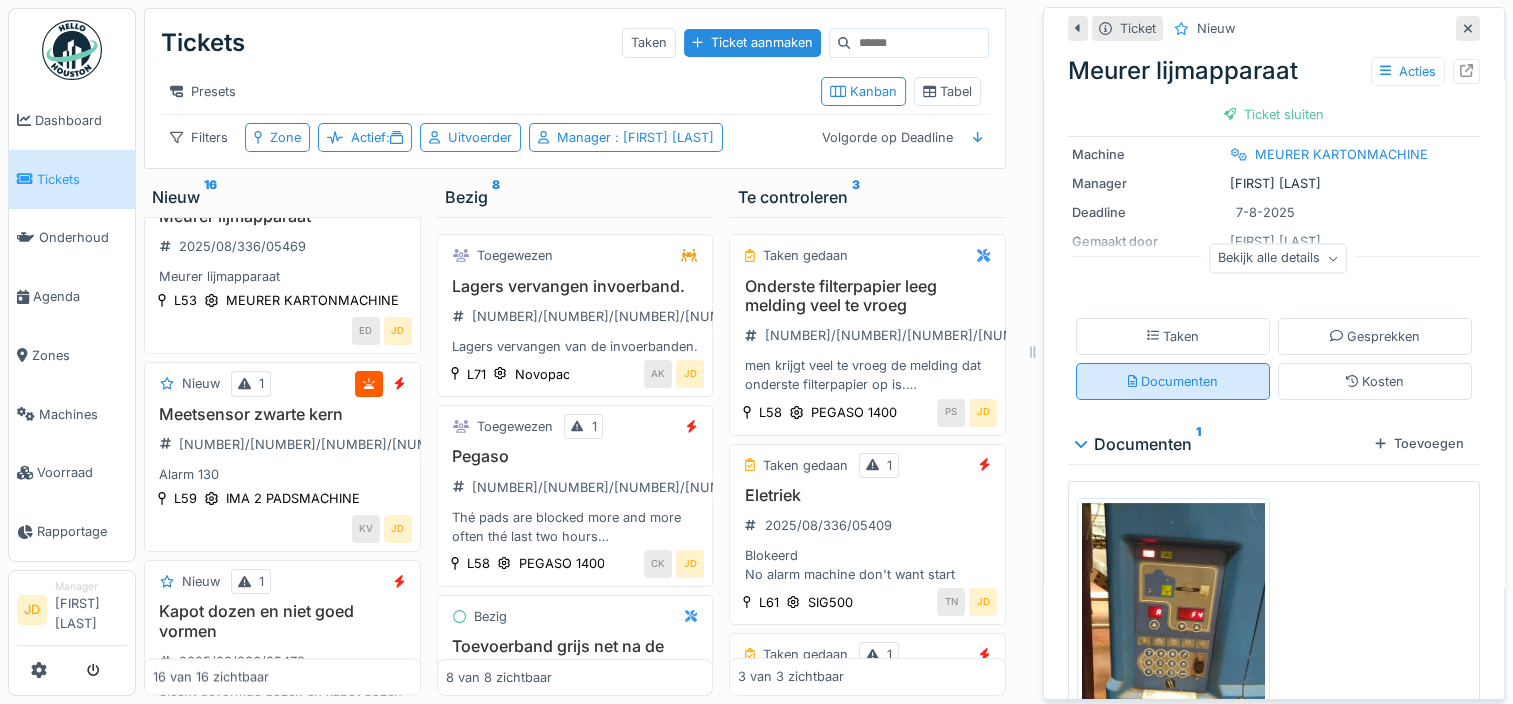 click at bounding box center [1173, 625] 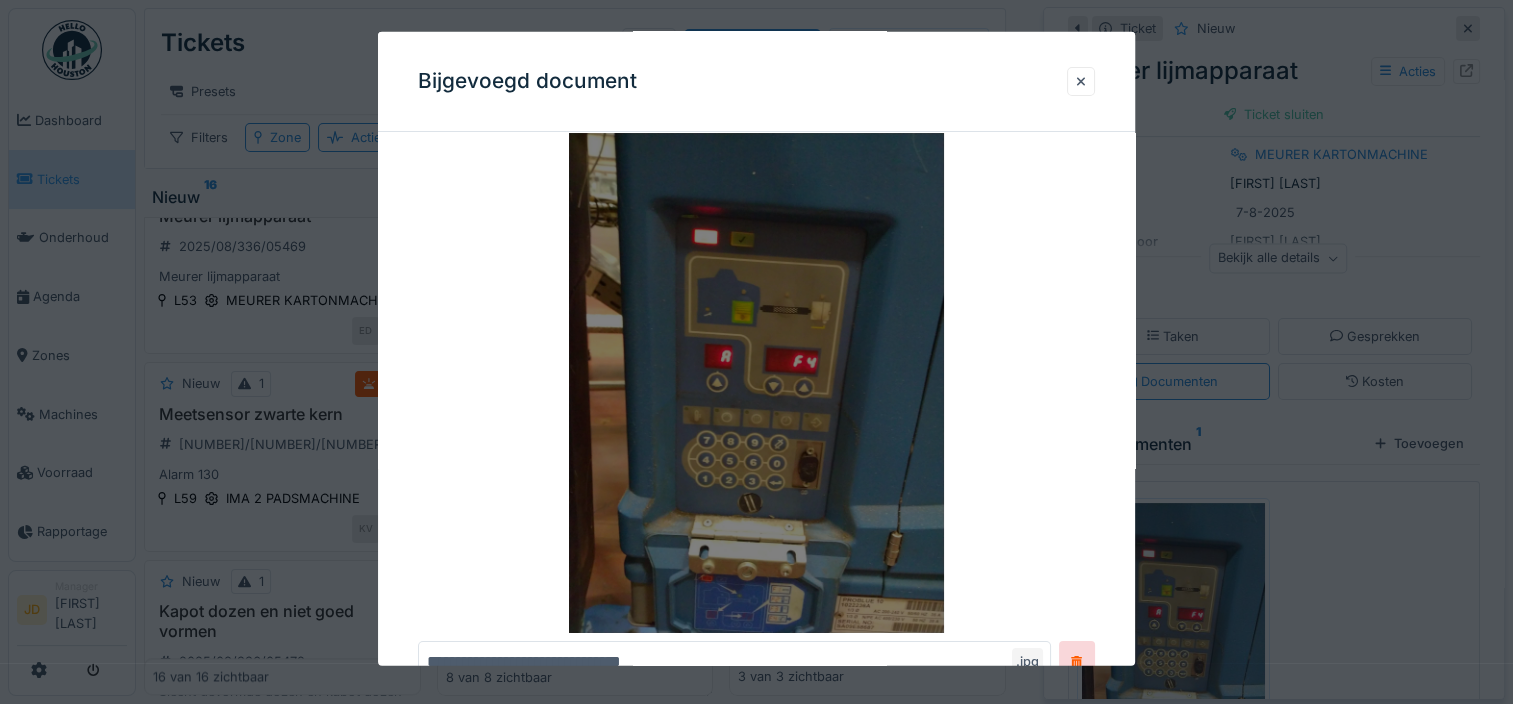 scroll, scrollTop: 72, scrollLeft: 0, axis: vertical 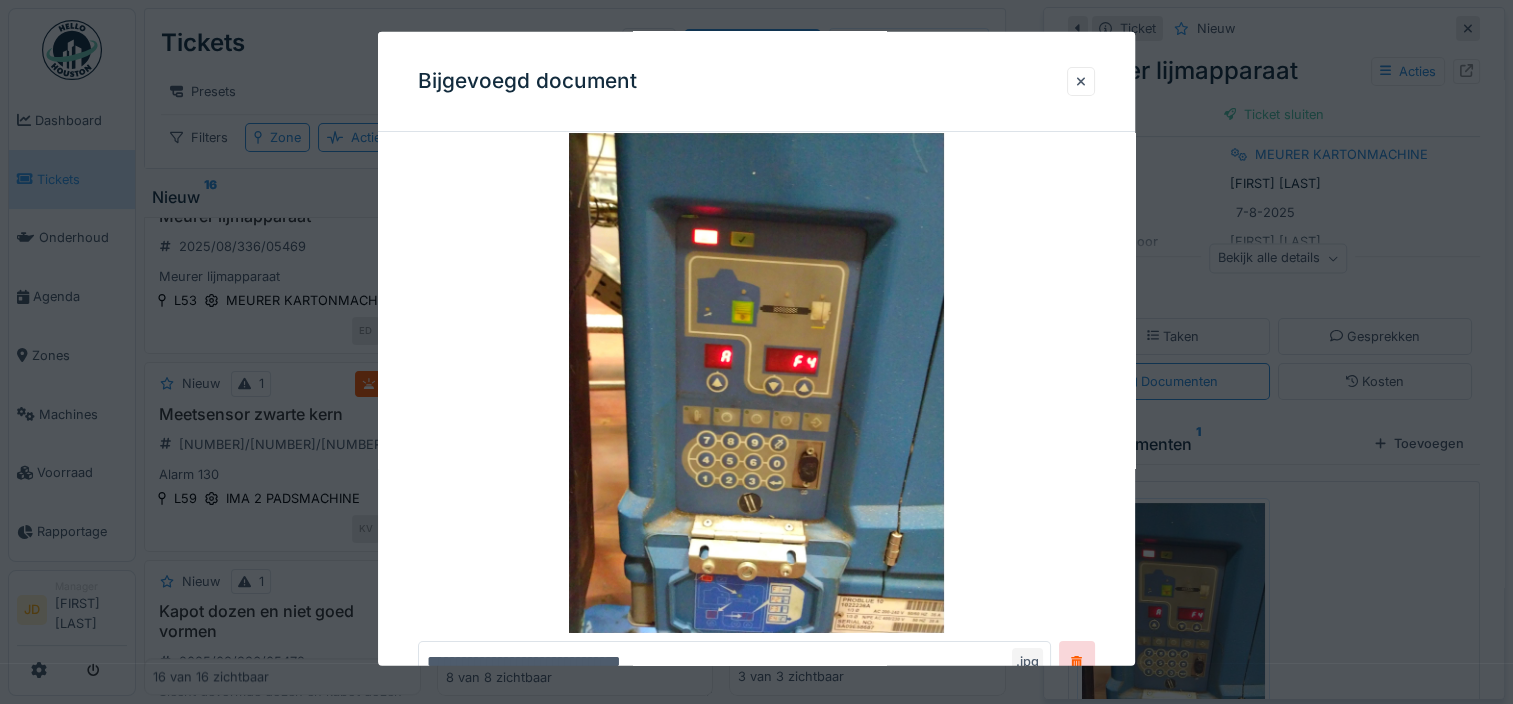 click at bounding box center (756, 352) 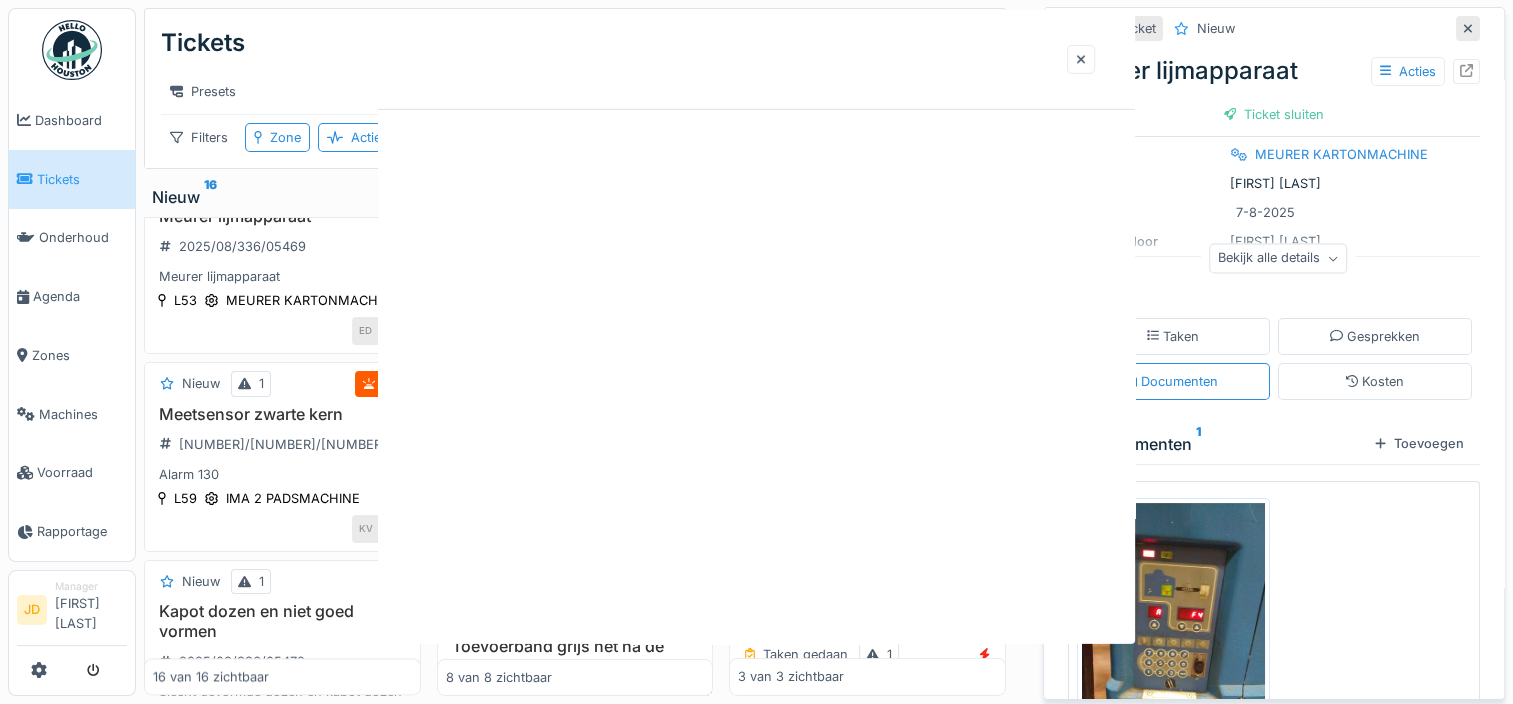 scroll, scrollTop: 0, scrollLeft: 0, axis: both 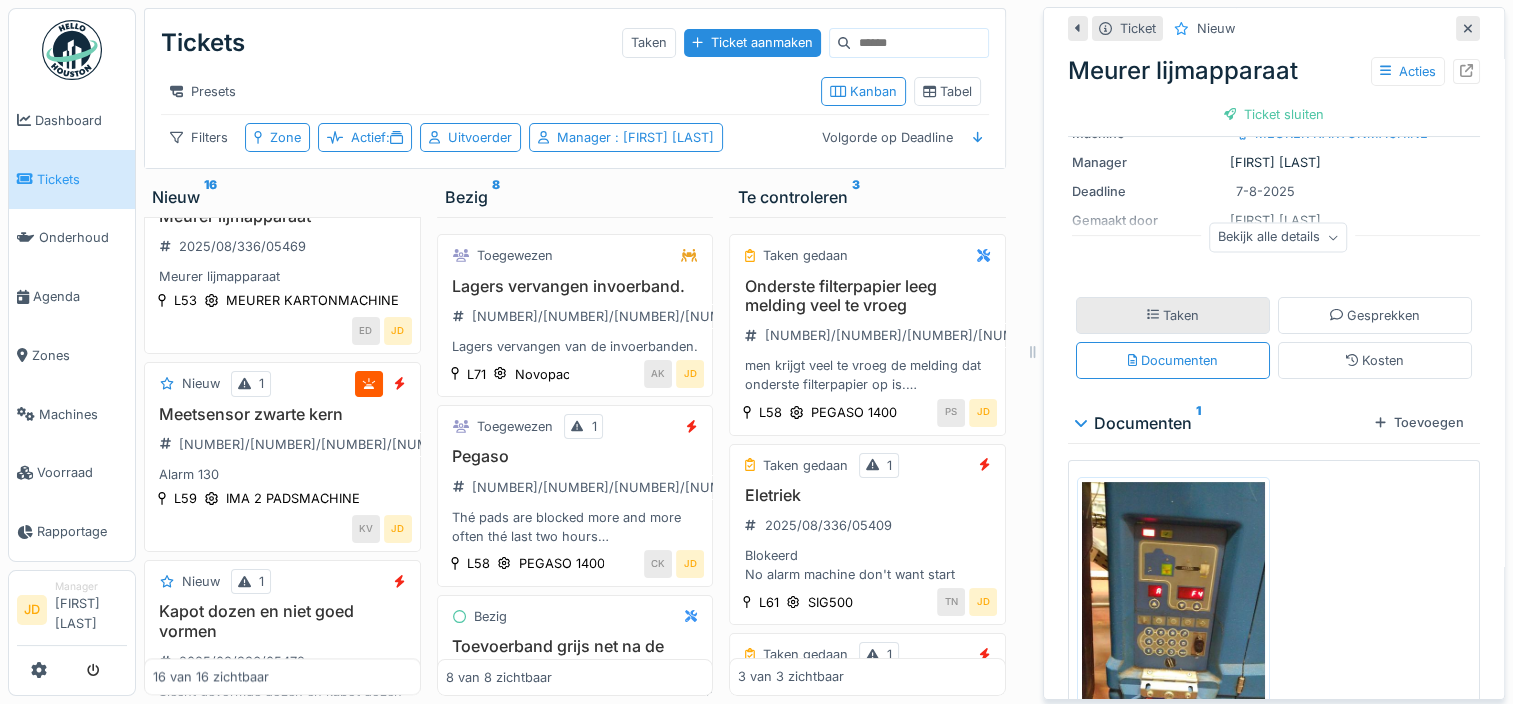 click on "Taken" at bounding box center (1173, 315) 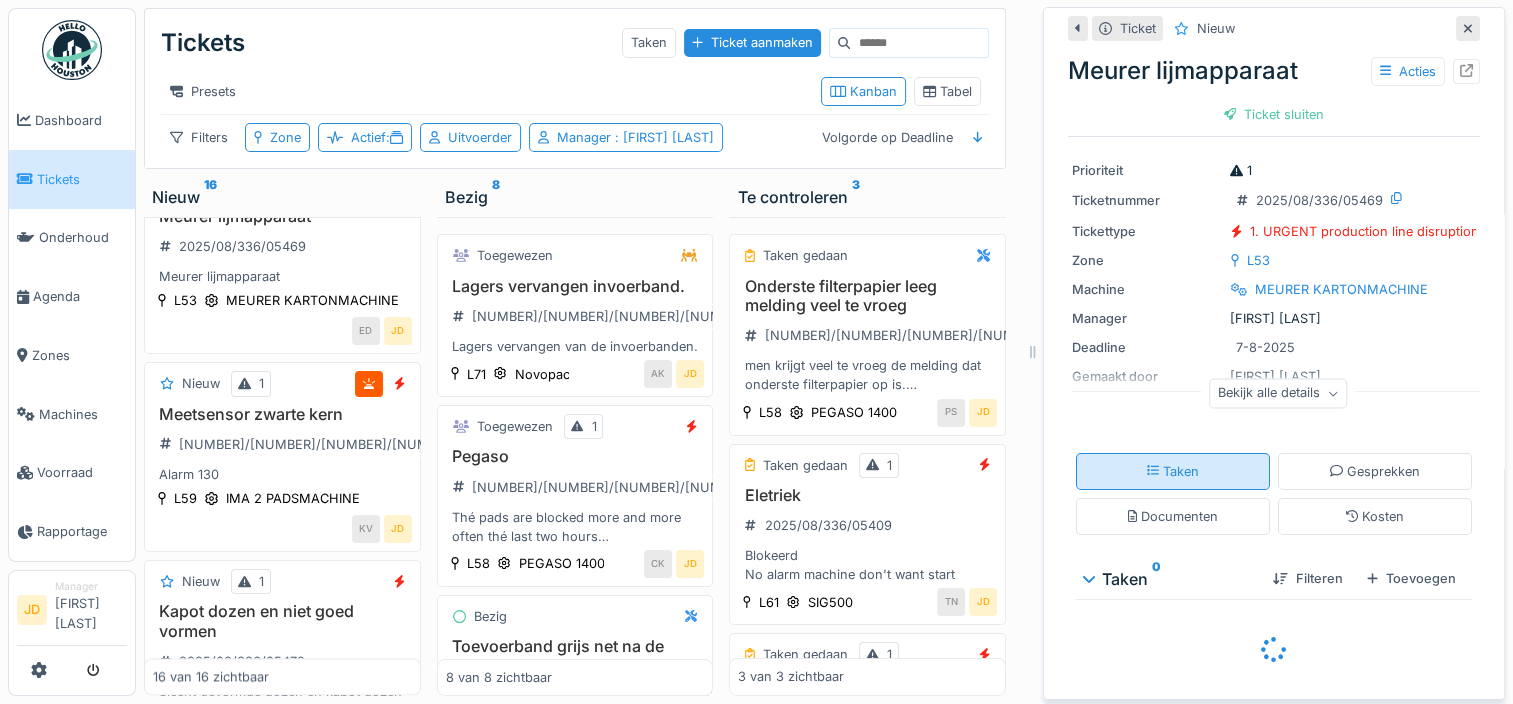 scroll, scrollTop: 120, scrollLeft: 0, axis: vertical 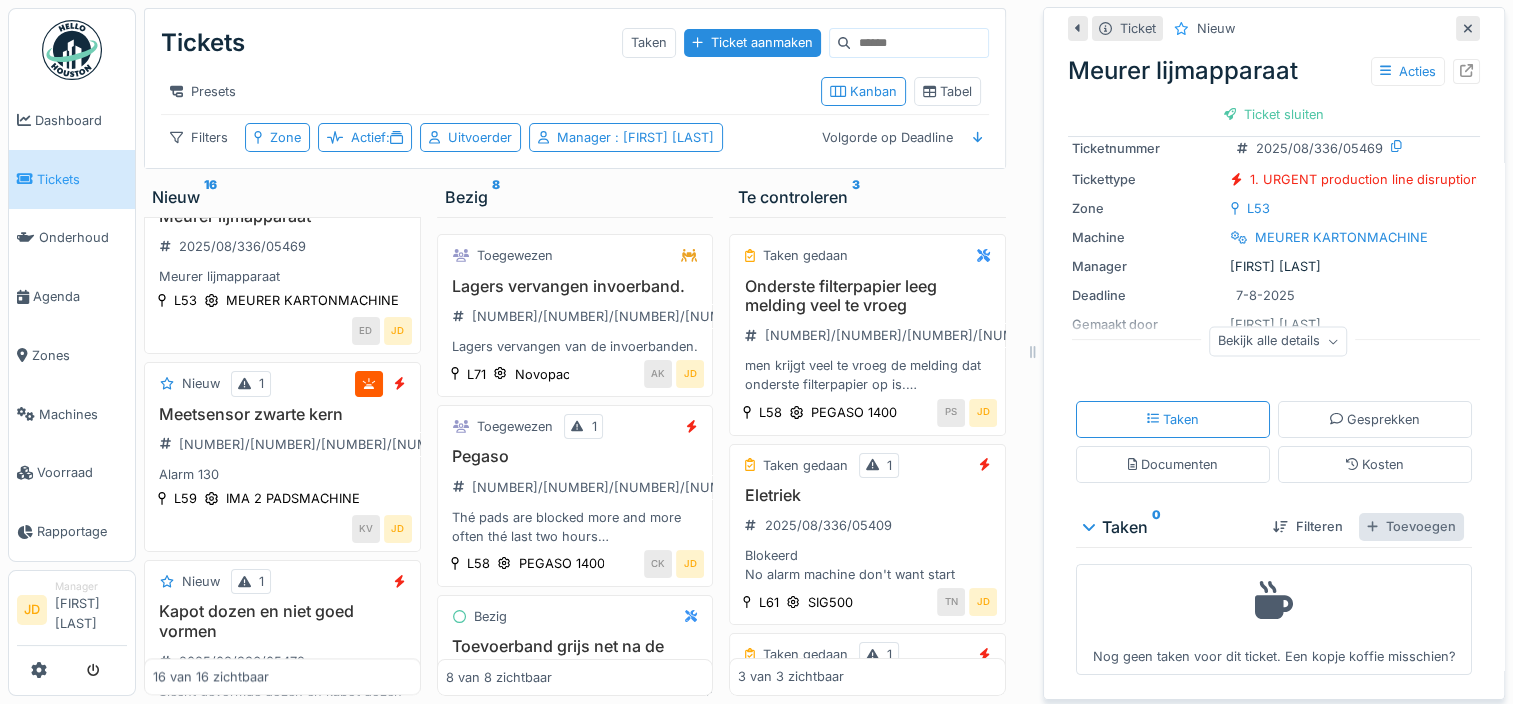 click on "Toevoegen" at bounding box center (1411, 526) 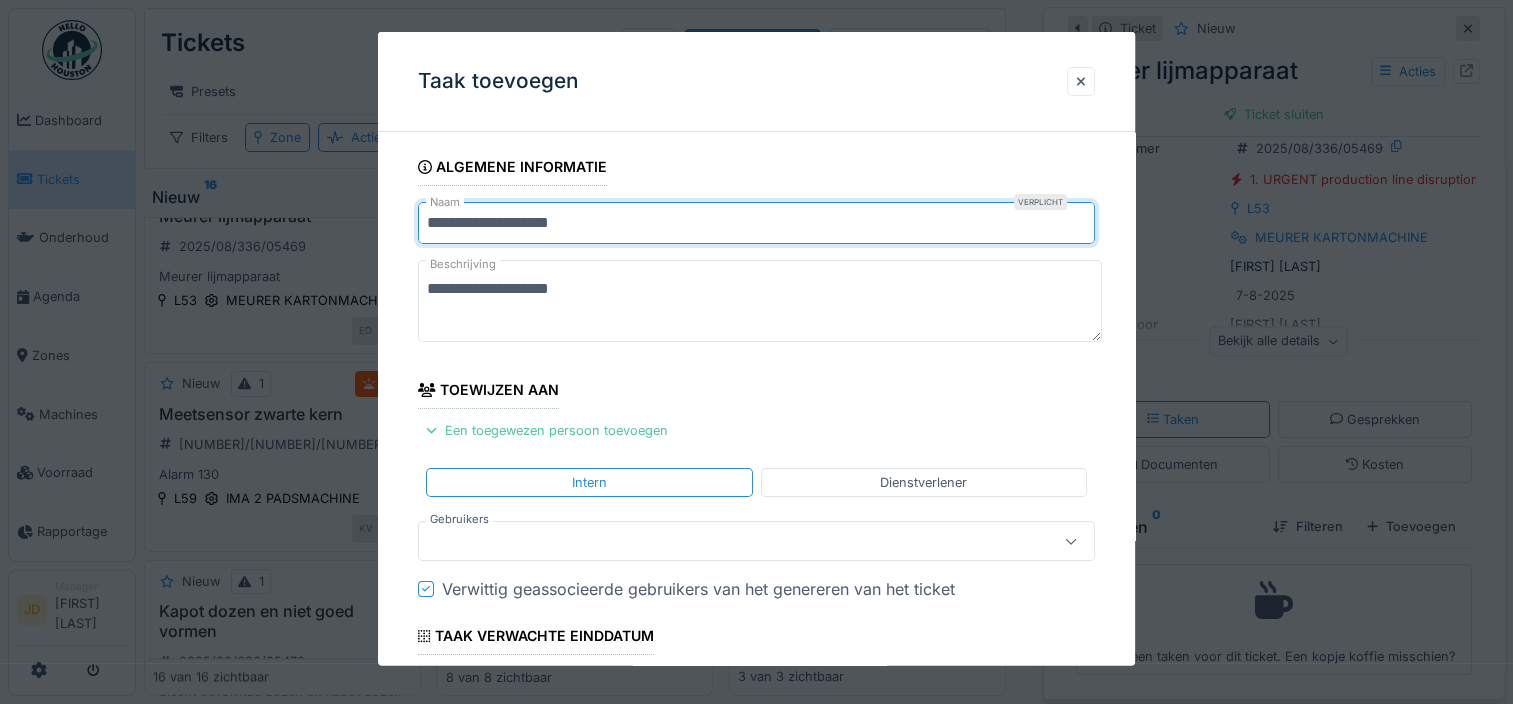 click on "**********" at bounding box center [756, 223] 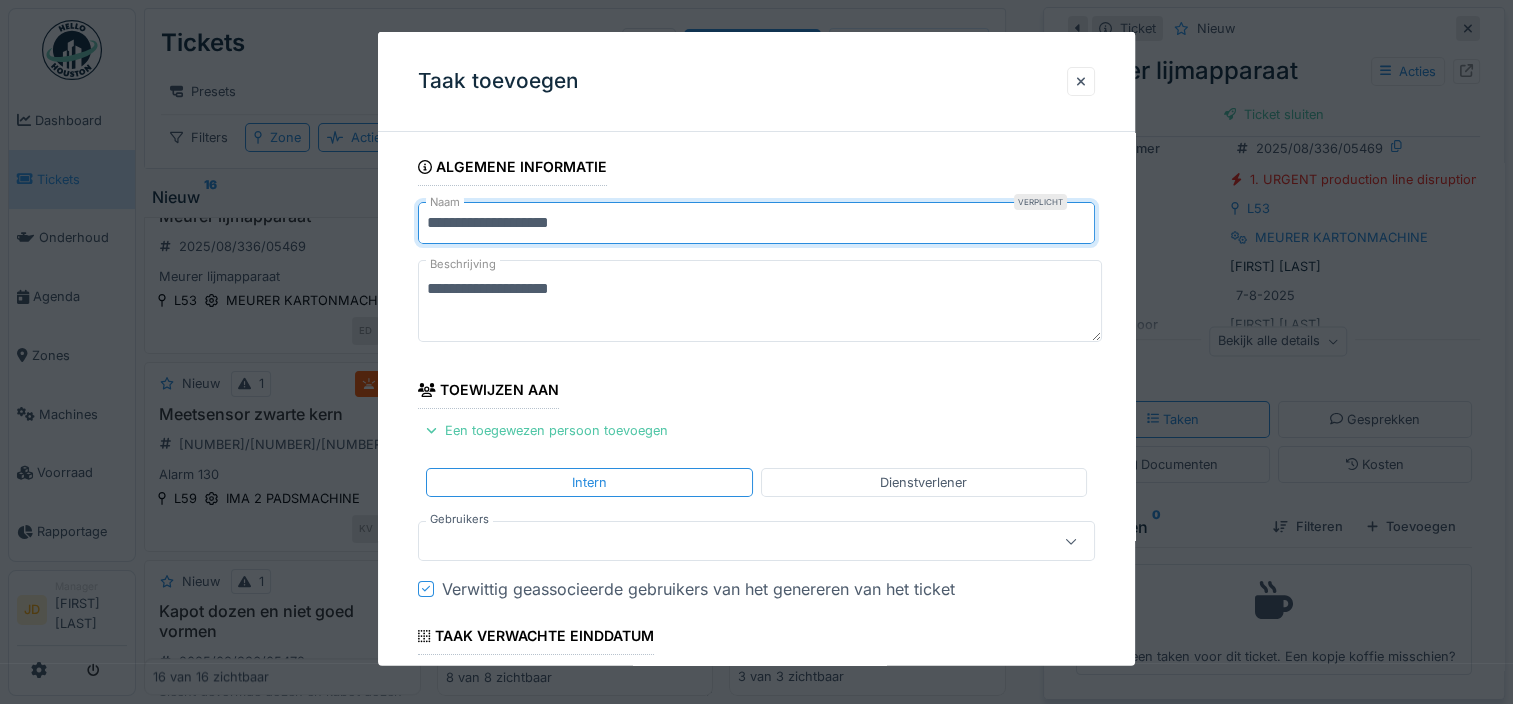click on "**********" at bounding box center (760, 301) 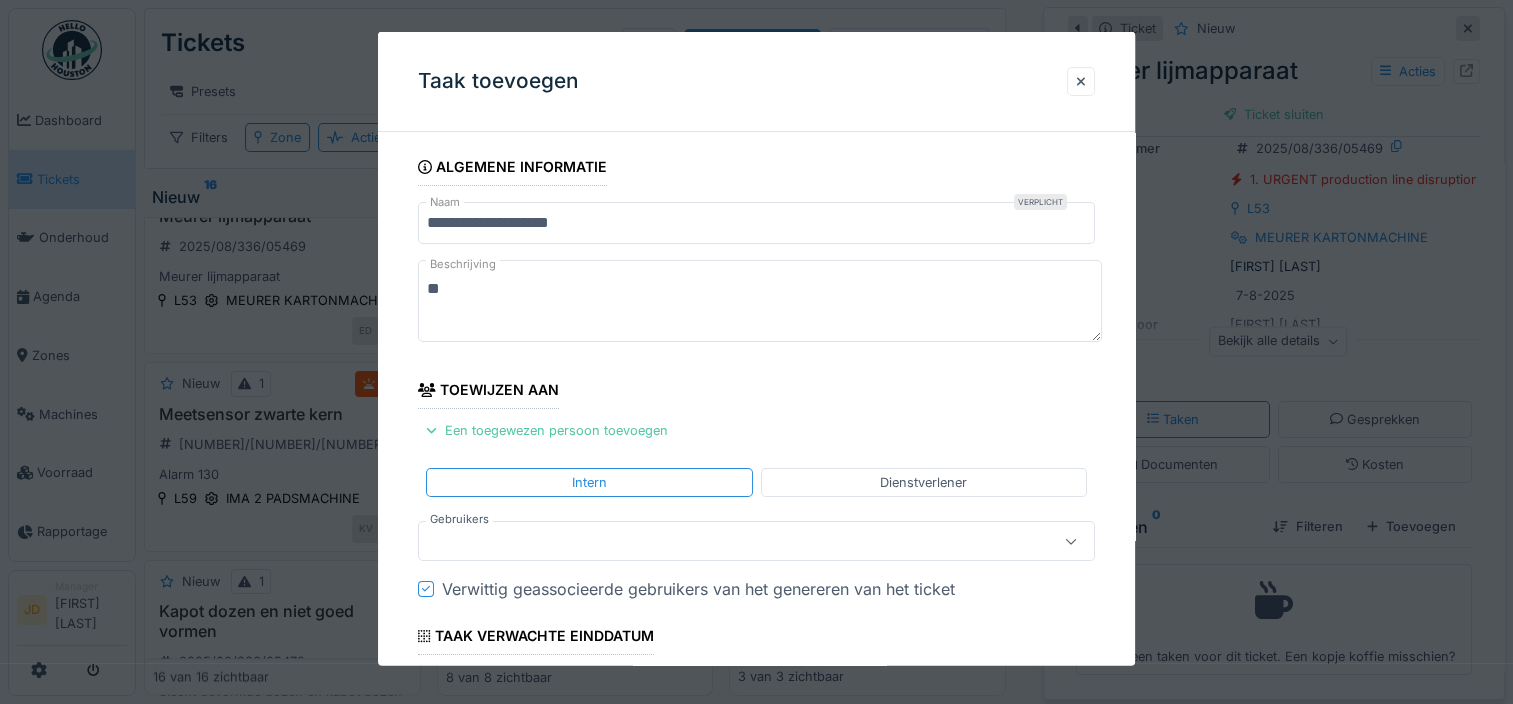 type on "*" 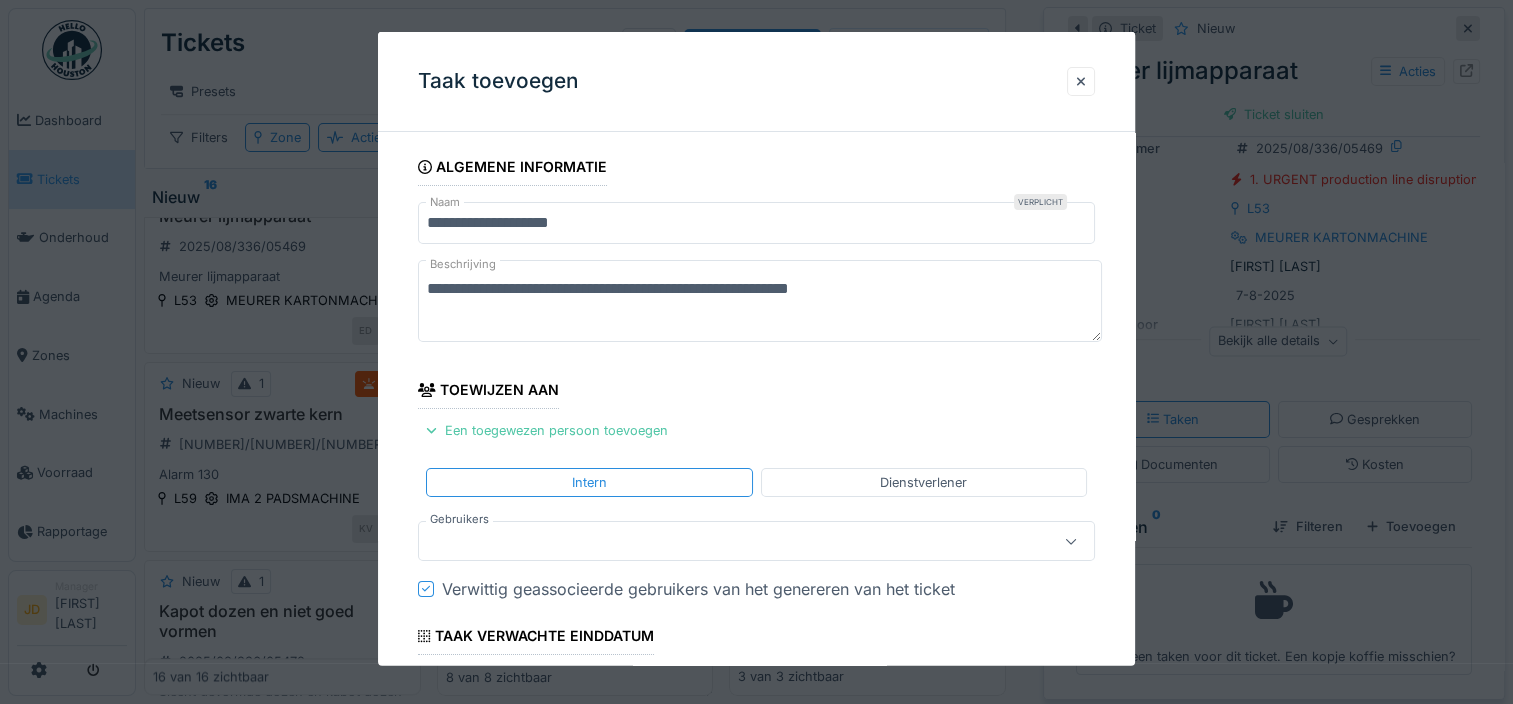 type on "**********" 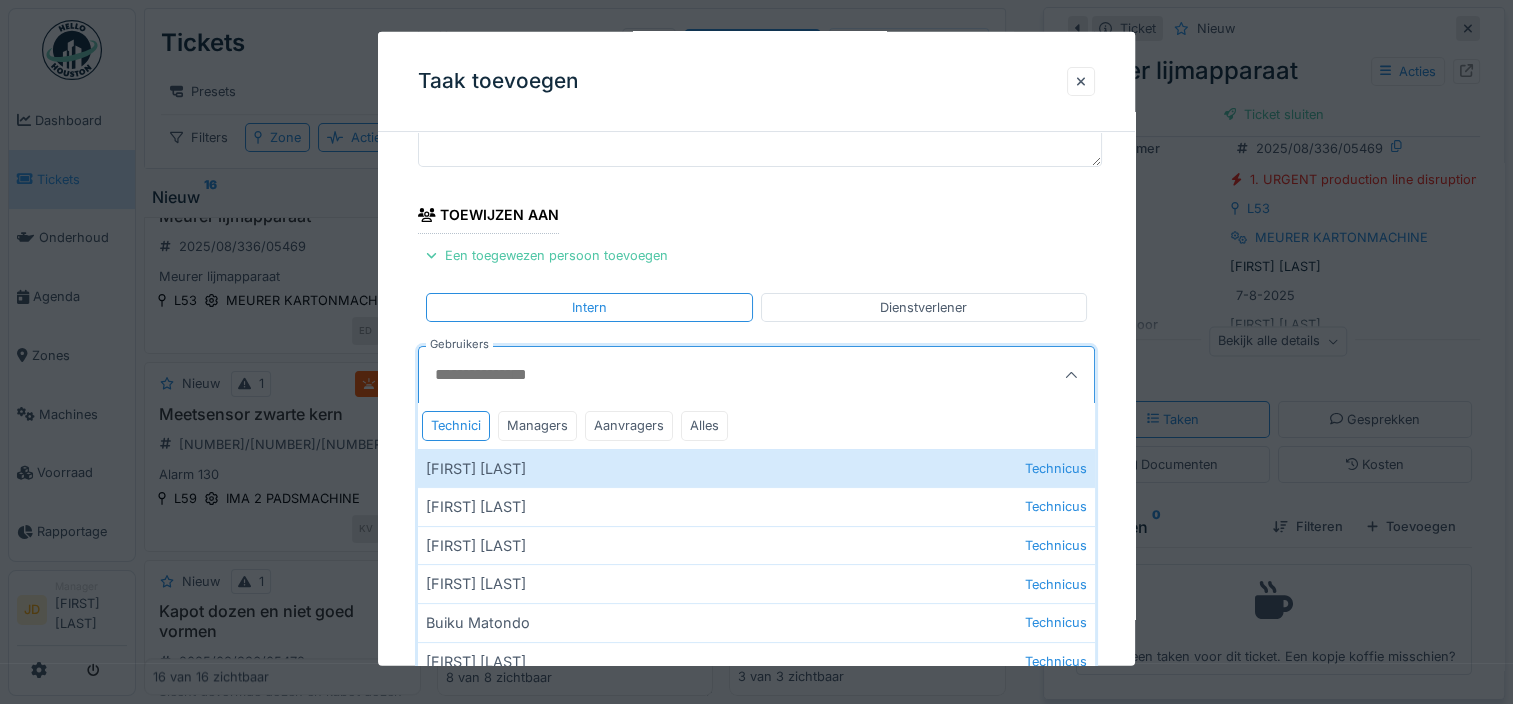 scroll, scrollTop: 176, scrollLeft: 0, axis: vertical 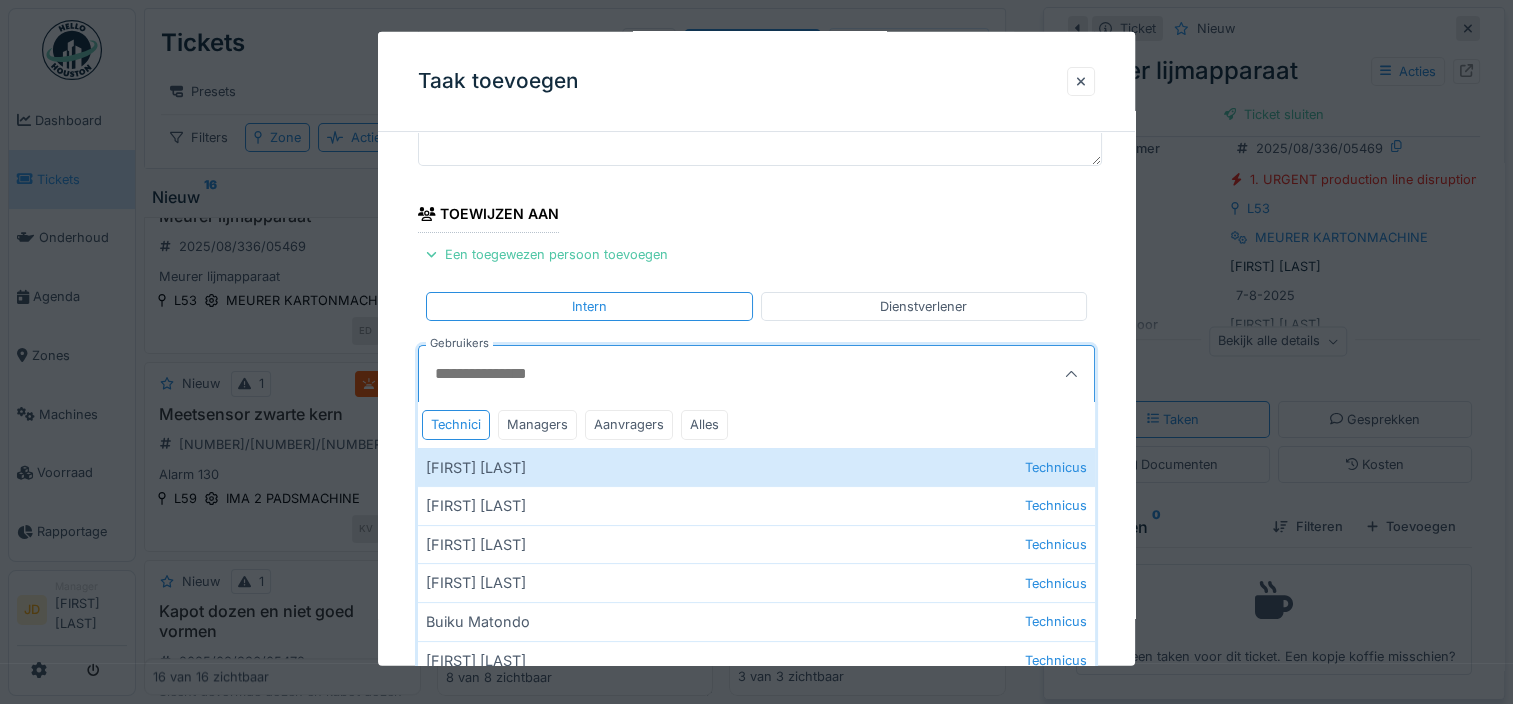 click on "Gebruikers" at bounding box center [710, 374] 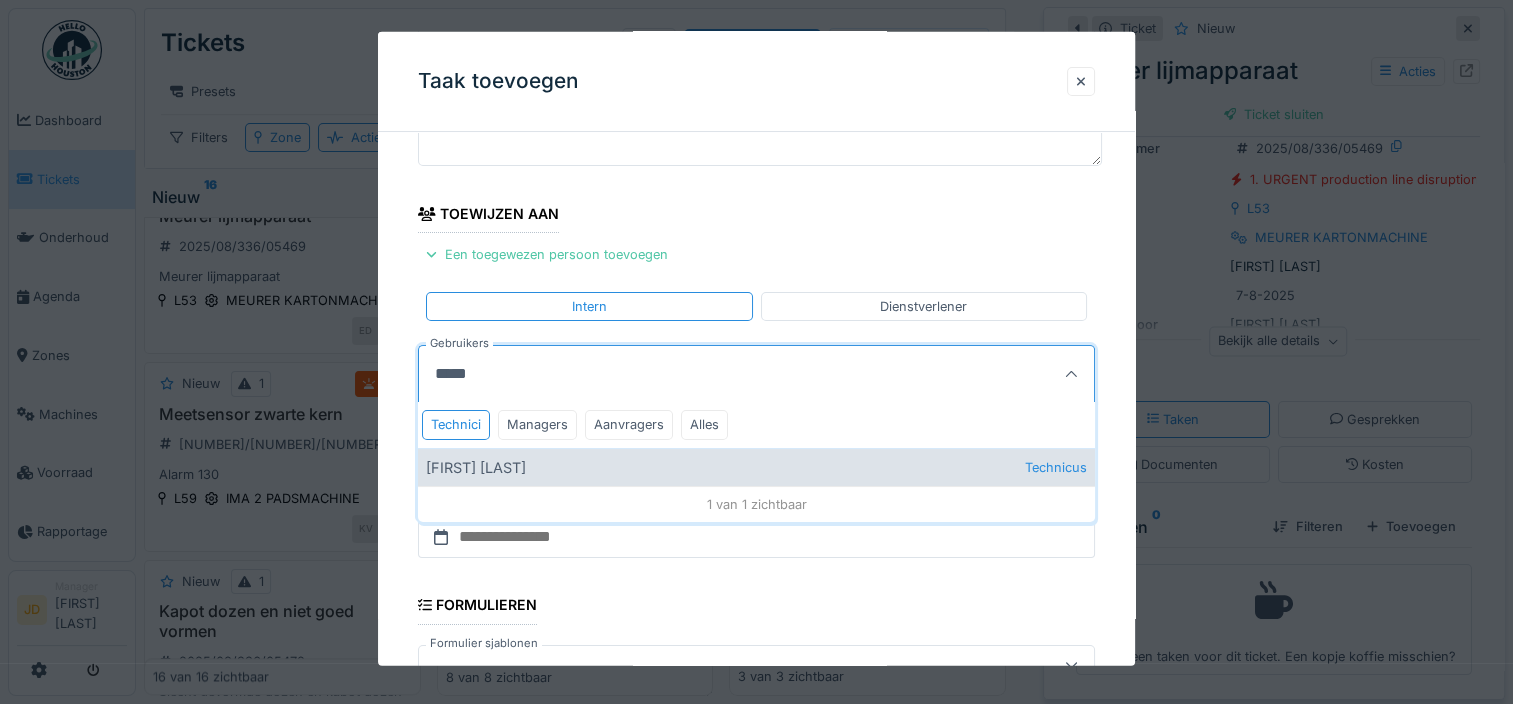 type on "*****" 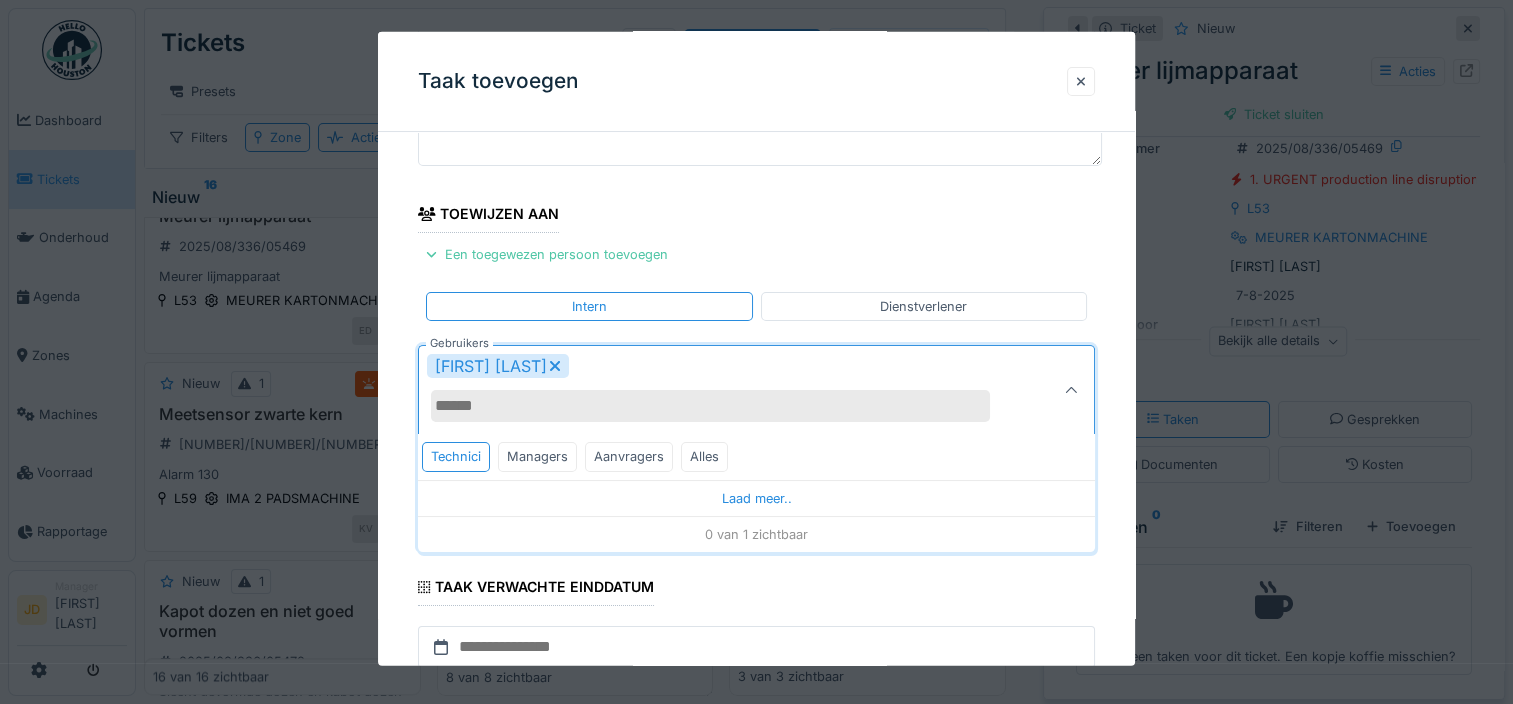 click at bounding box center [1071, 390] 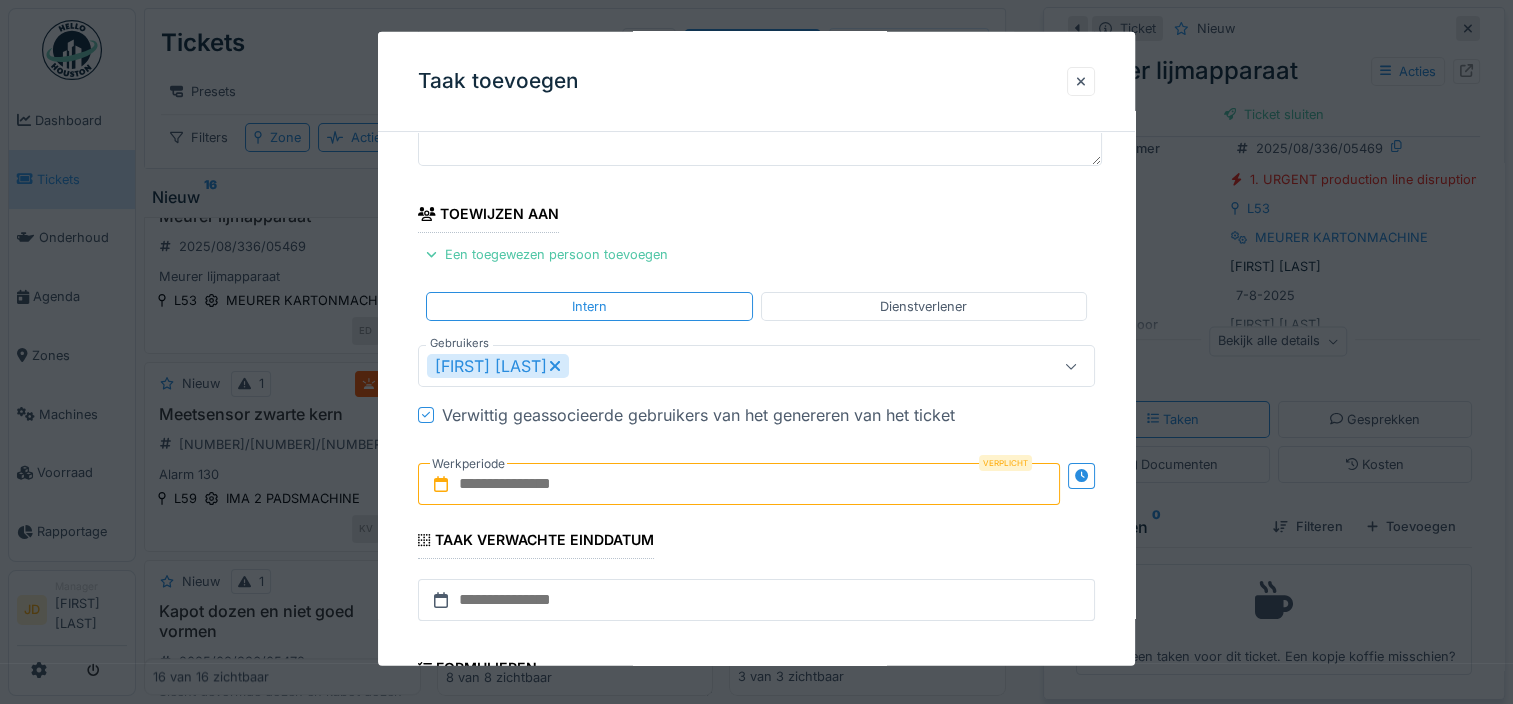 click at bounding box center (739, 484) 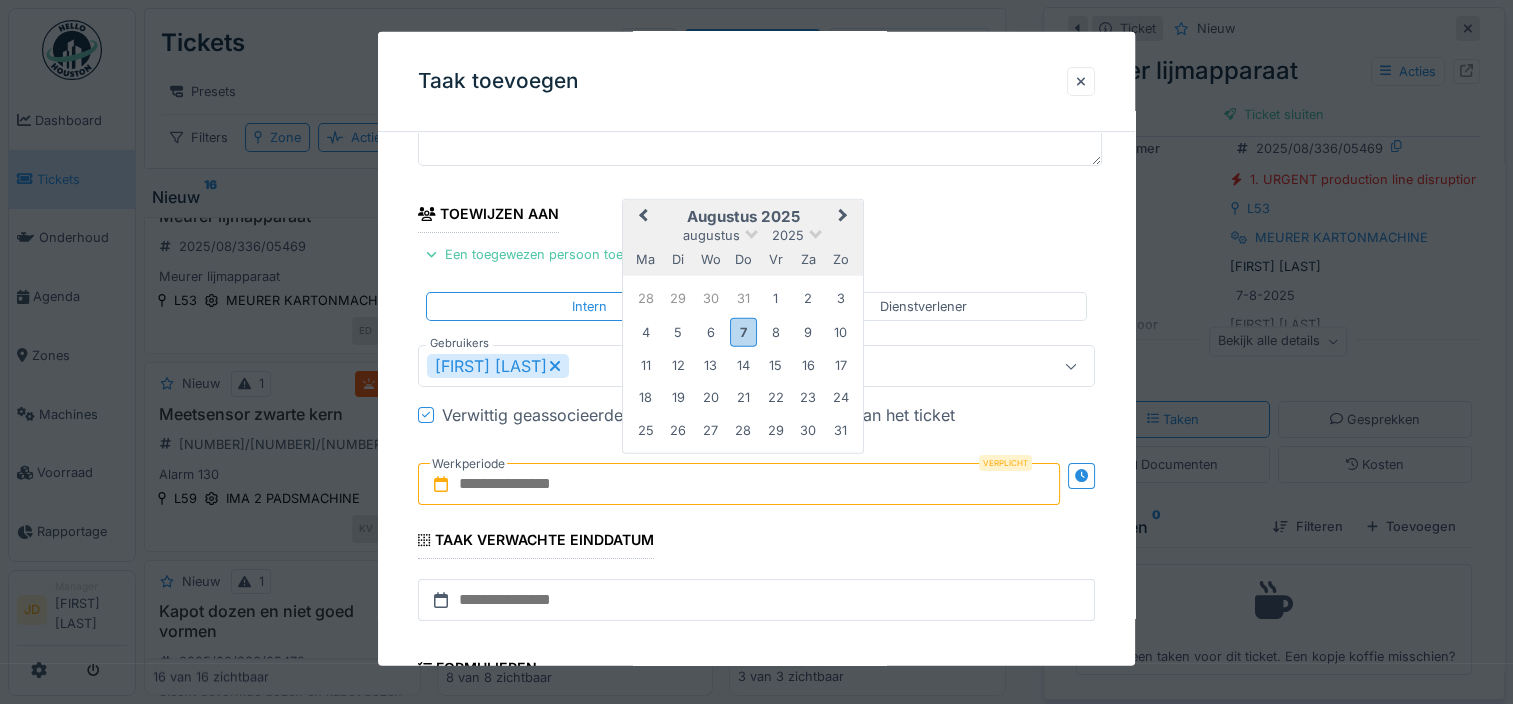 click on "augustus 2025" at bounding box center (743, 217) 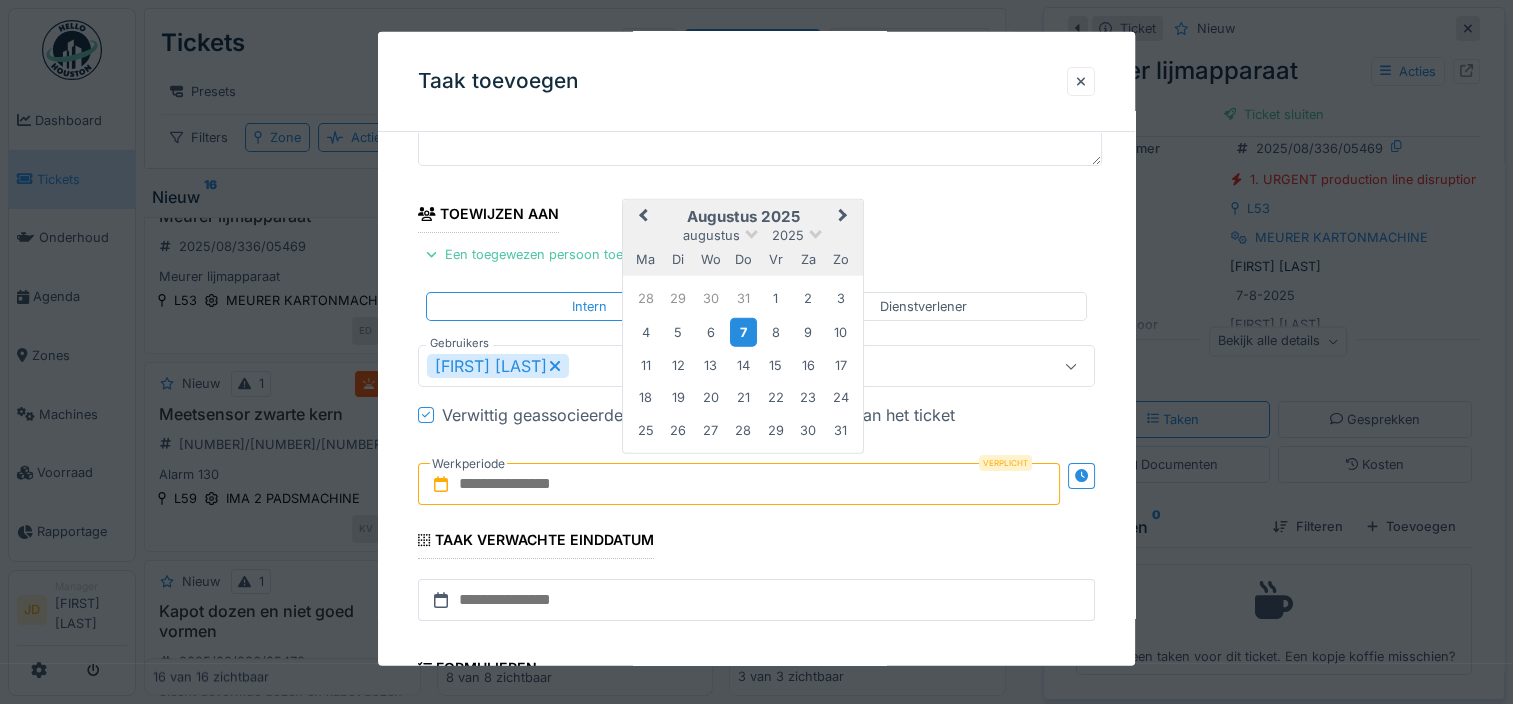 click on "7" at bounding box center [743, 331] 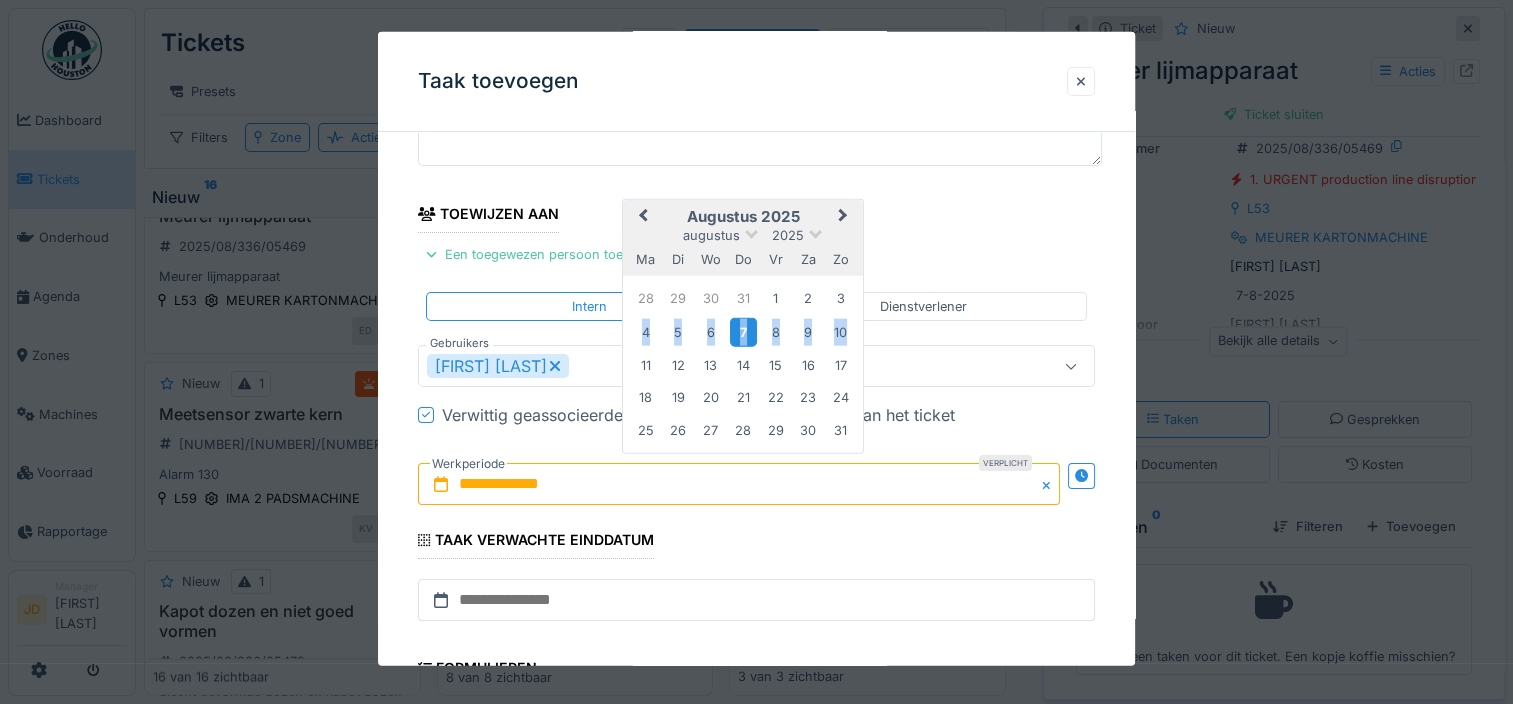 click on "7" at bounding box center [743, 331] 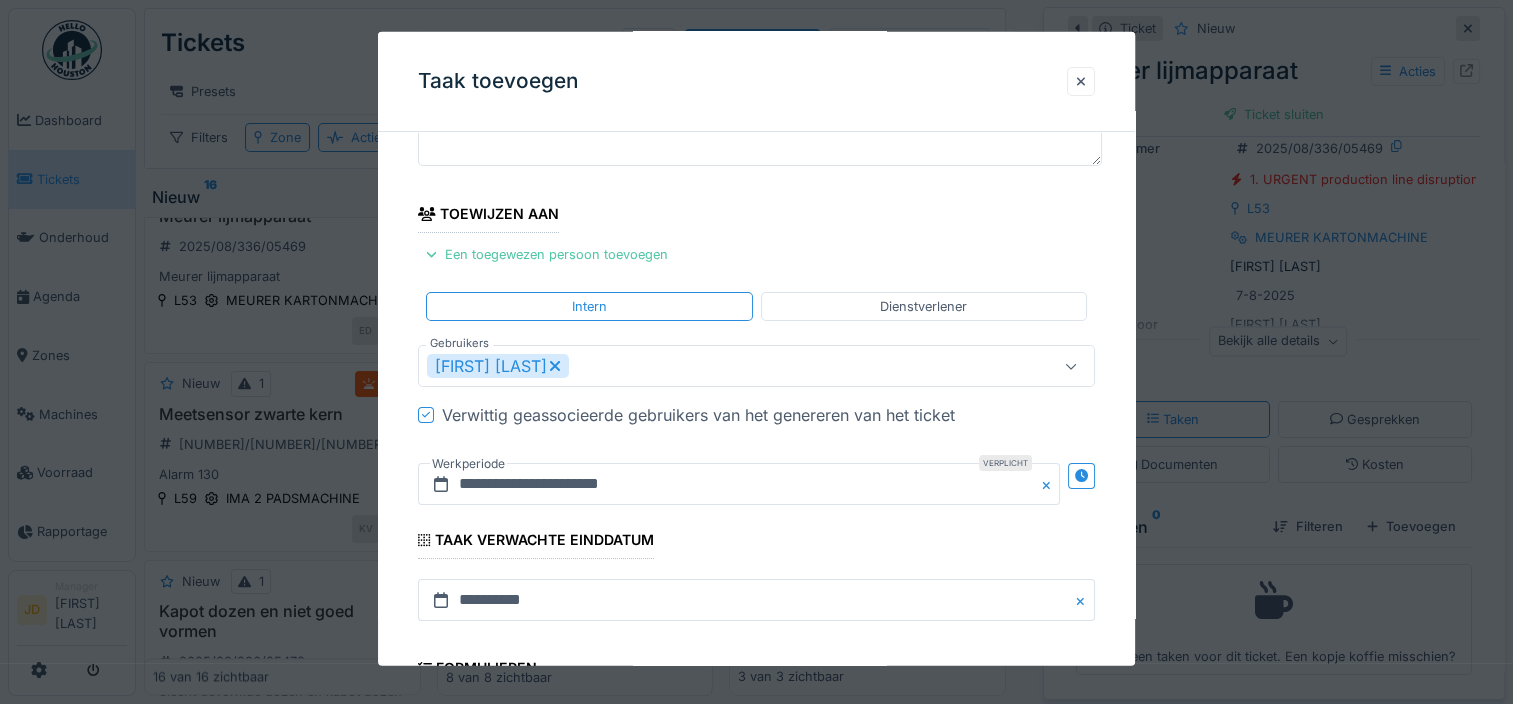 scroll, scrollTop: 505, scrollLeft: 0, axis: vertical 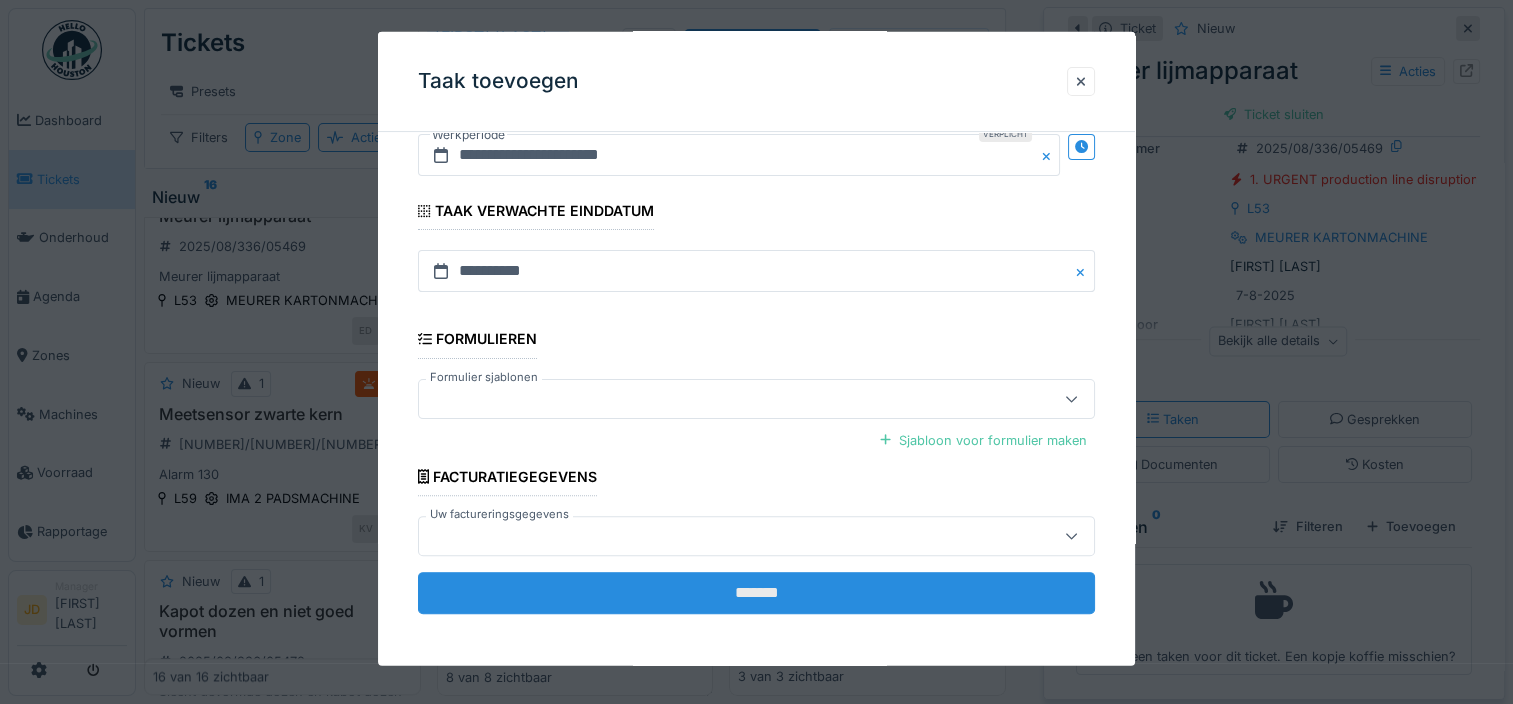 click on "*******" at bounding box center [756, 593] 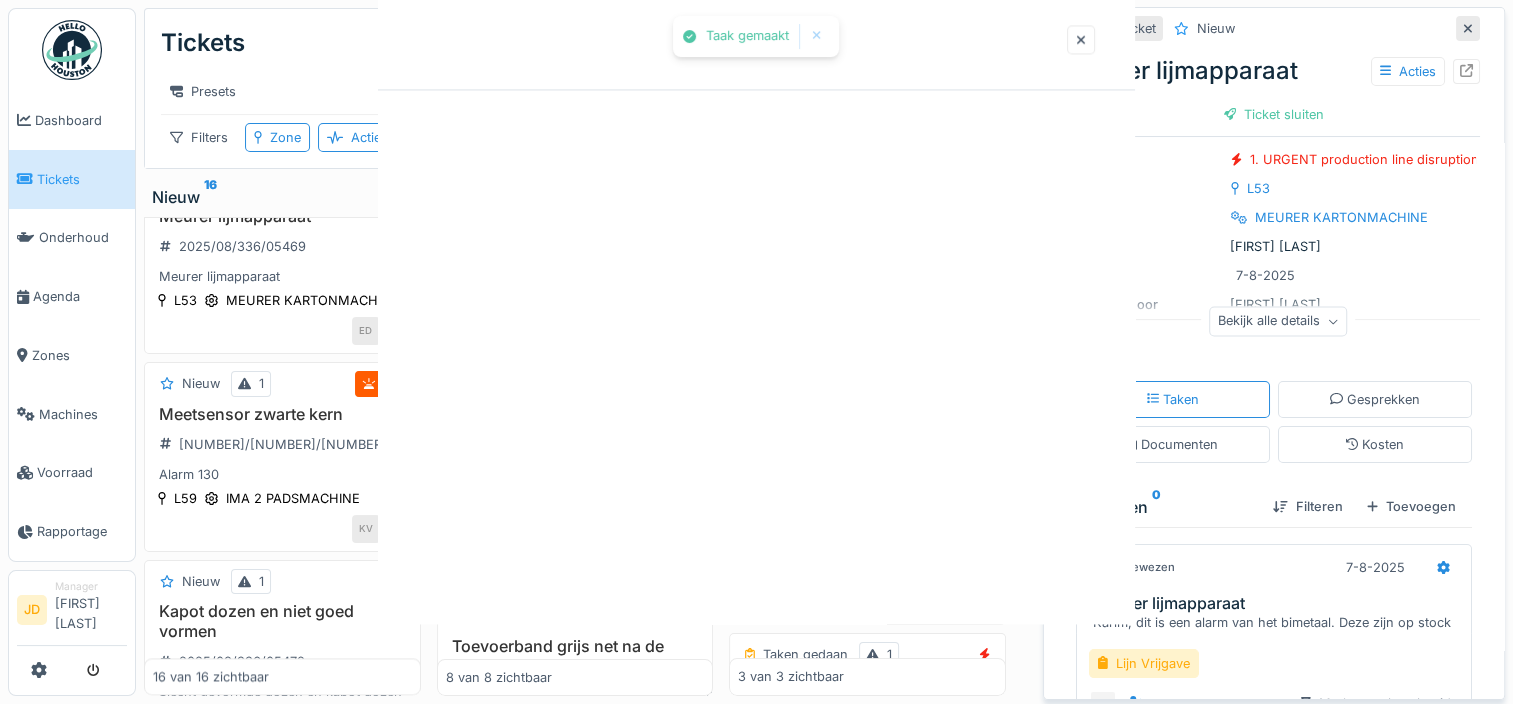 scroll, scrollTop: 0, scrollLeft: 0, axis: both 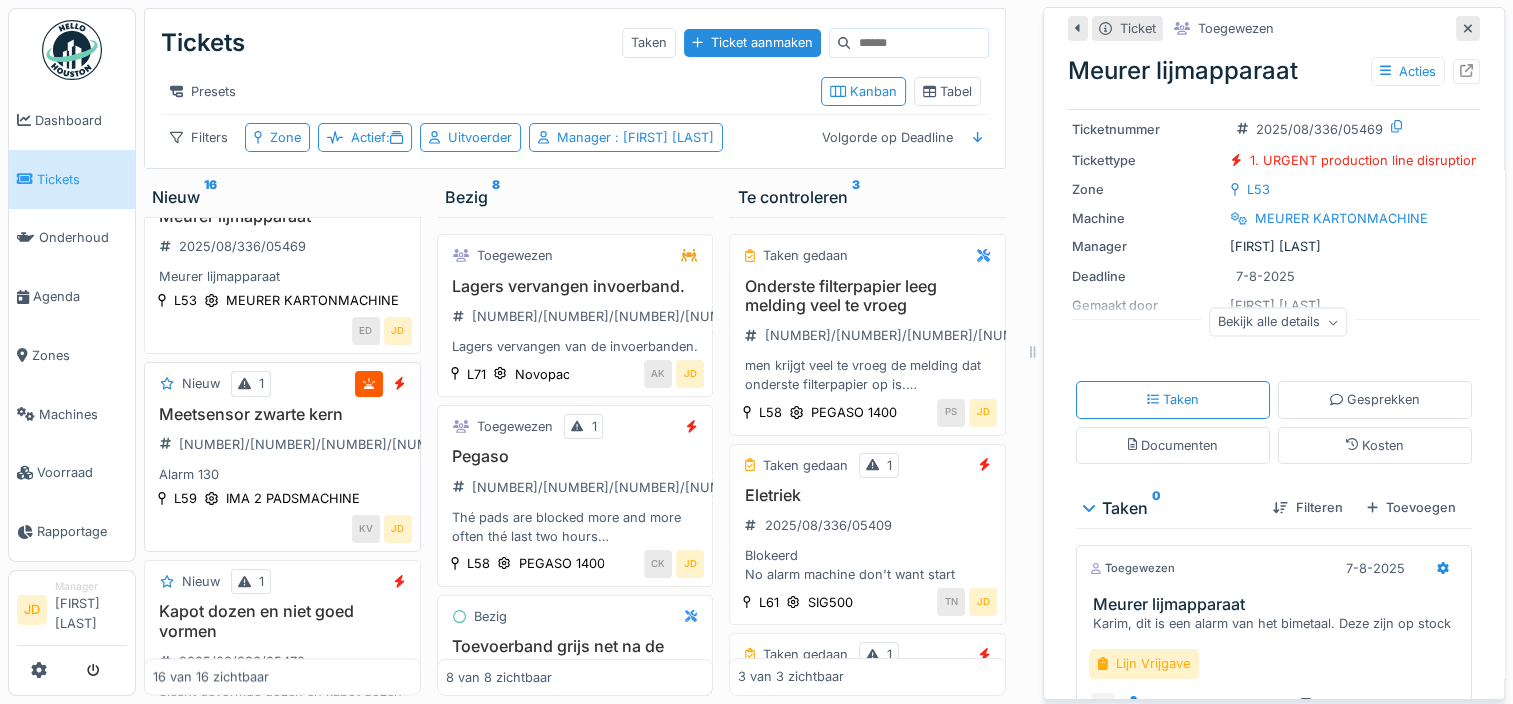 click on "Alarm 130" at bounding box center (282, 474) 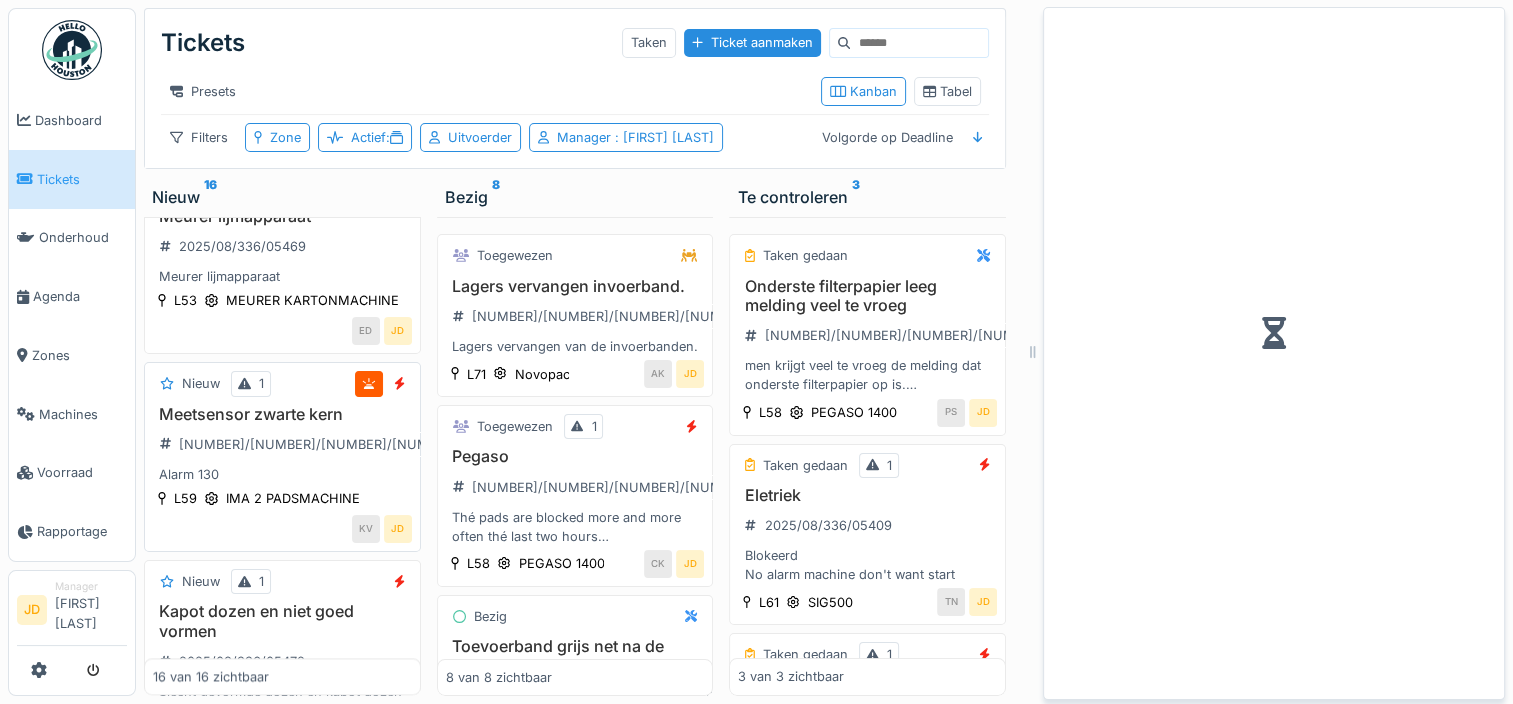 scroll, scrollTop: 0, scrollLeft: 0, axis: both 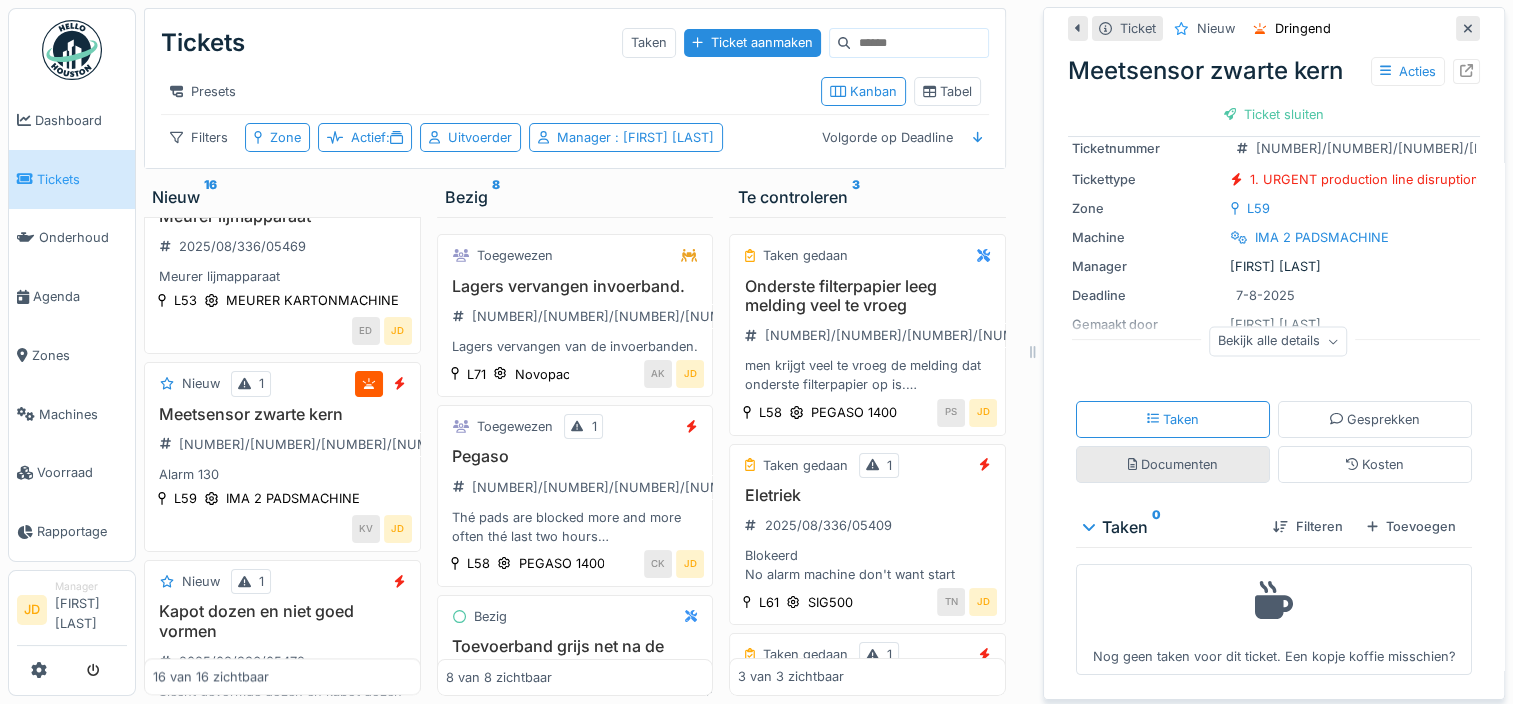 click on "Documenten" at bounding box center [1173, 464] 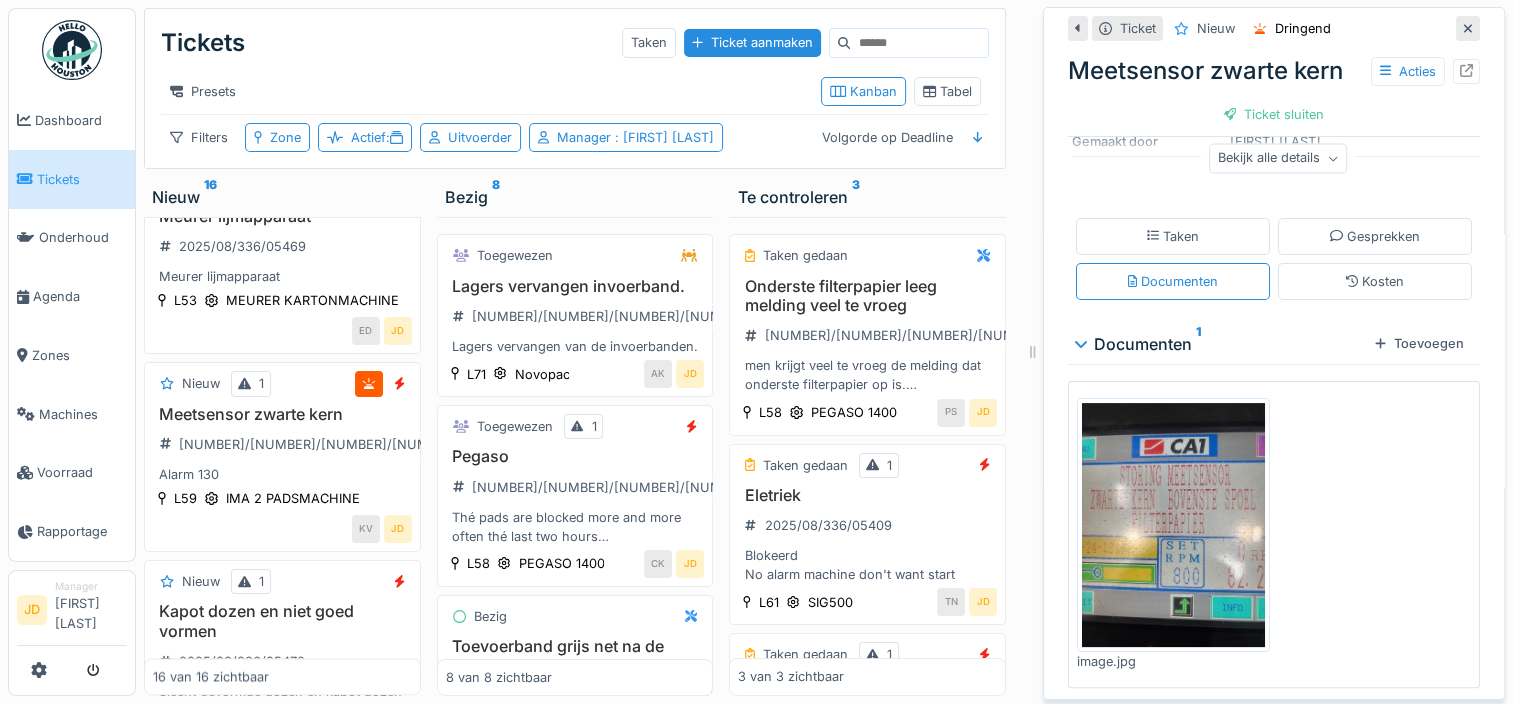 scroll, scrollTop: 287, scrollLeft: 0, axis: vertical 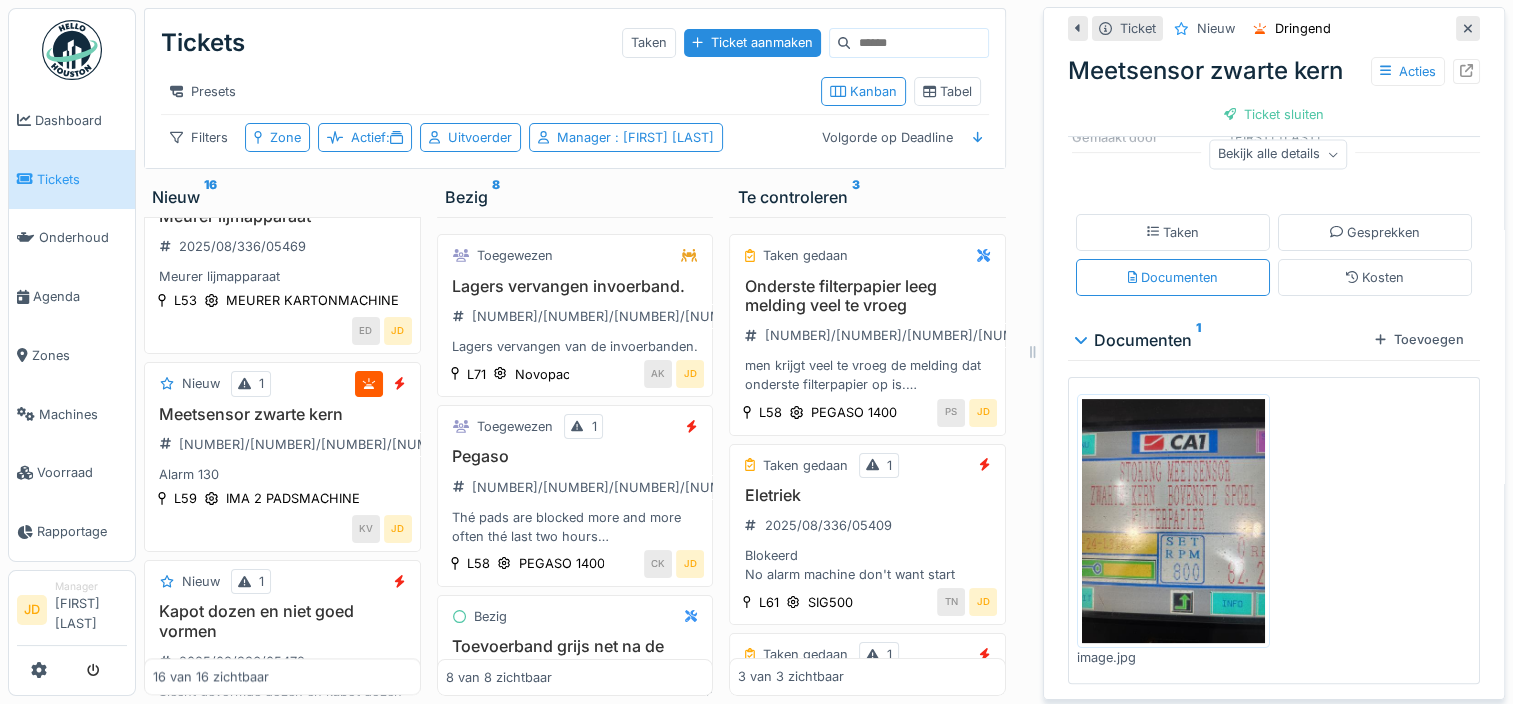 click at bounding box center [1173, 521] 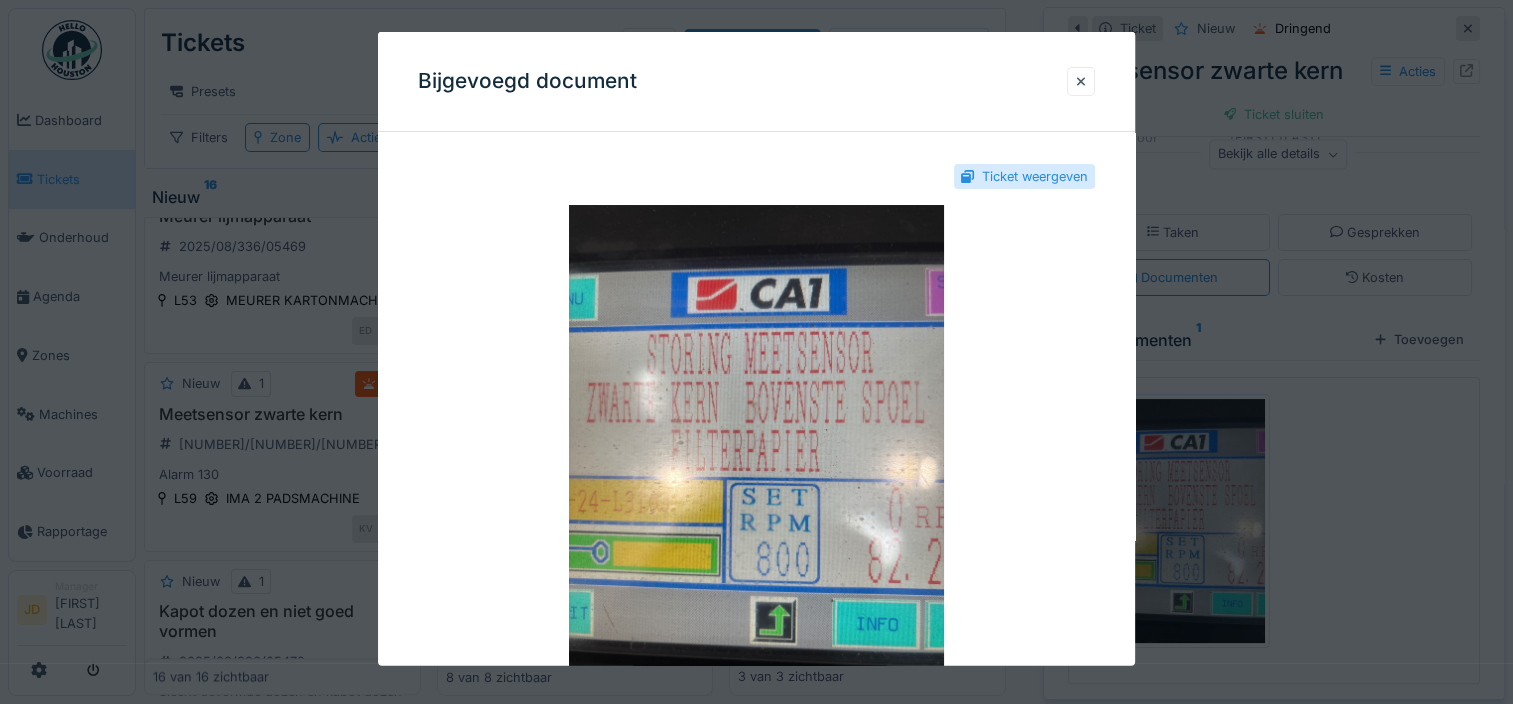 click at bounding box center [756, 352] 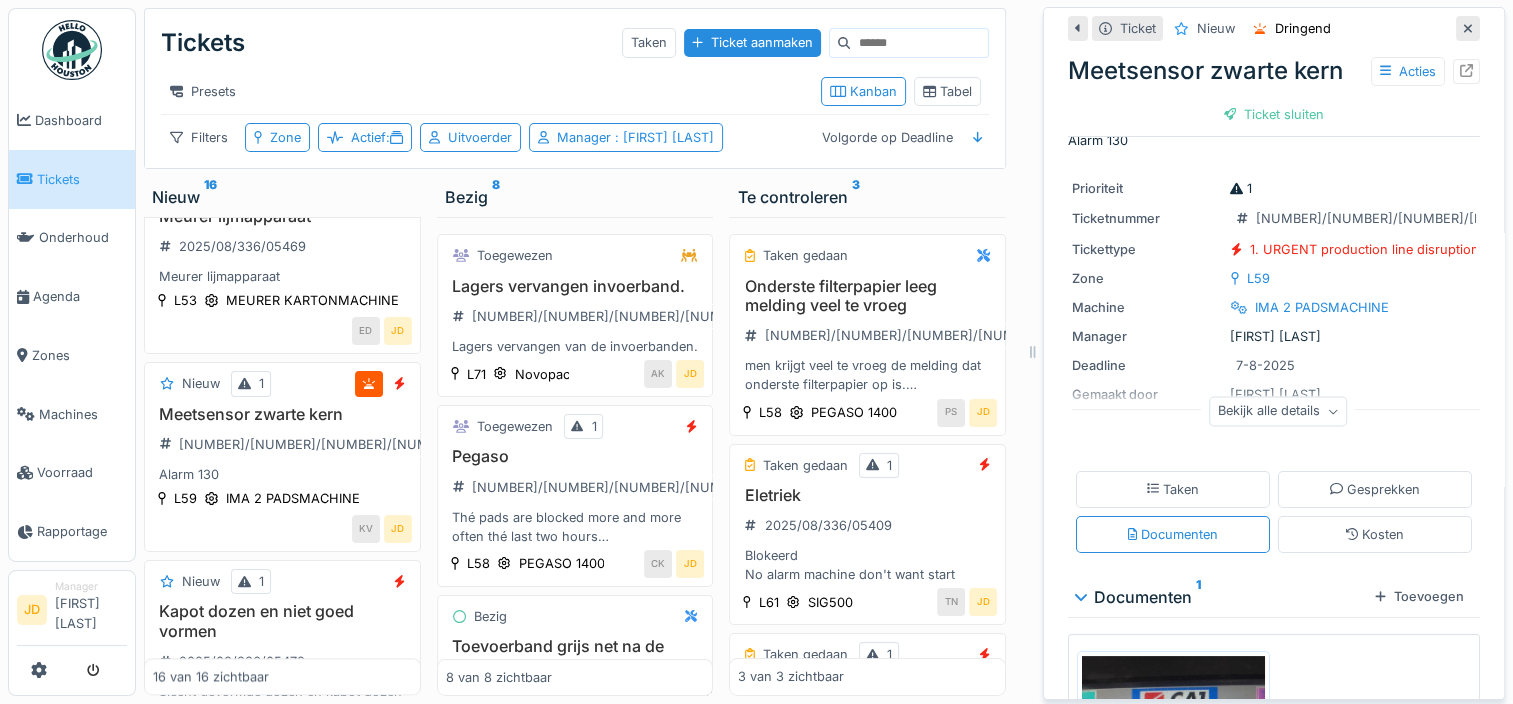 scroll, scrollTop: 25, scrollLeft: 0, axis: vertical 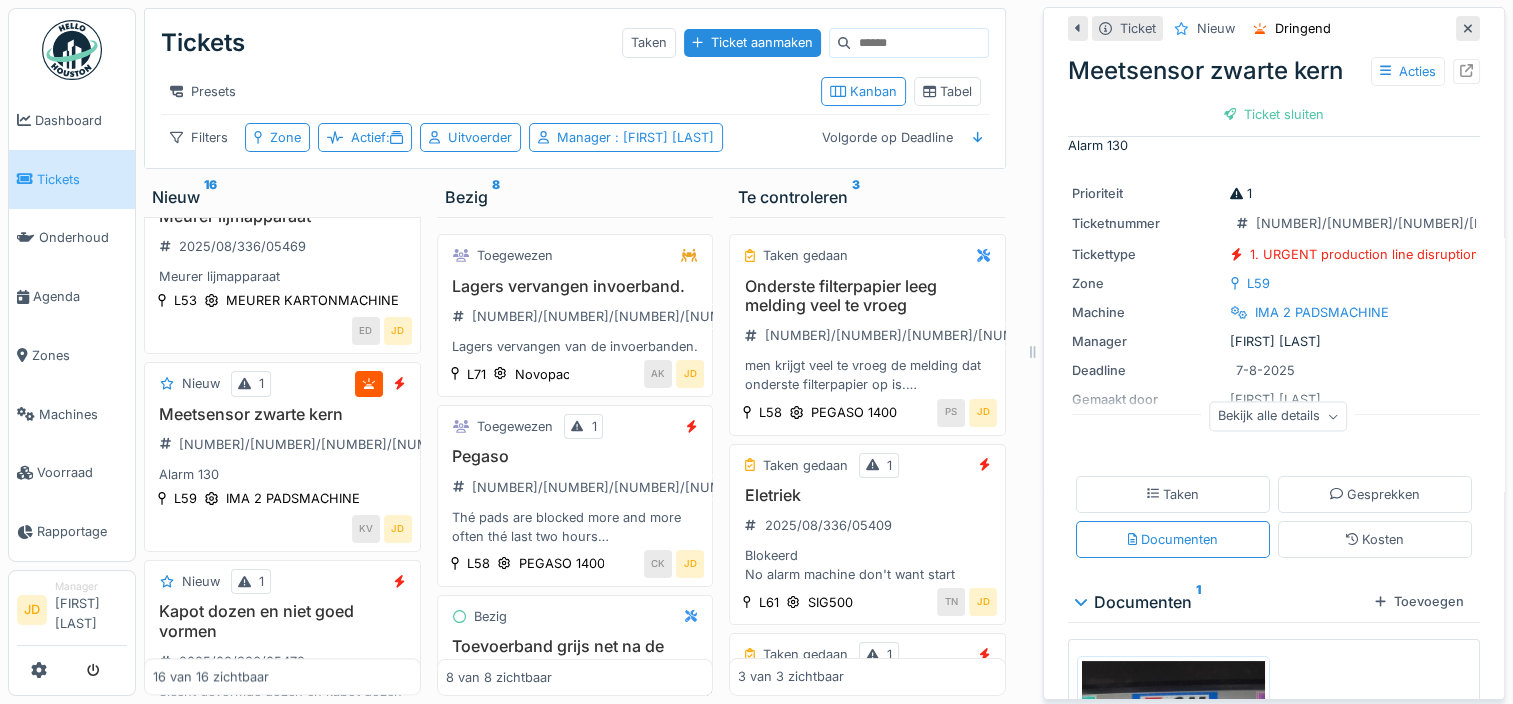 click on "Bekijk alle details" at bounding box center [1278, 416] 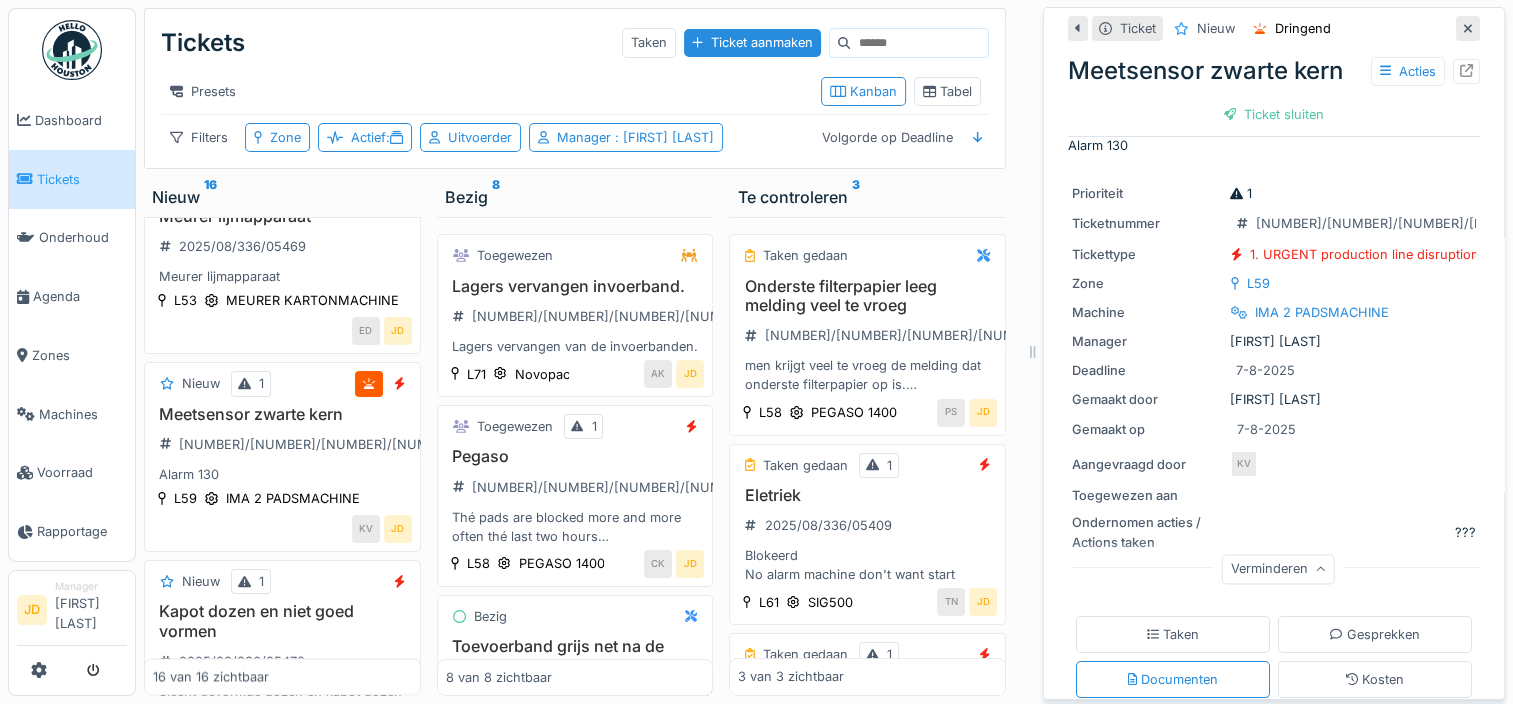 click on "Verminderen" at bounding box center (1278, 569) 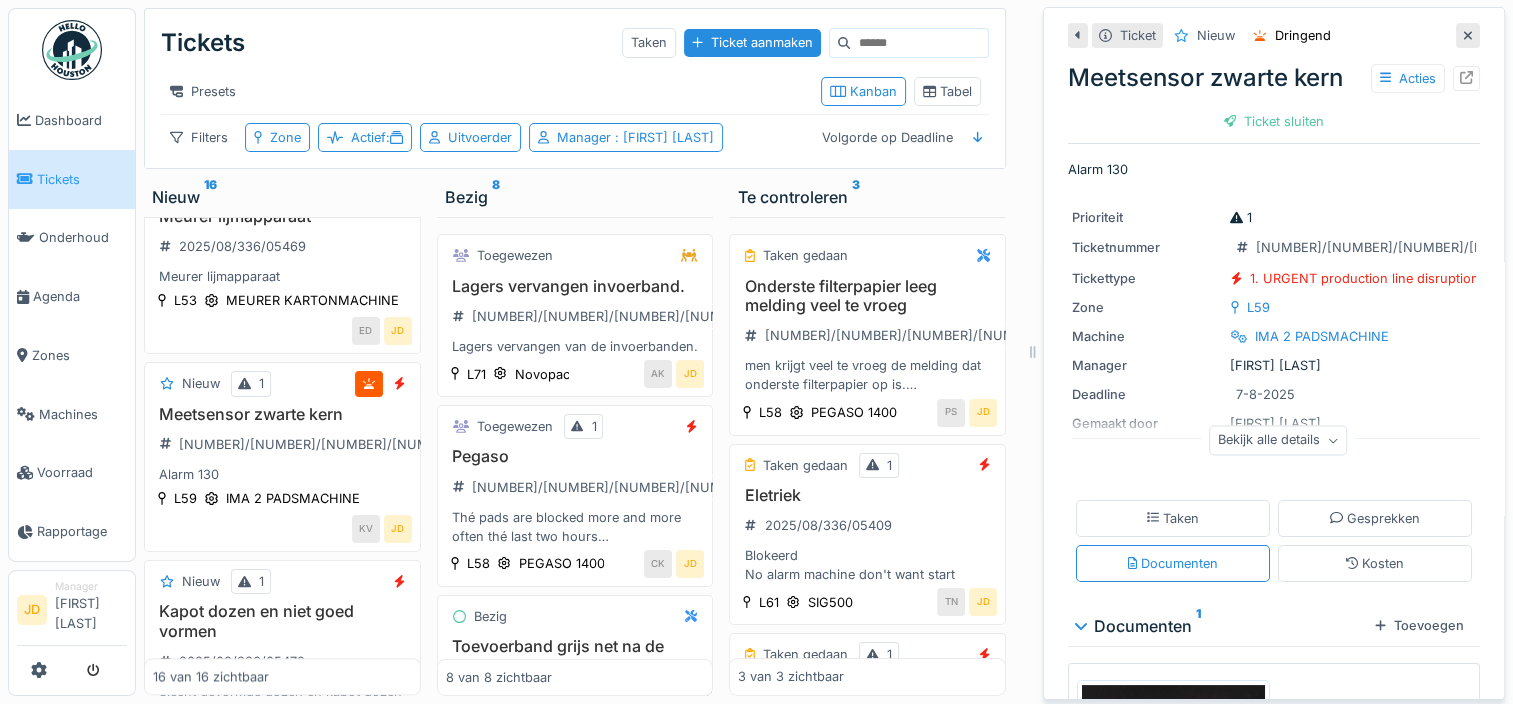 scroll, scrollTop: 0, scrollLeft: 0, axis: both 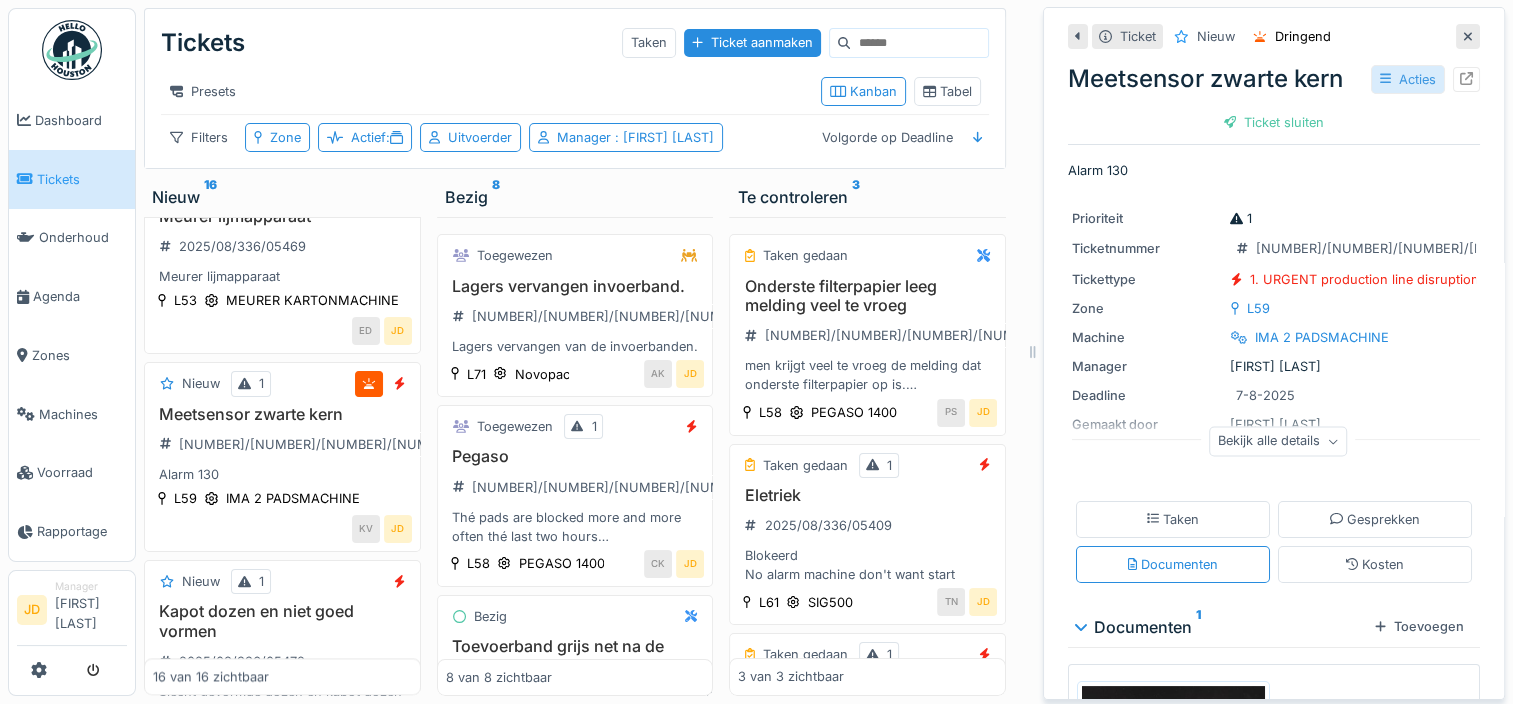 click on "Acties" at bounding box center (1408, 79) 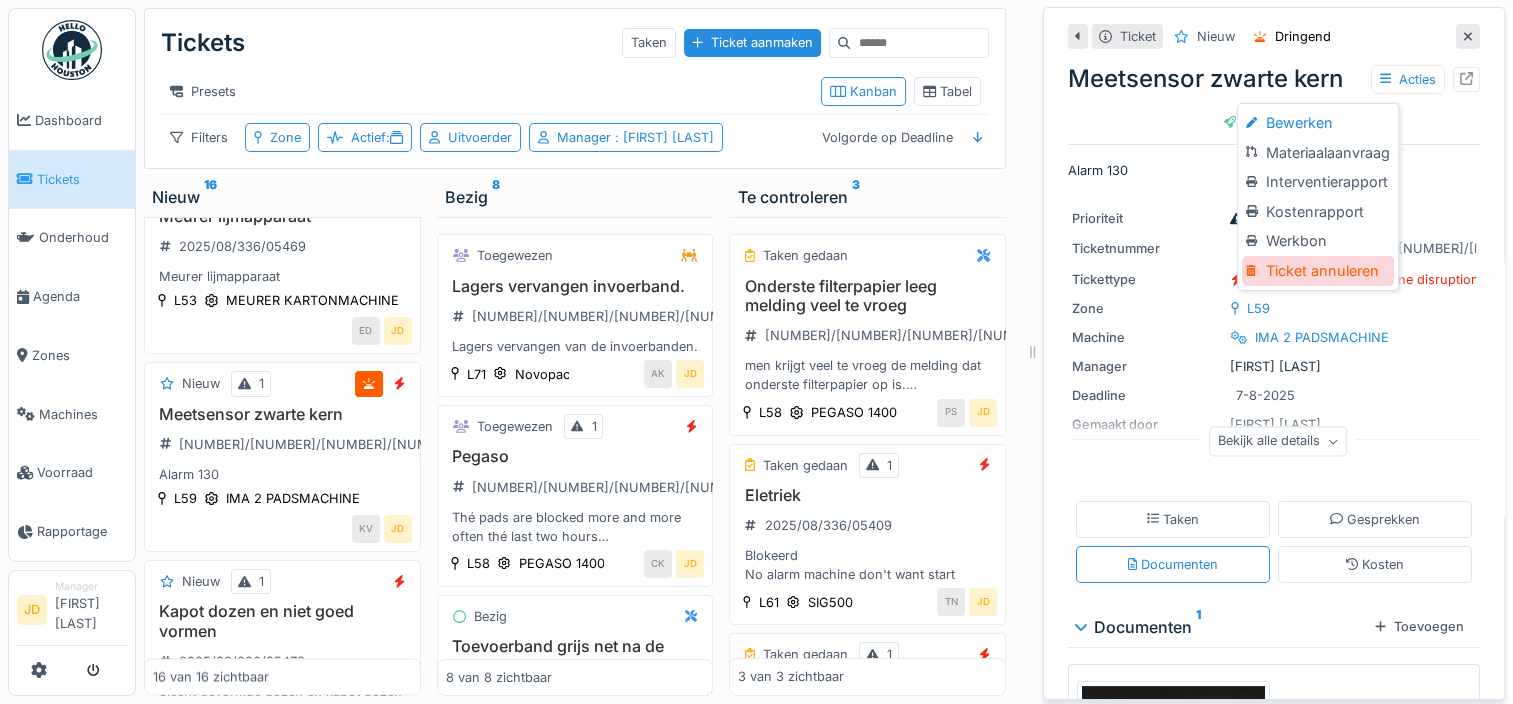click on "Ticket annuleren" at bounding box center [1317, 271] 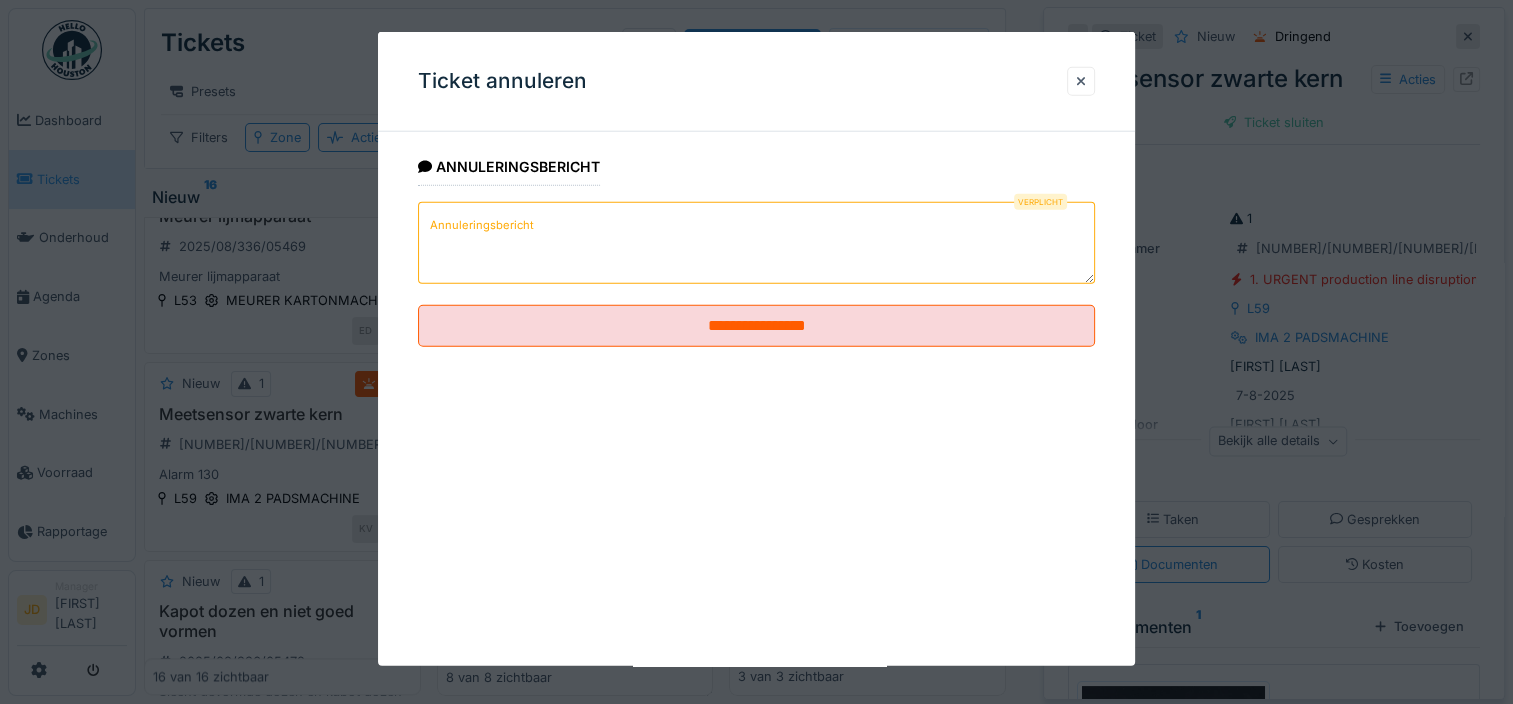 click on "Annuleringsbericht" at bounding box center [756, 243] 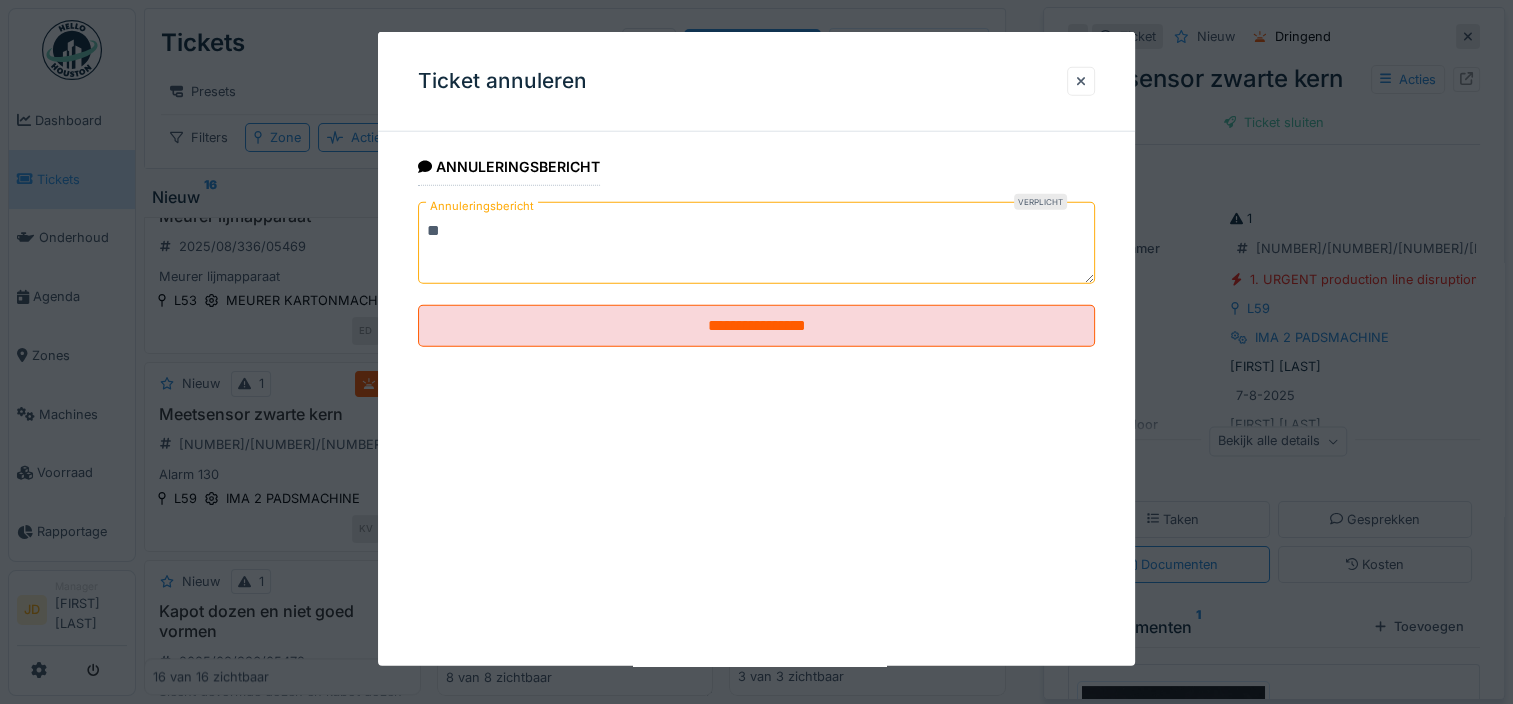 type on "*" 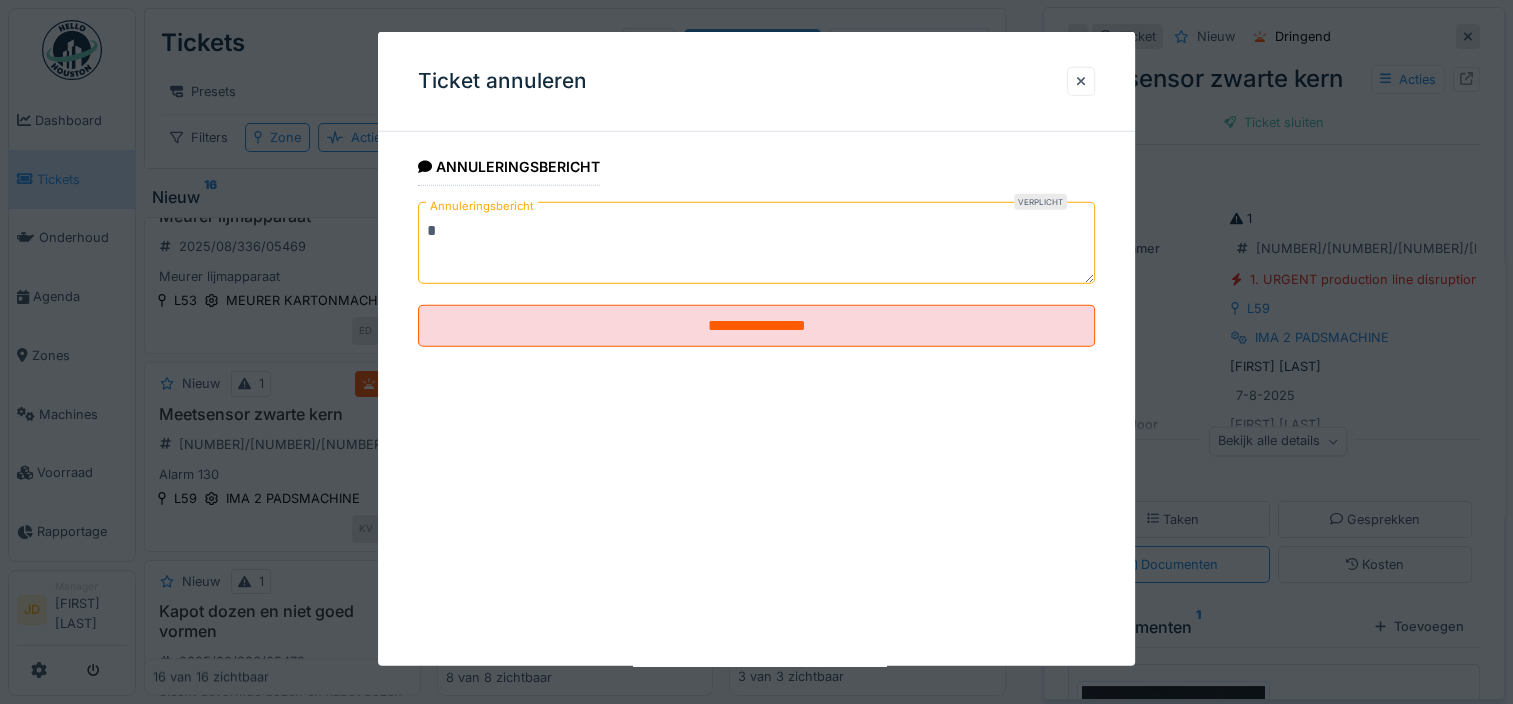 type 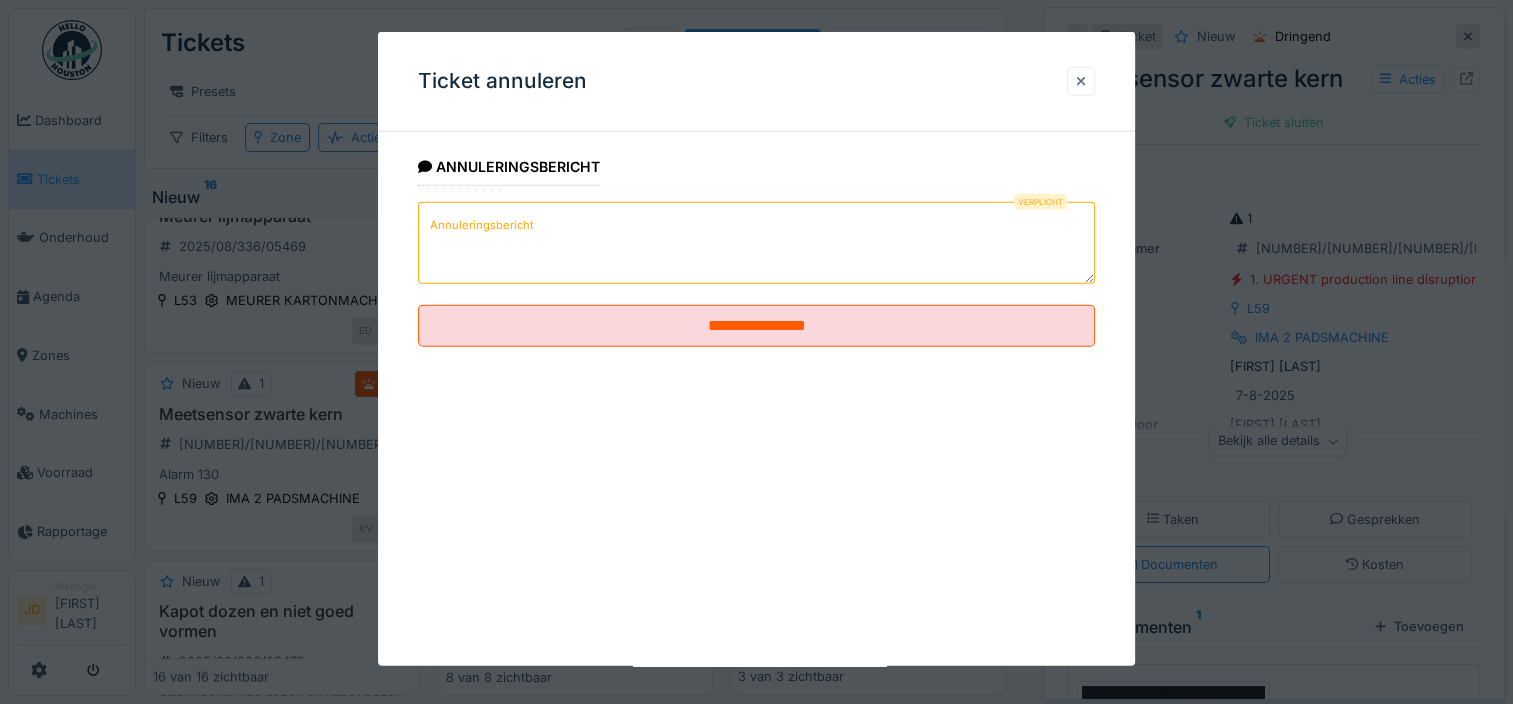 click at bounding box center [1081, 81] 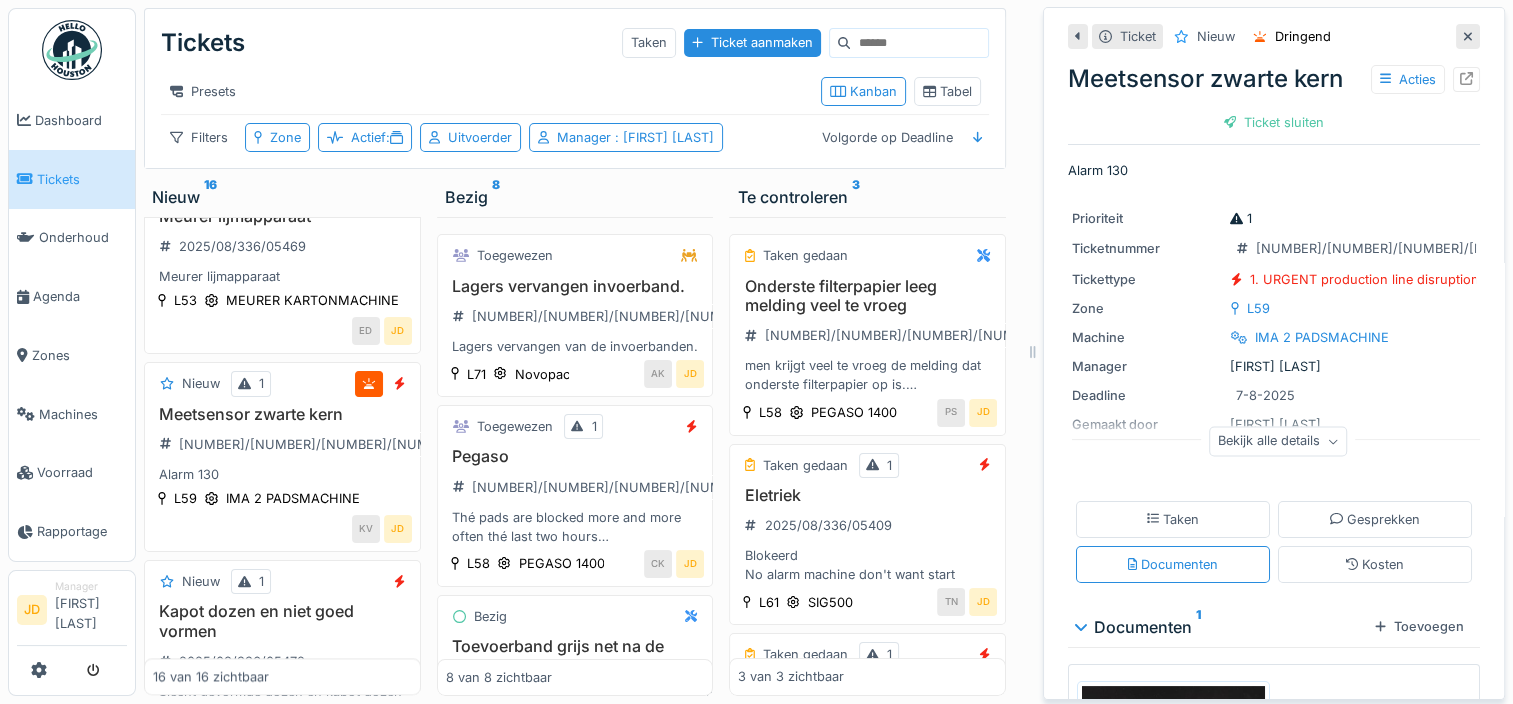 scroll, scrollTop: 15, scrollLeft: 0, axis: vertical 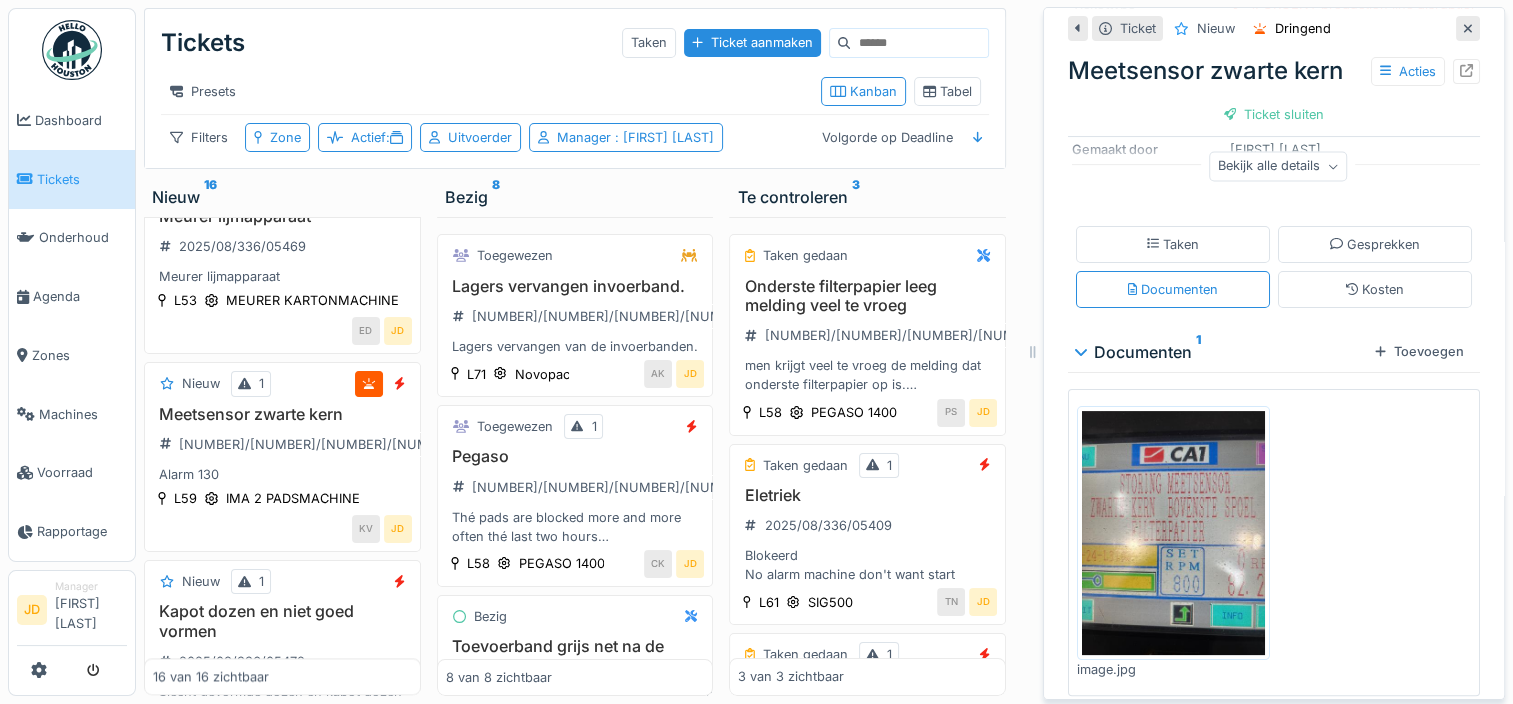 click at bounding box center [1173, 533] 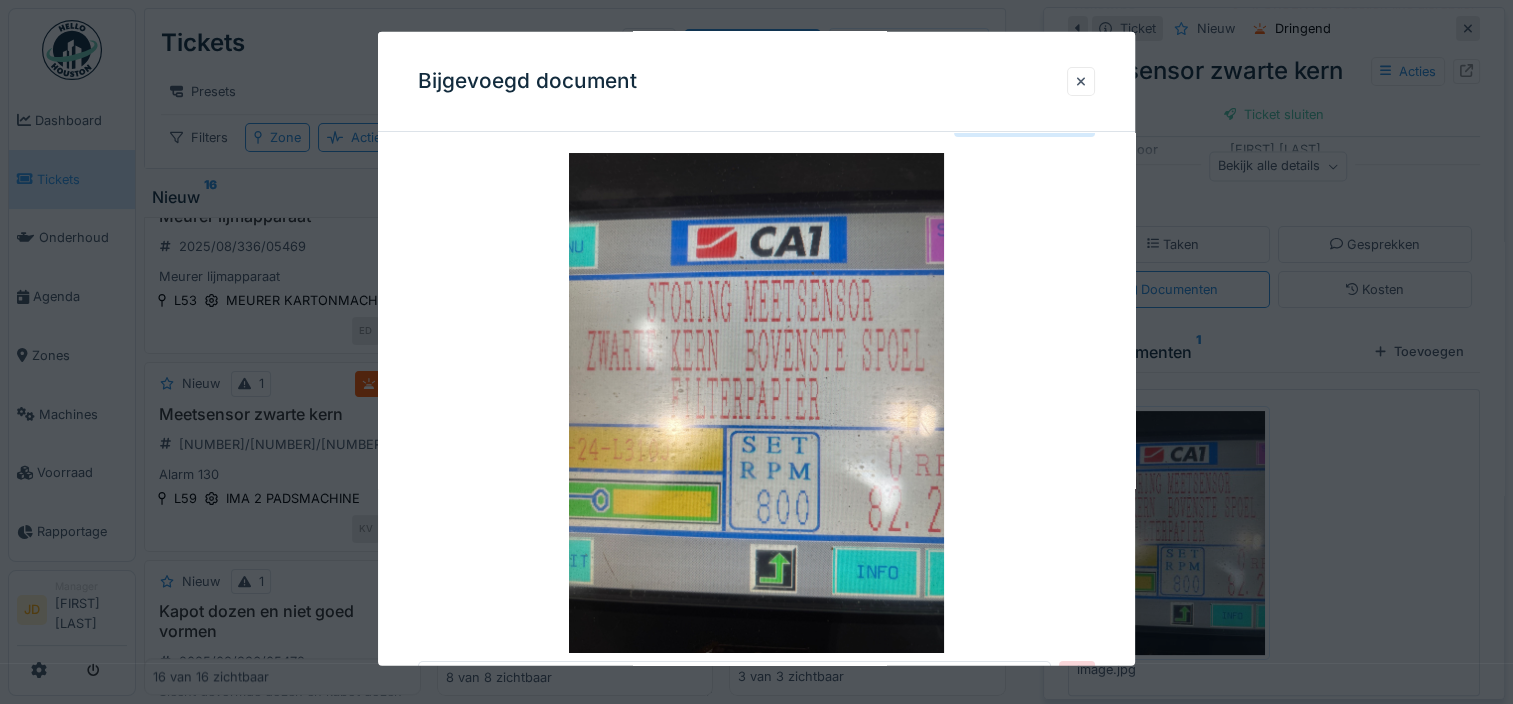 scroll, scrollTop: 51, scrollLeft: 0, axis: vertical 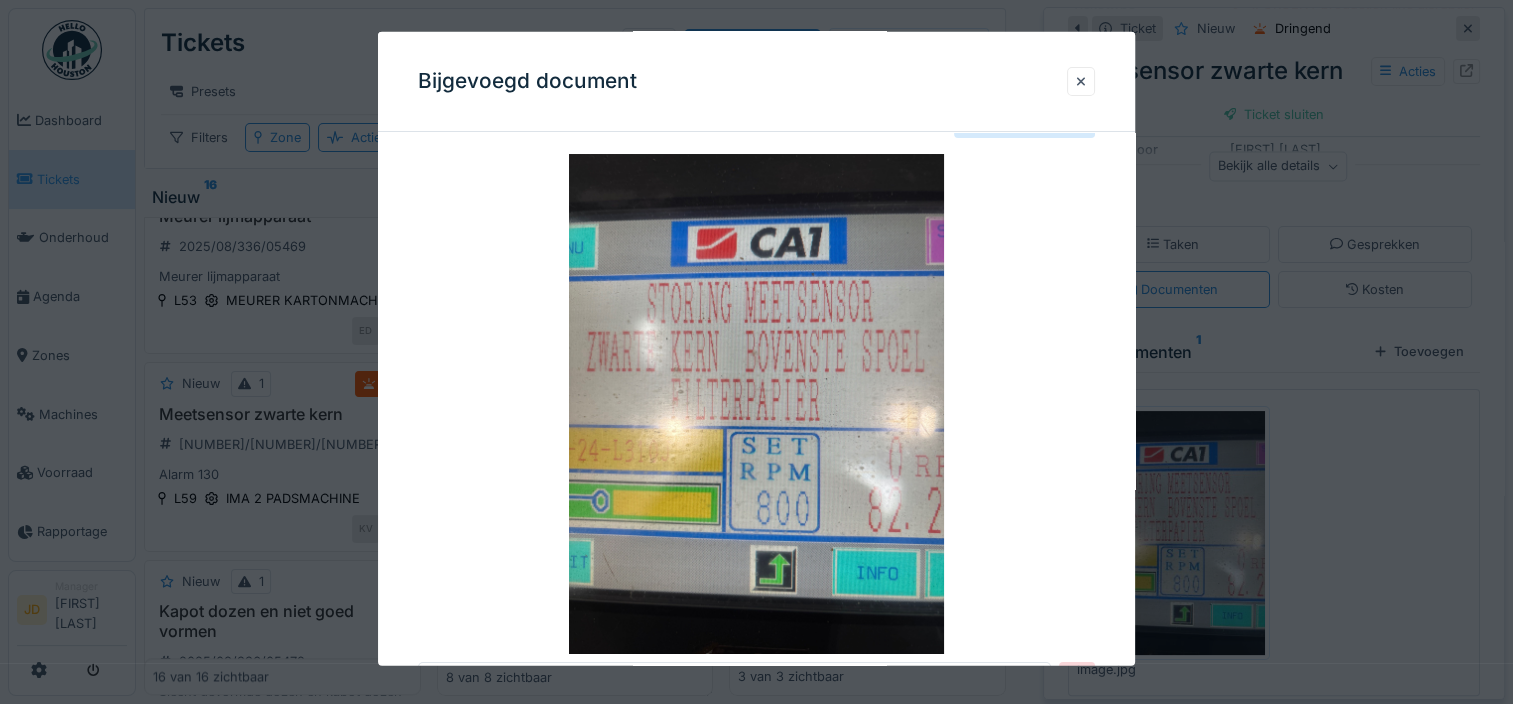 click at bounding box center (756, 352) 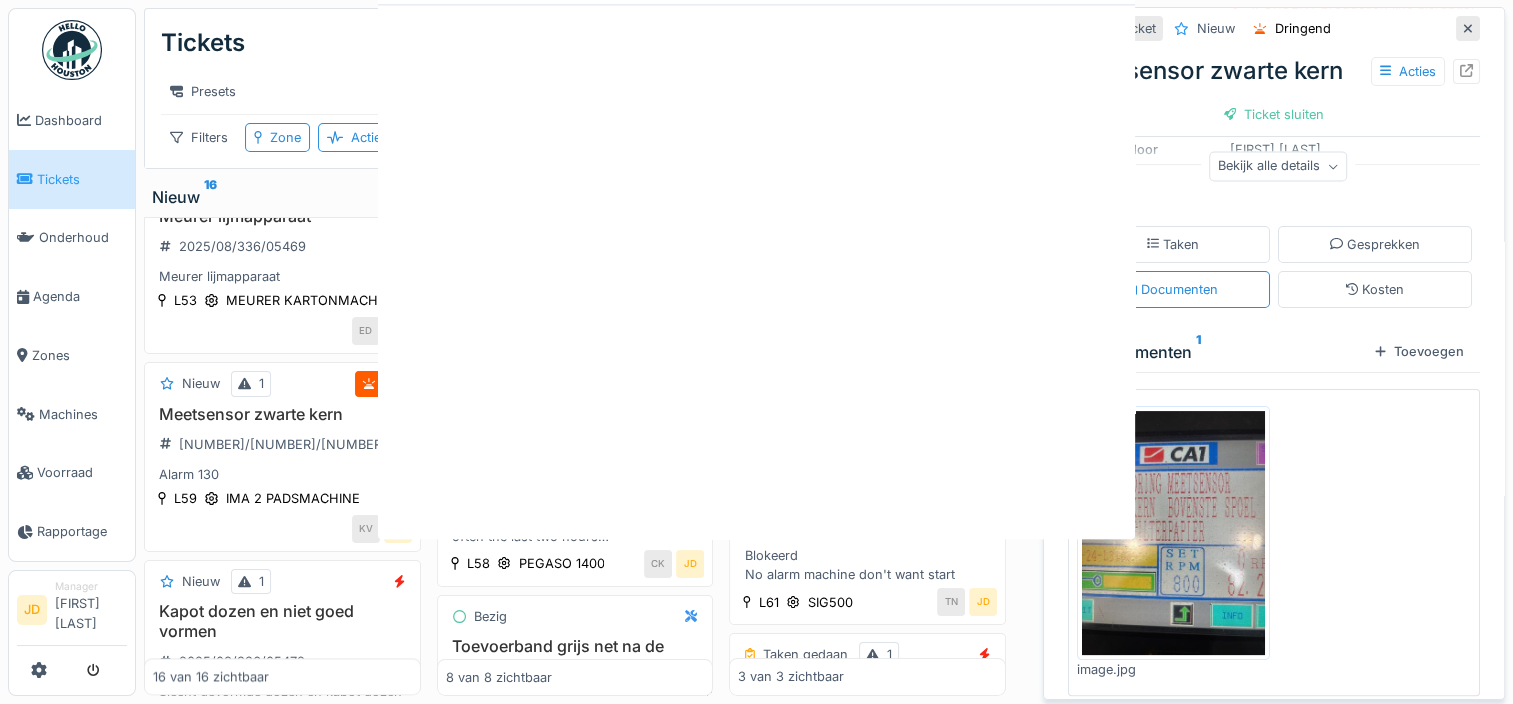 scroll, scrollTop: 0, scrollLeft: 0, axis: both 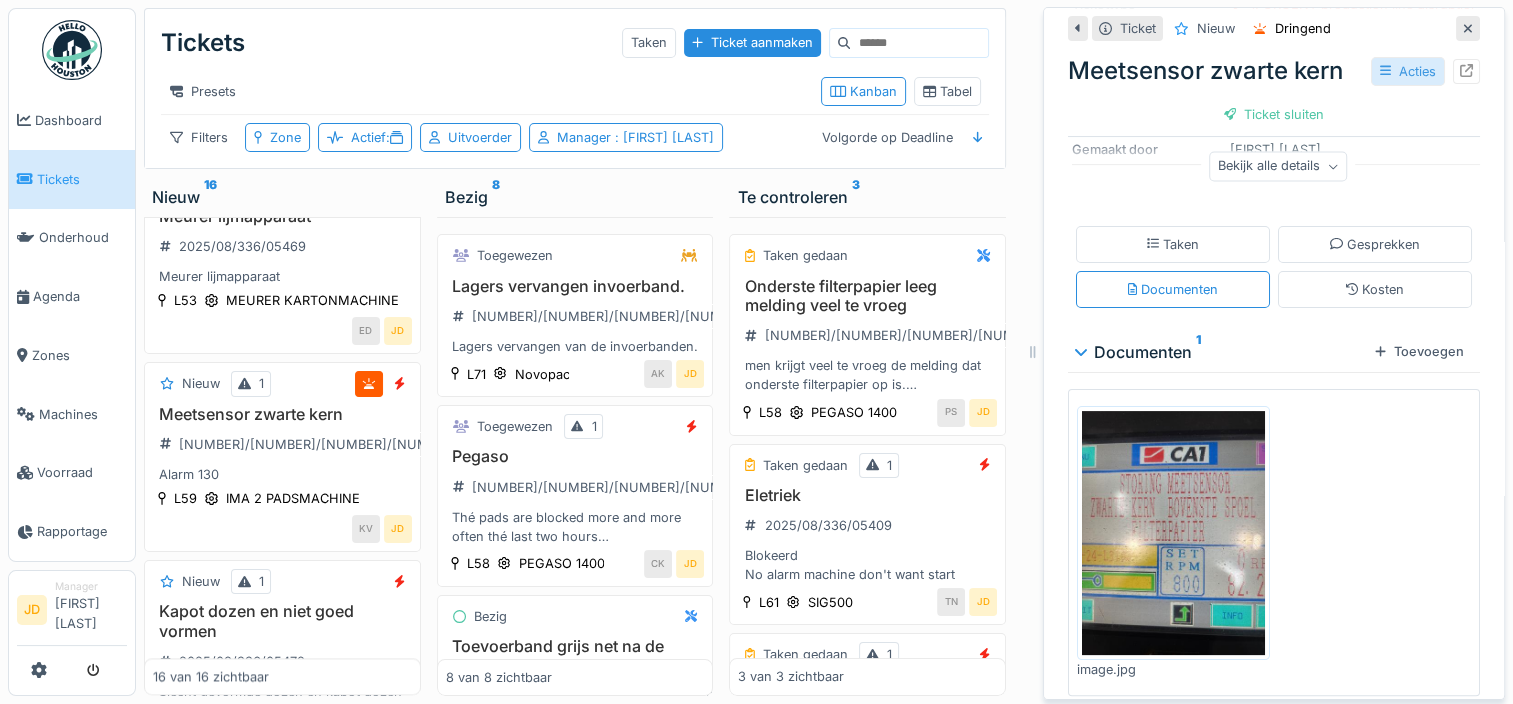 click on "Acties" at bounding box center [1408, 71] 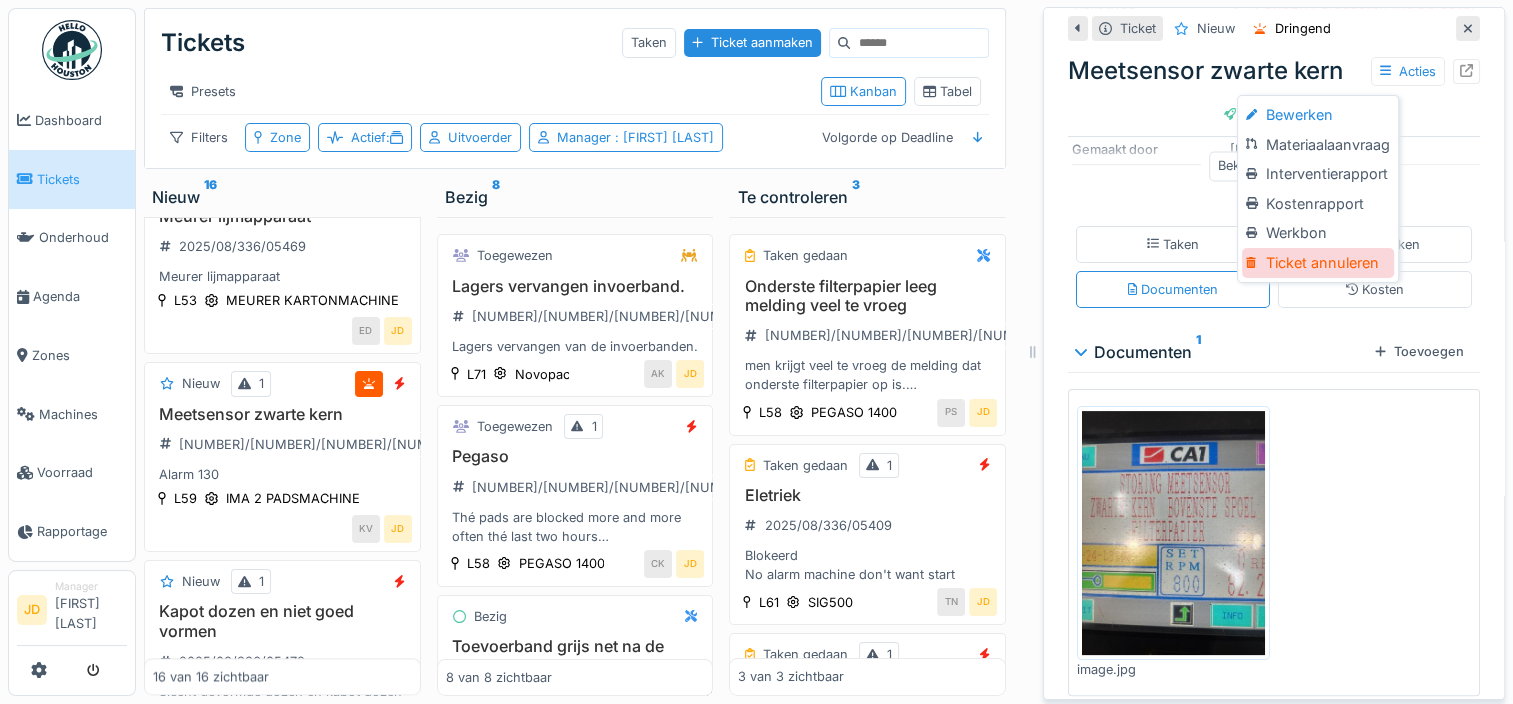click on "Ticket annuleren" at bounding box center (1317, 263) 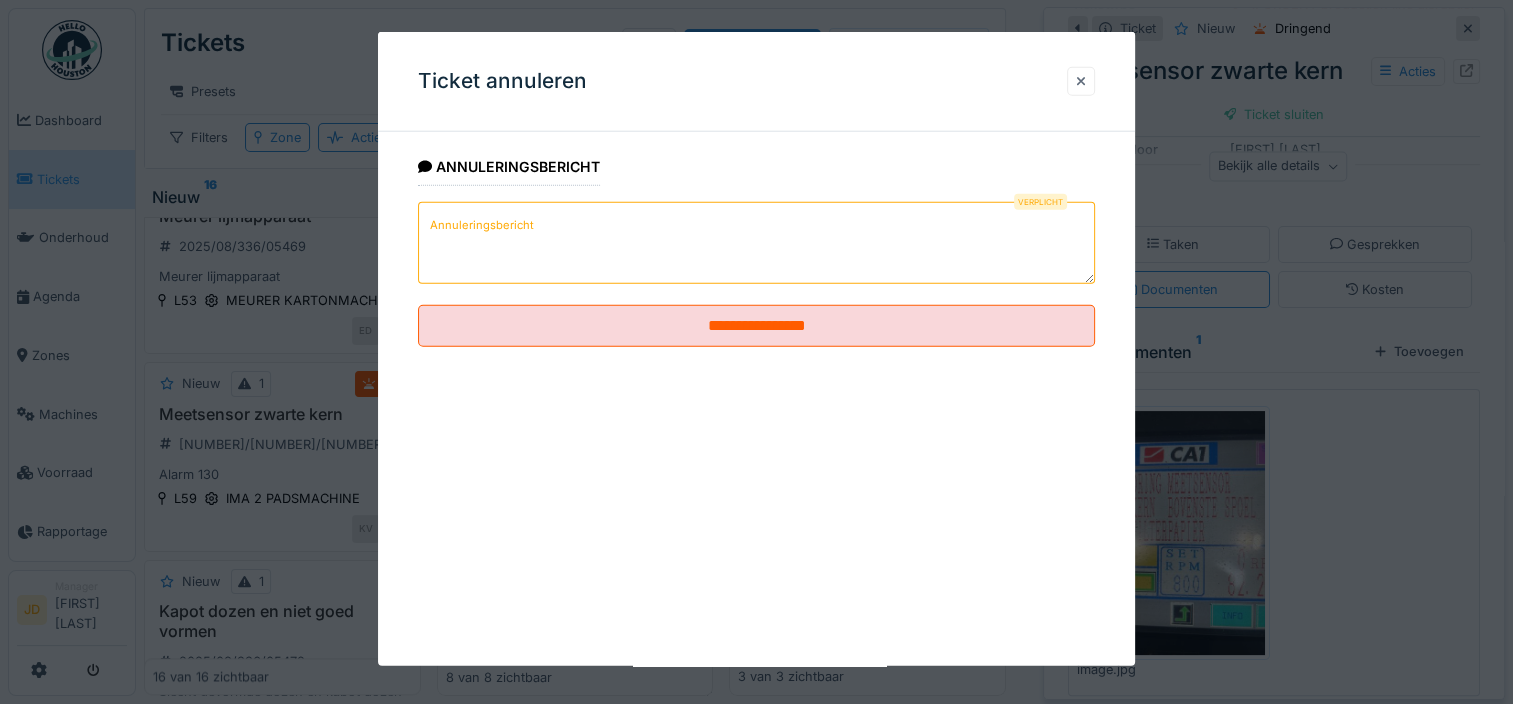 click at bounding box center (1081, 81) 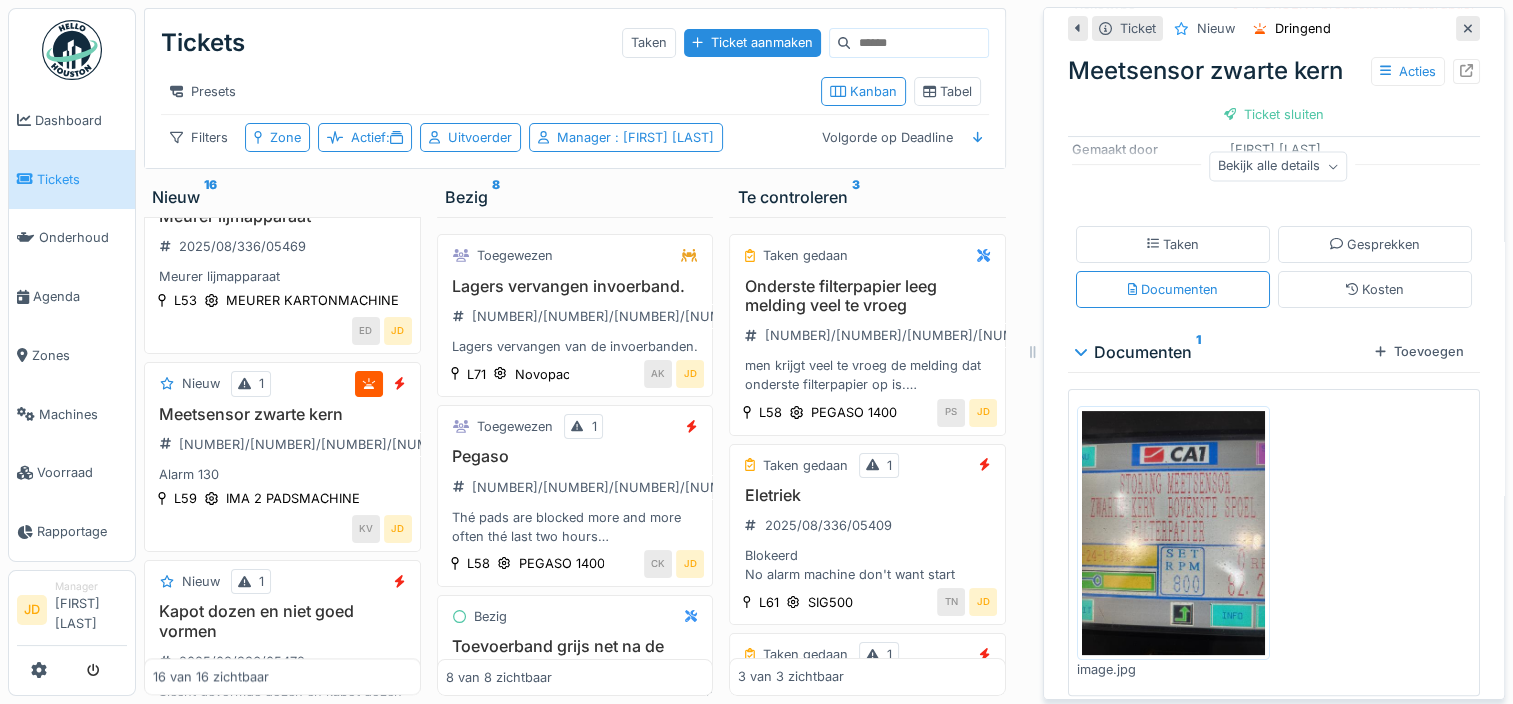 drag, startPoint x: 1439, startPoint y: 7, endPoint x: 1425, endPoint y: 5, distance: 14.142136 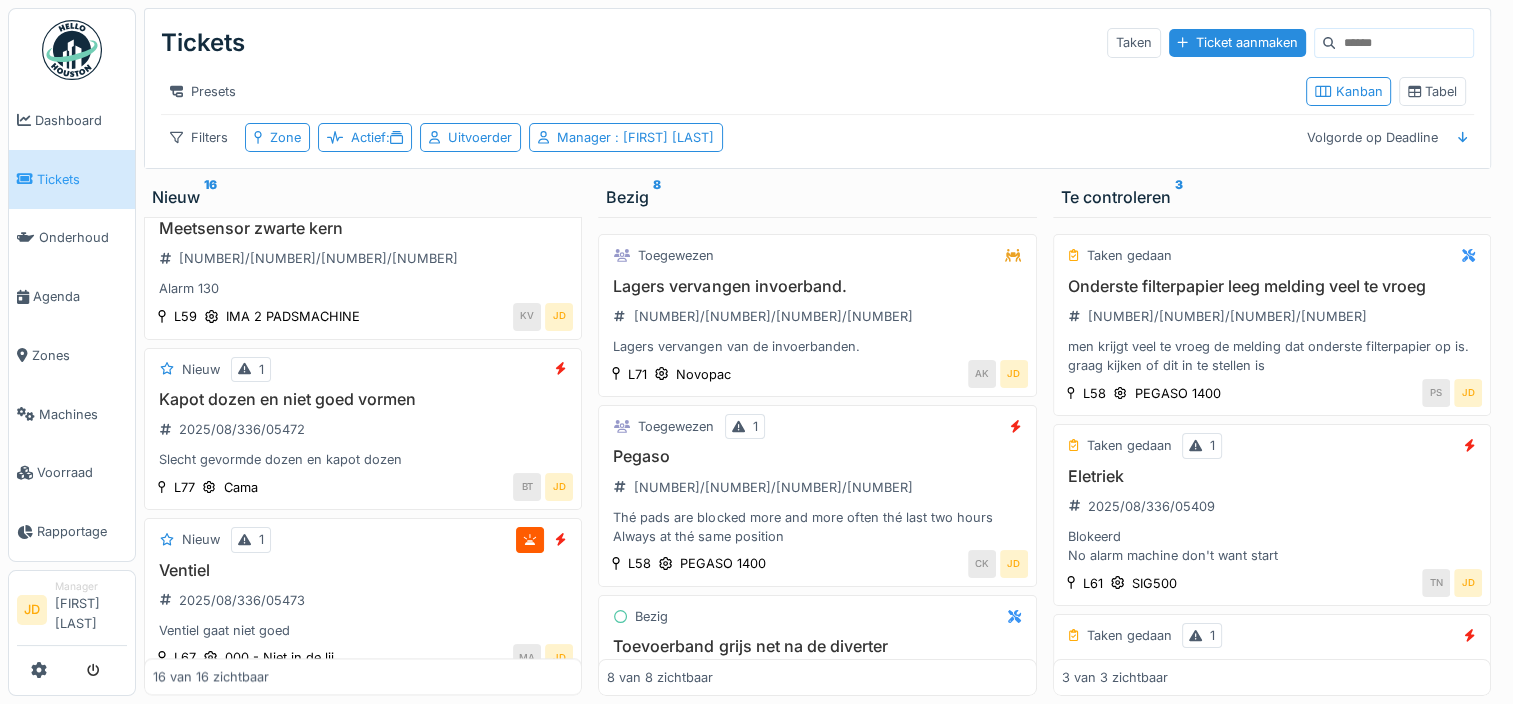 scroll, scrollTop: 2180, scrollLeft: 0, axis: vertical 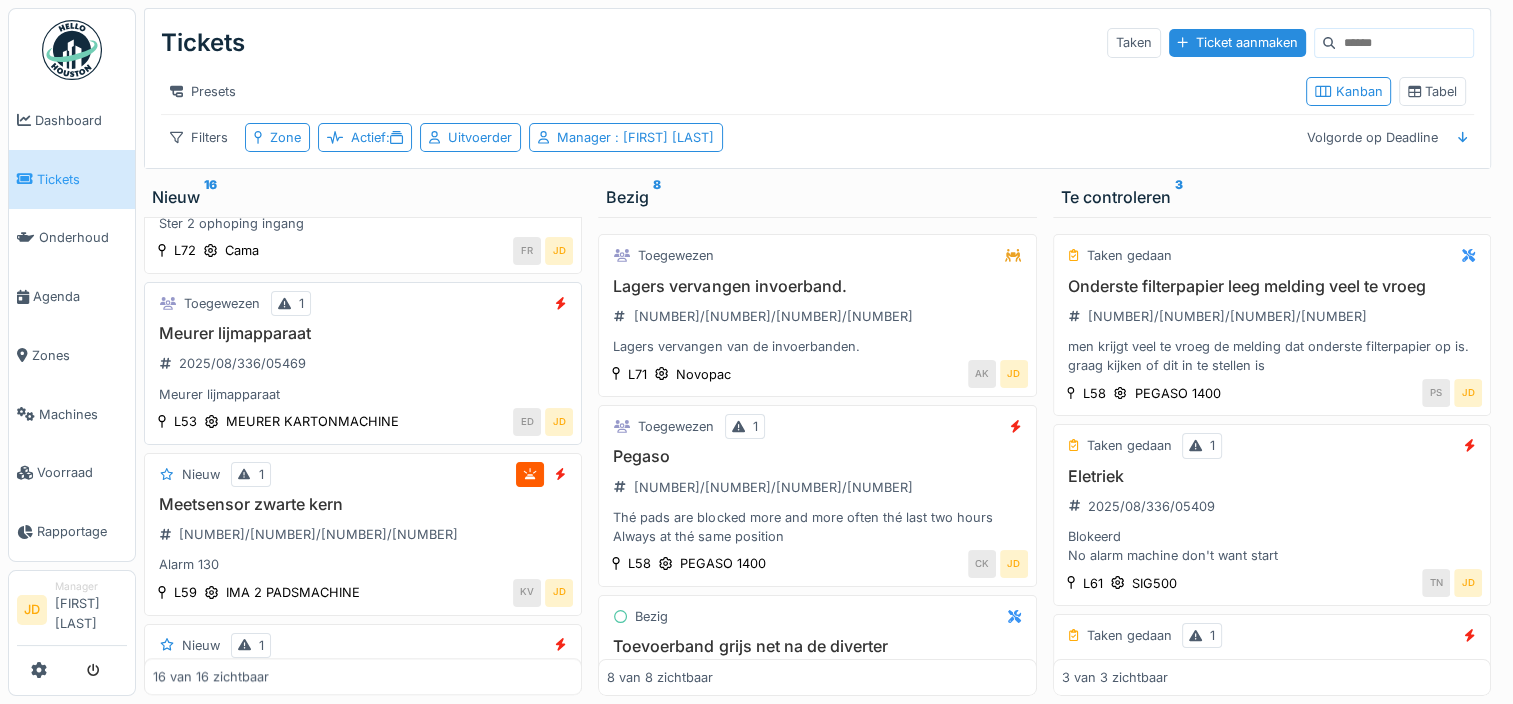 click on "Toegewezen 1 Meurer lijmapparaat  2025/08/336/05469 Meurer lijmapparaat  L53 MEURER KARTONMACHINE ED JD" at bounding box center [363, 363] 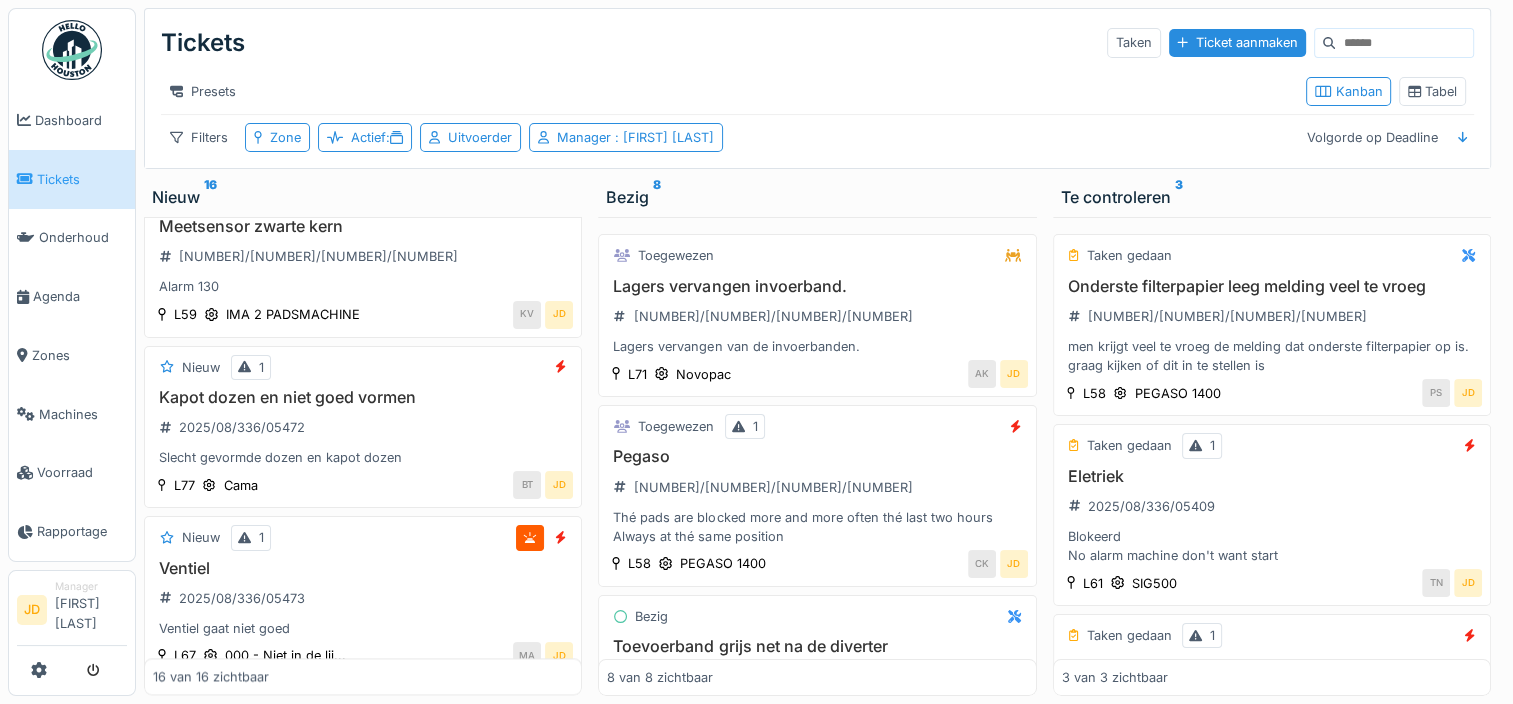 scroll, scrollTop: 2471, scrollLeft: 0, axis: vertical 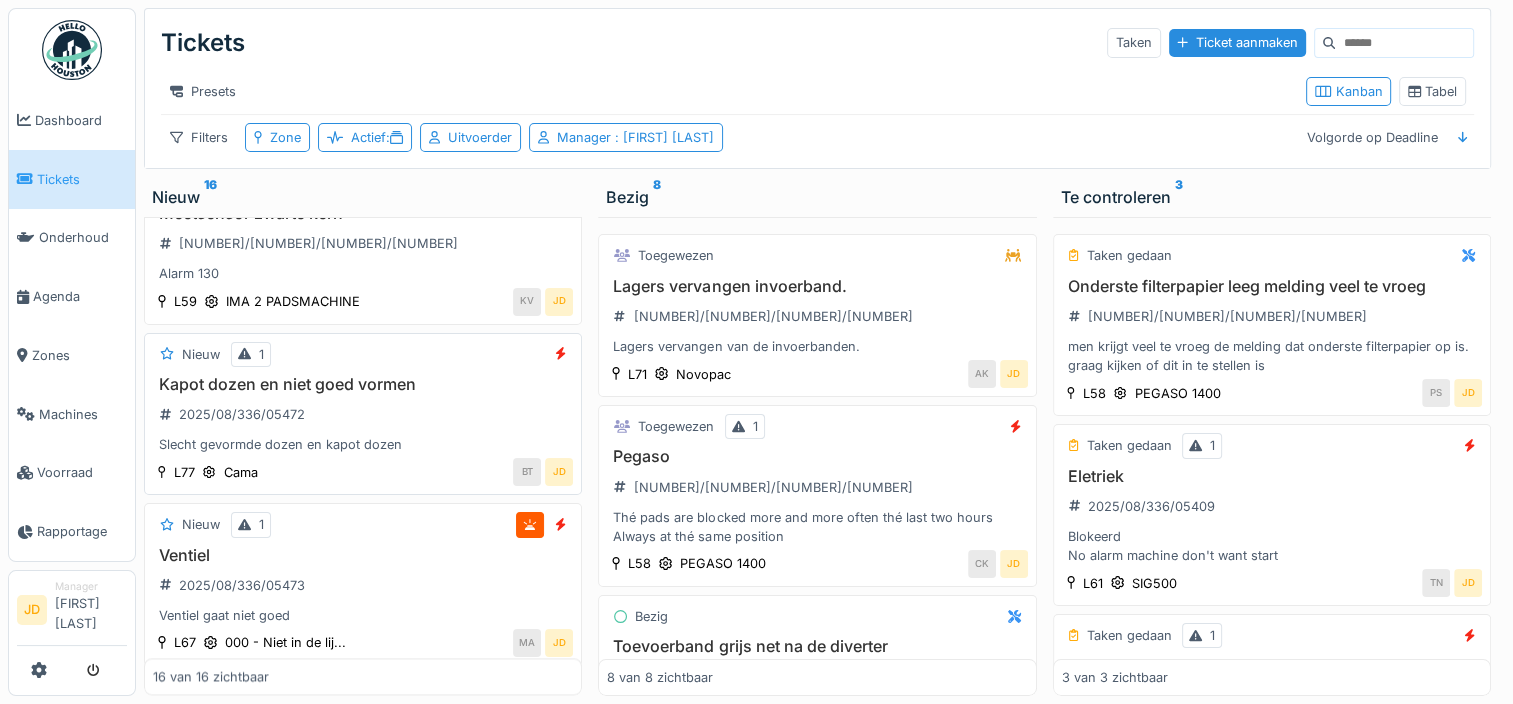 click on "Kapot dozen en niet goed vormen  2025/08/336/05472 Slecht gevormde dozen en kapot dozen" at bounding box center [363, 415] 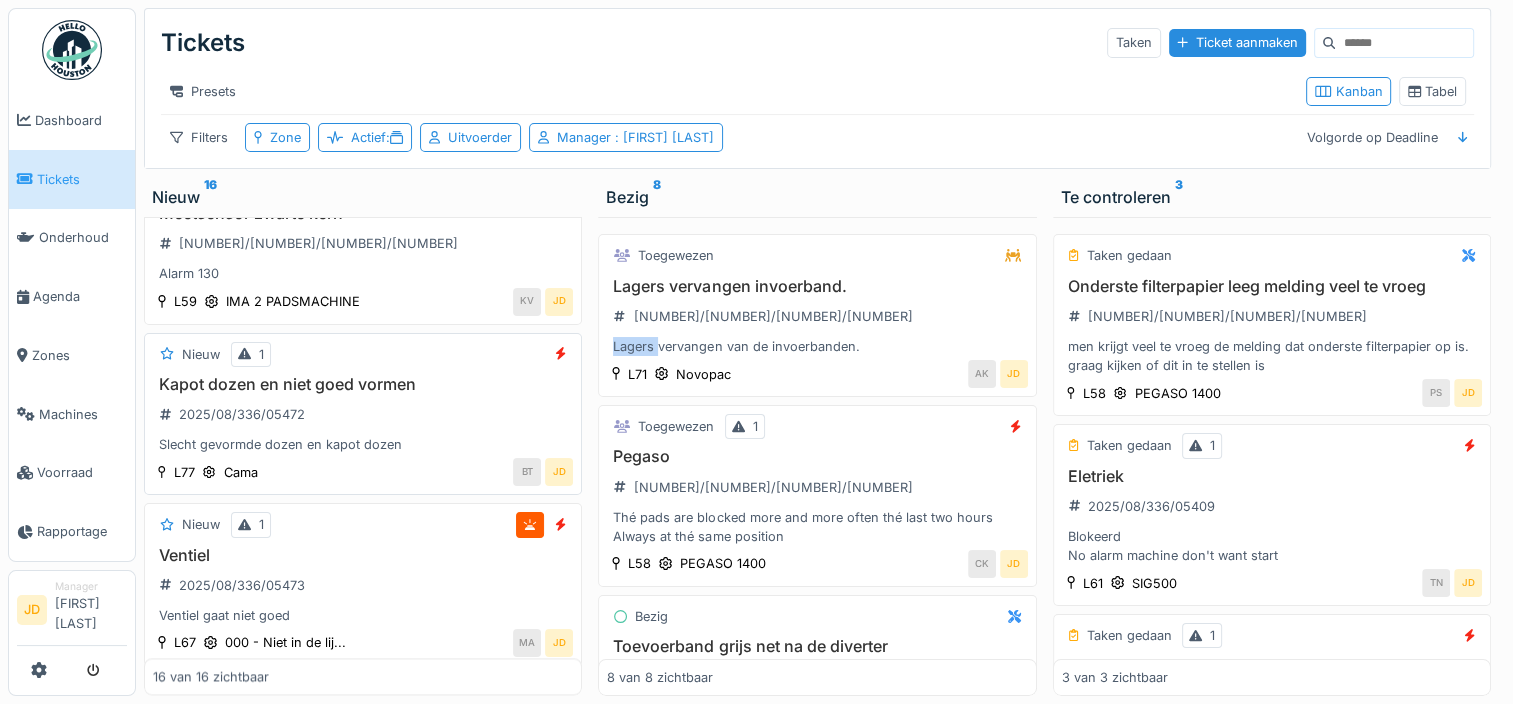 click on "Lagers vervangen van de invoerbanden." at bounding box center (817, 346) 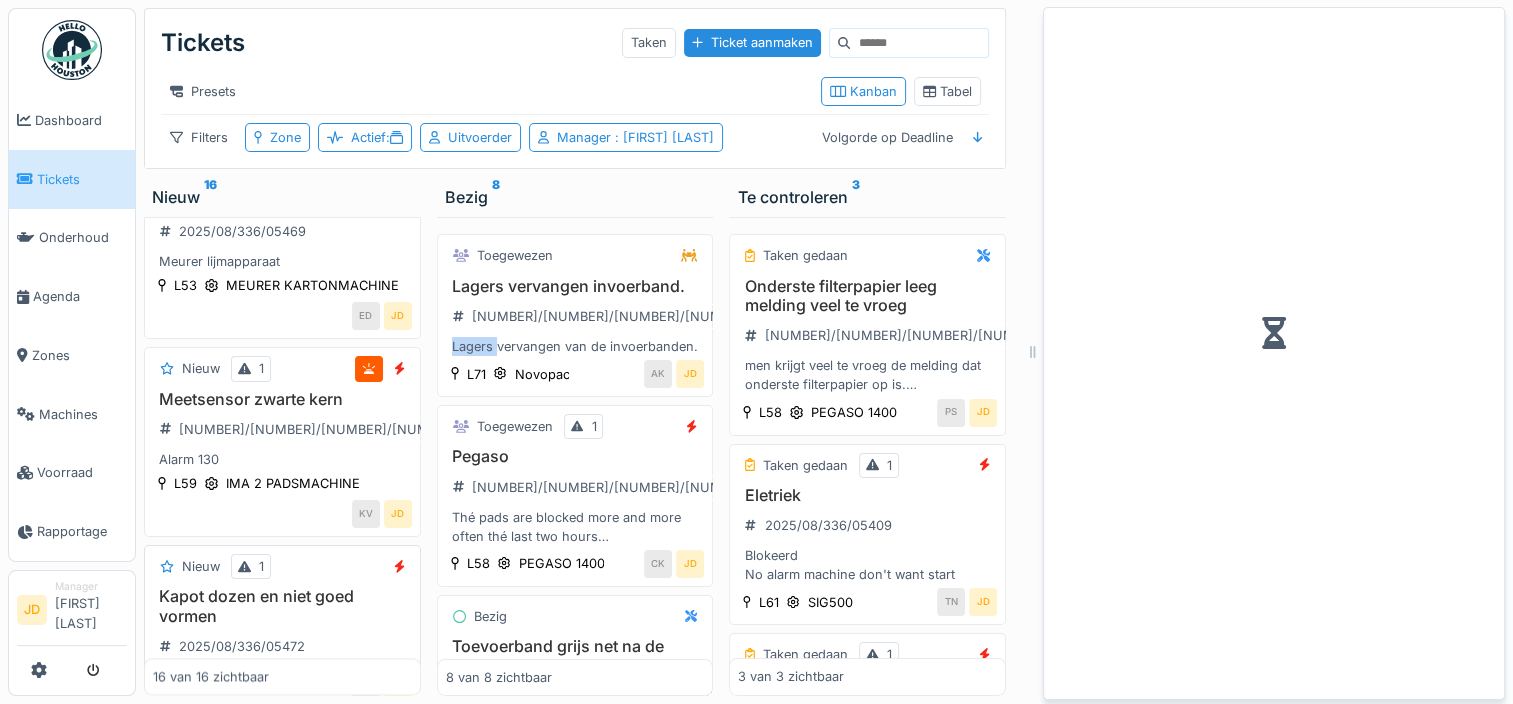 scroll, scrollTop: 2800, scrollLeft: 0, axis: vertical 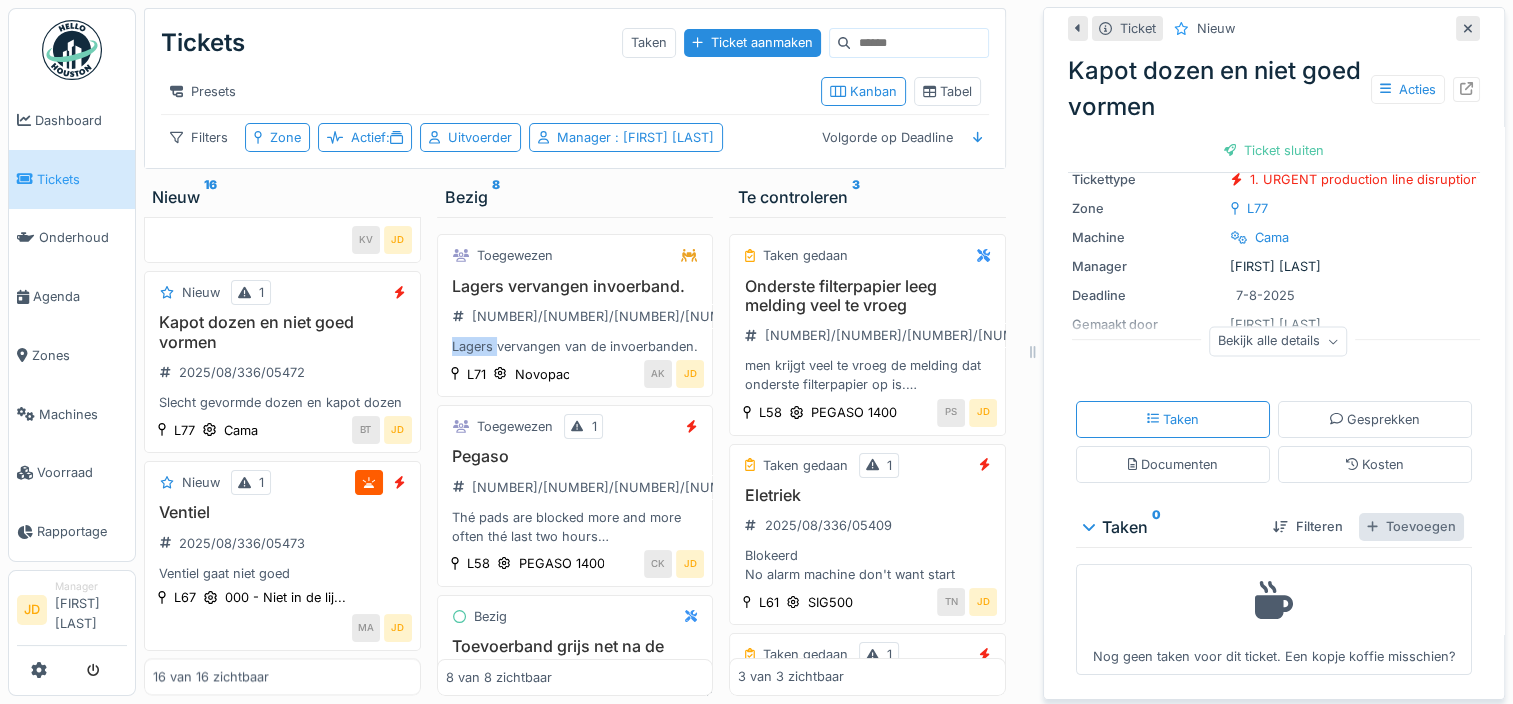 click on "Toevoegen" at bounding box center (1411, 526) 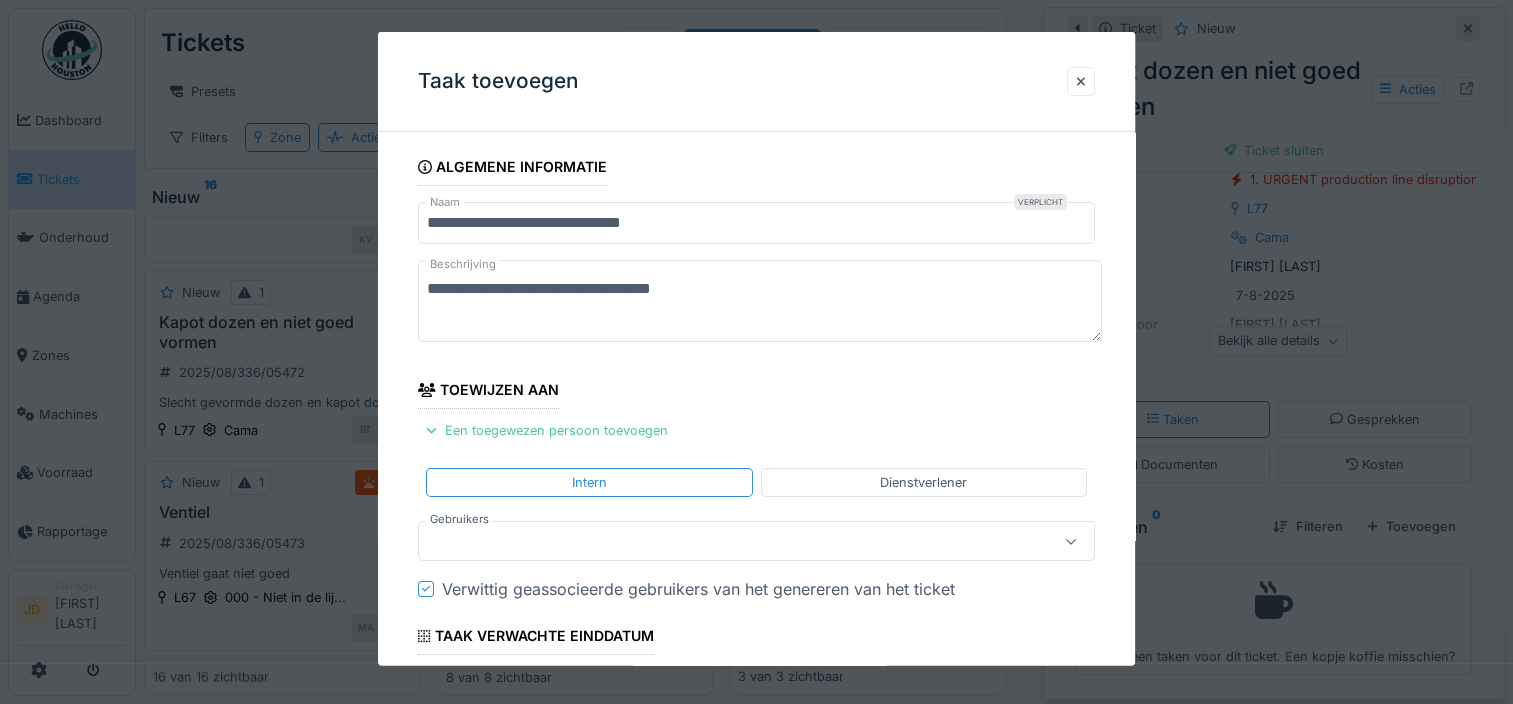 click at bounding box center [722, 541] 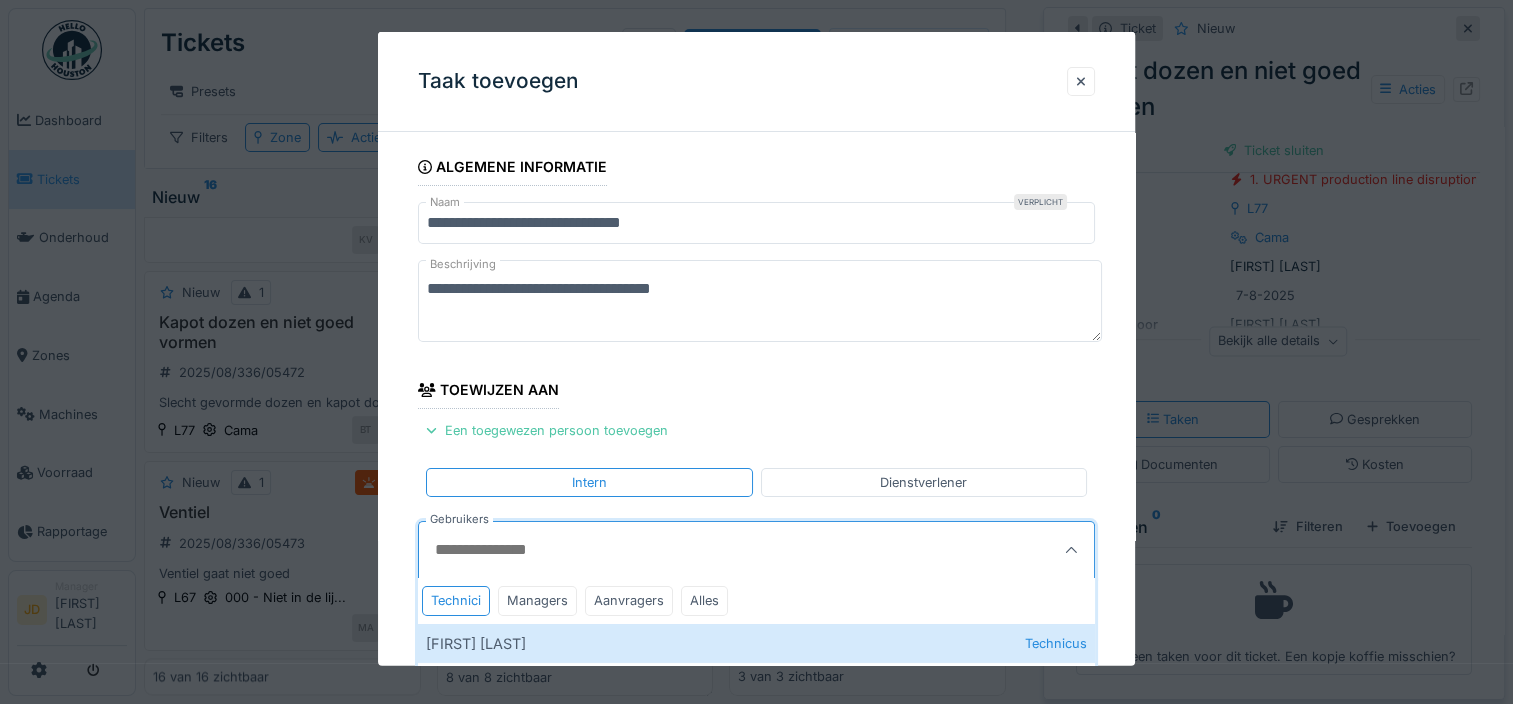click on "Gebruikers" at bounding box center [710, 550] 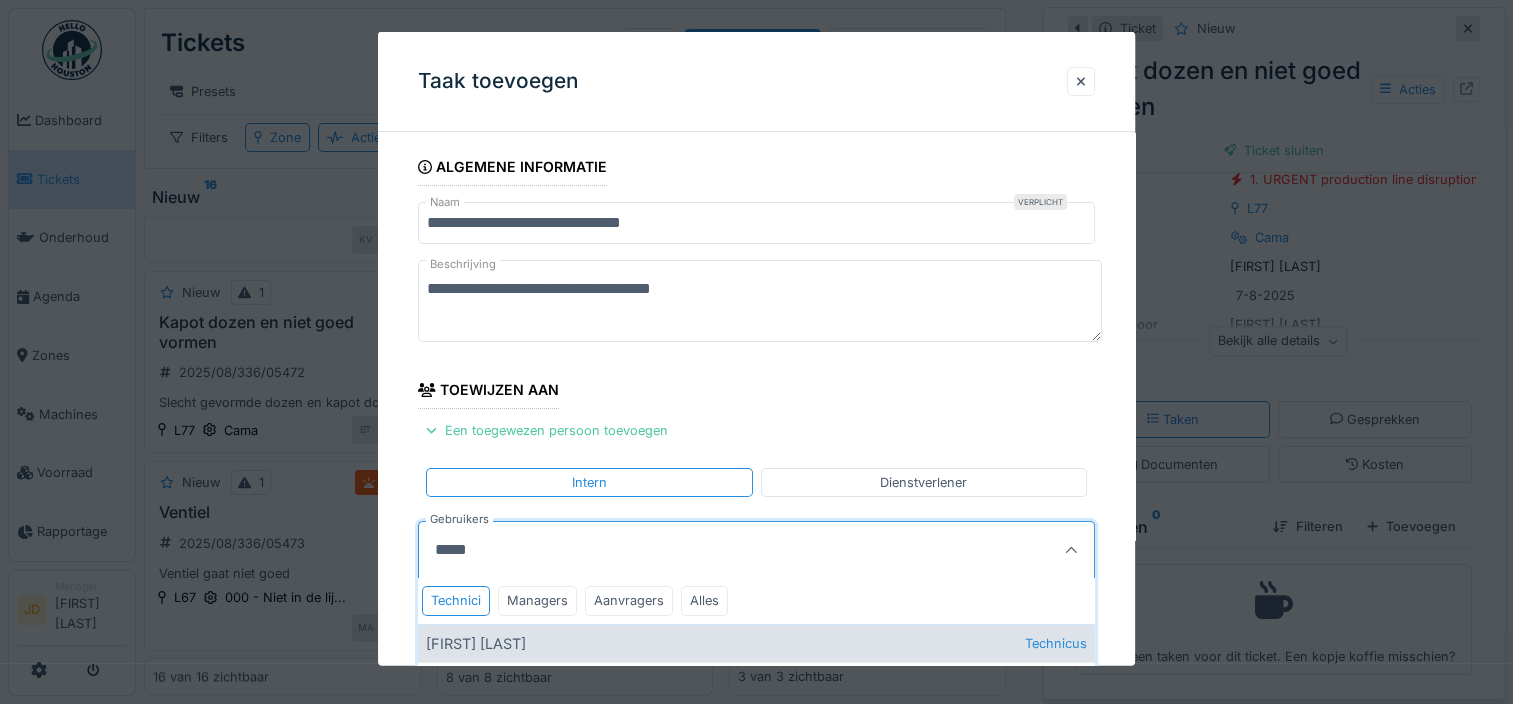 type on "*****" 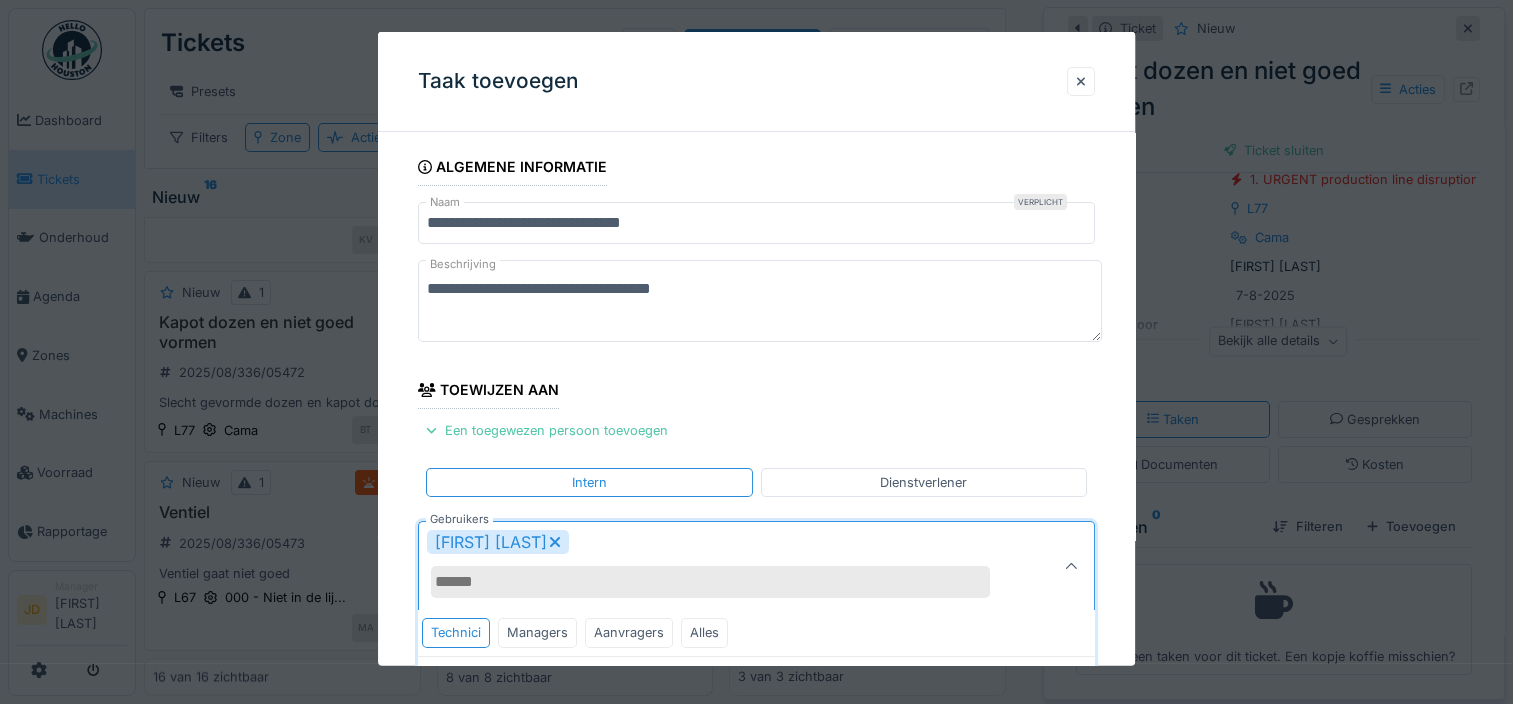 click at bounding box center (1071, 566) 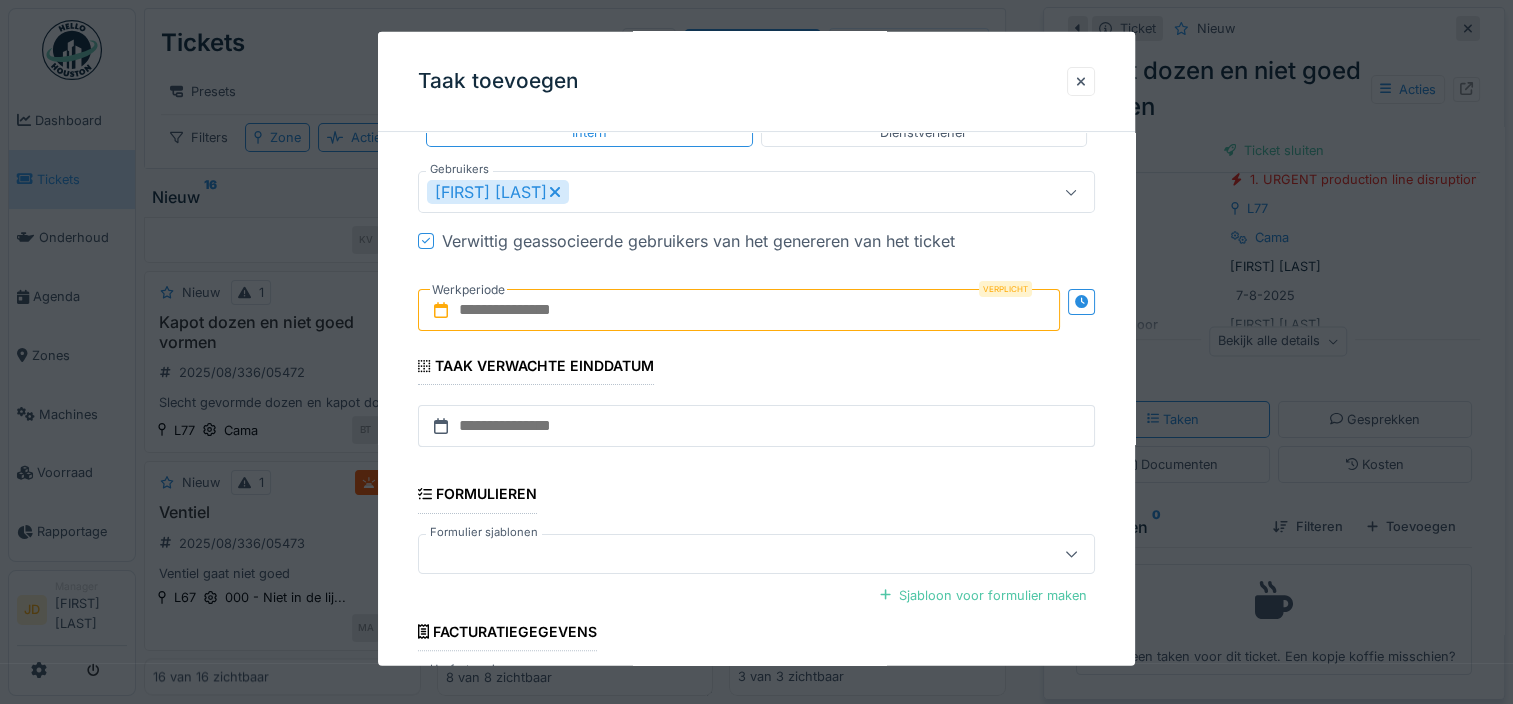 scroll, scrollTop: 356, scrollLeft: 0, axis: vertical 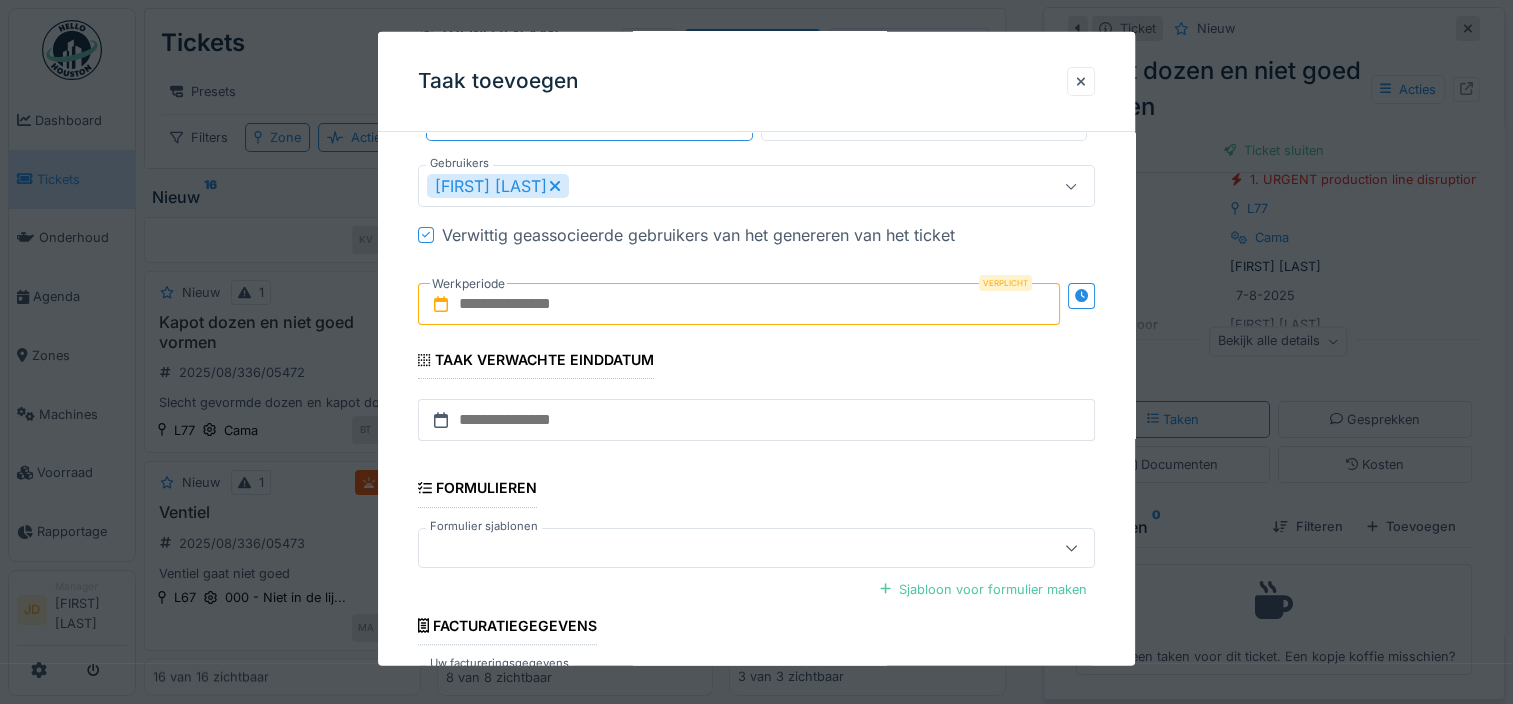 click at bounding box center [739, 304] 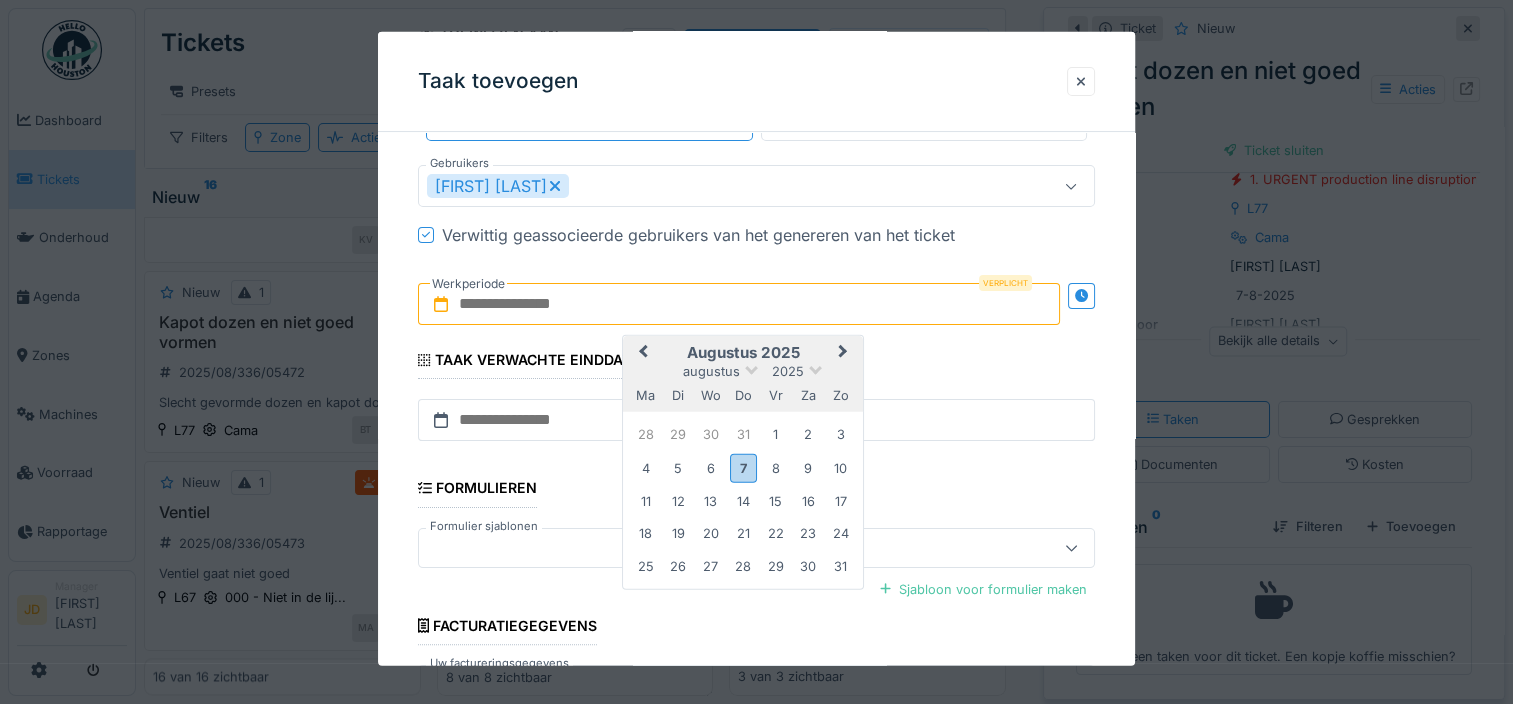 click on "augustus 2025 augustus 2025 ma di wo do vr za zo" at bounding box center [743, 374] 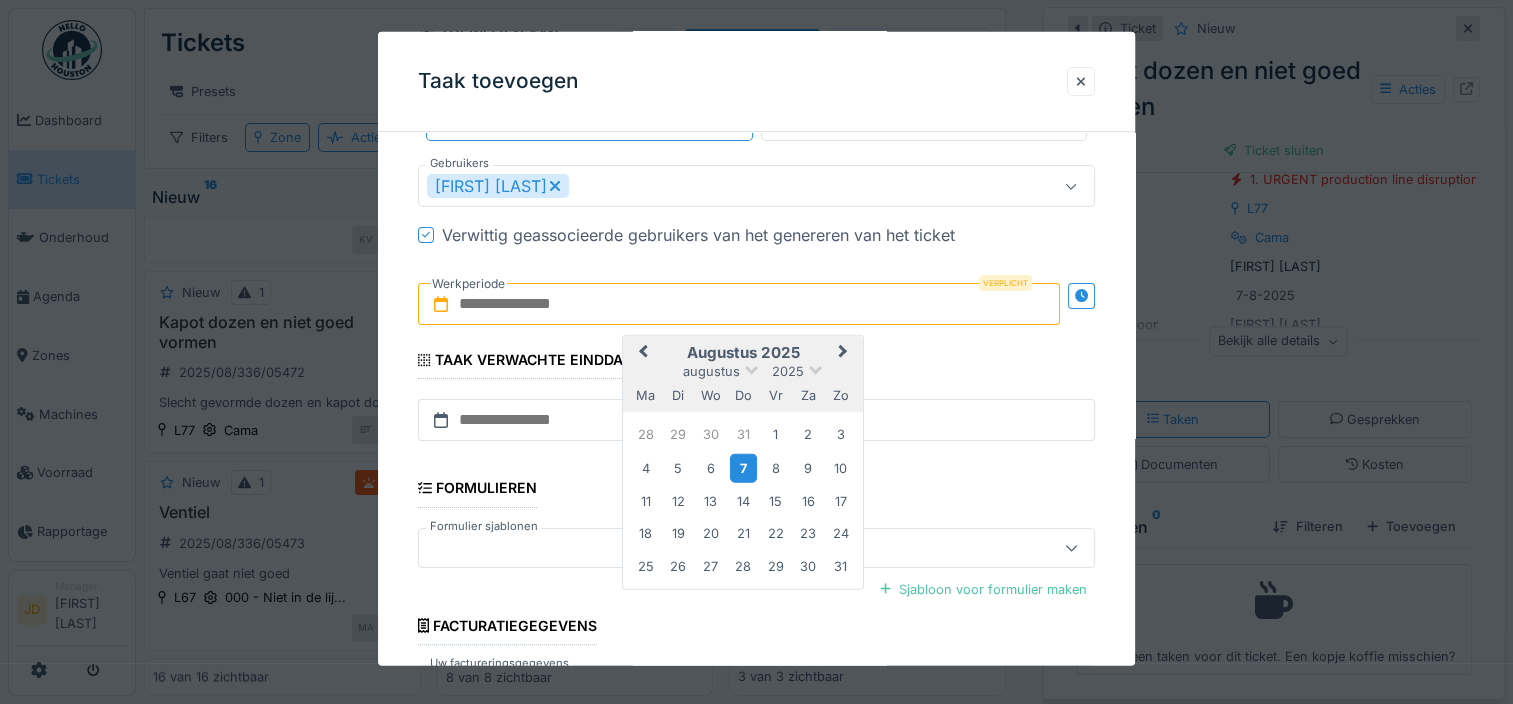 click on "7" at bounding box center [743, 467] 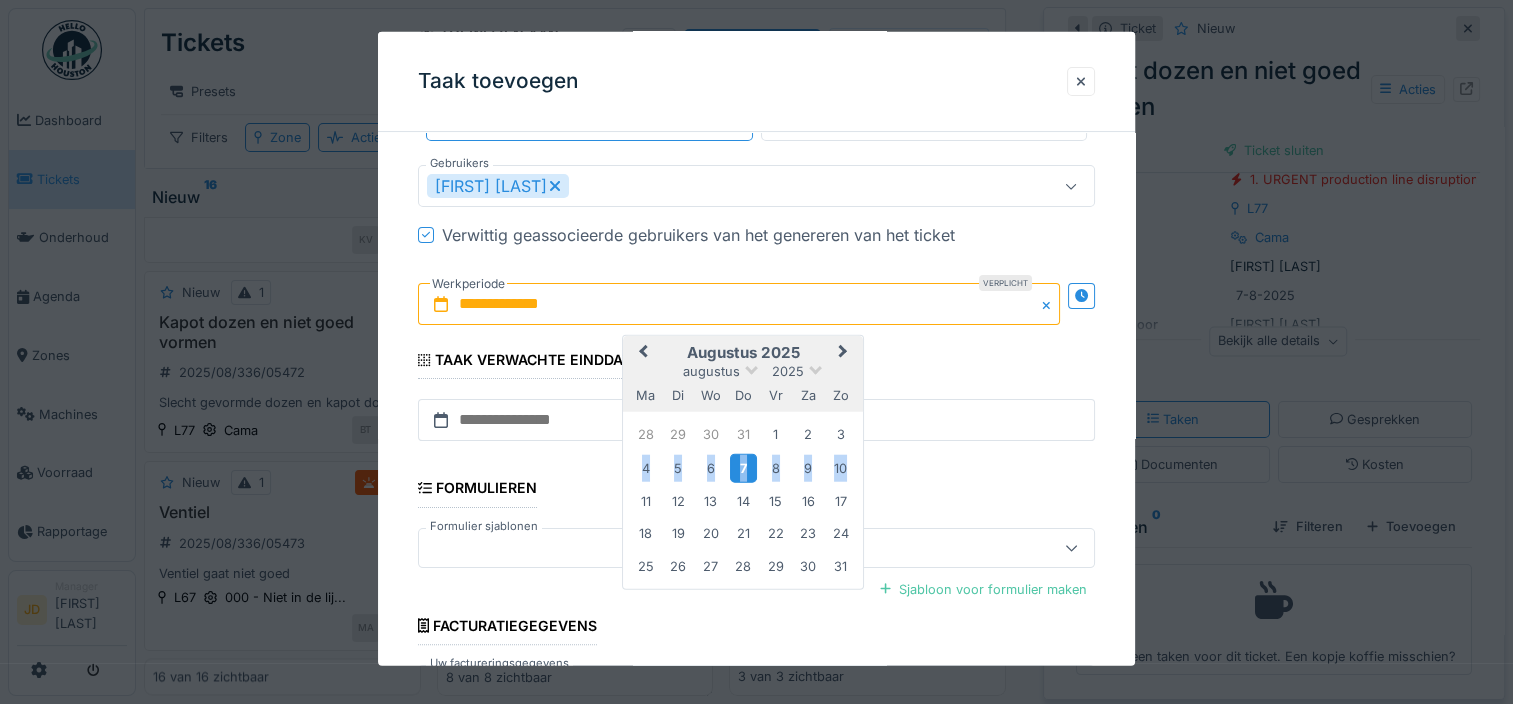 click on "7" at bounding box center (743, 467) 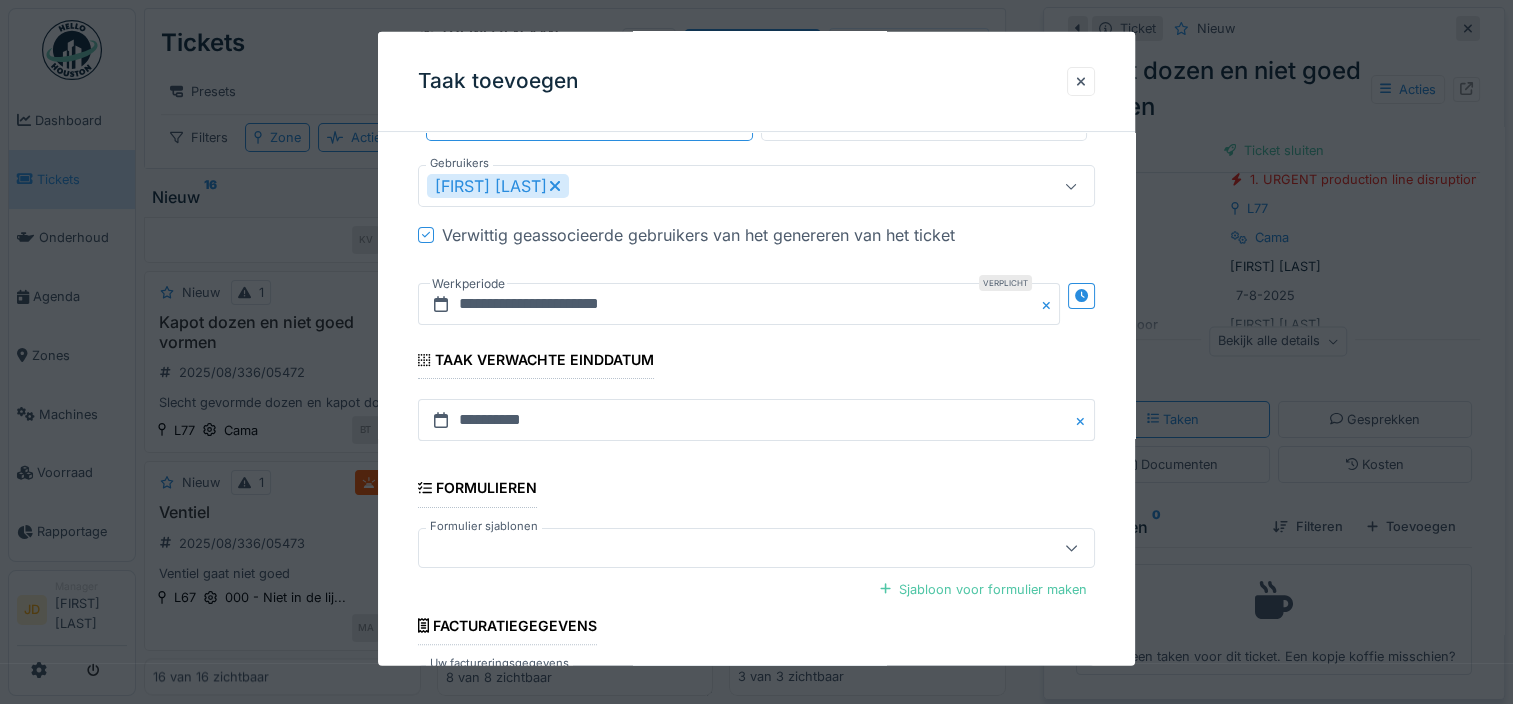 scroll, scrollTop: 505, scrollLeft: 0, axis: vertical 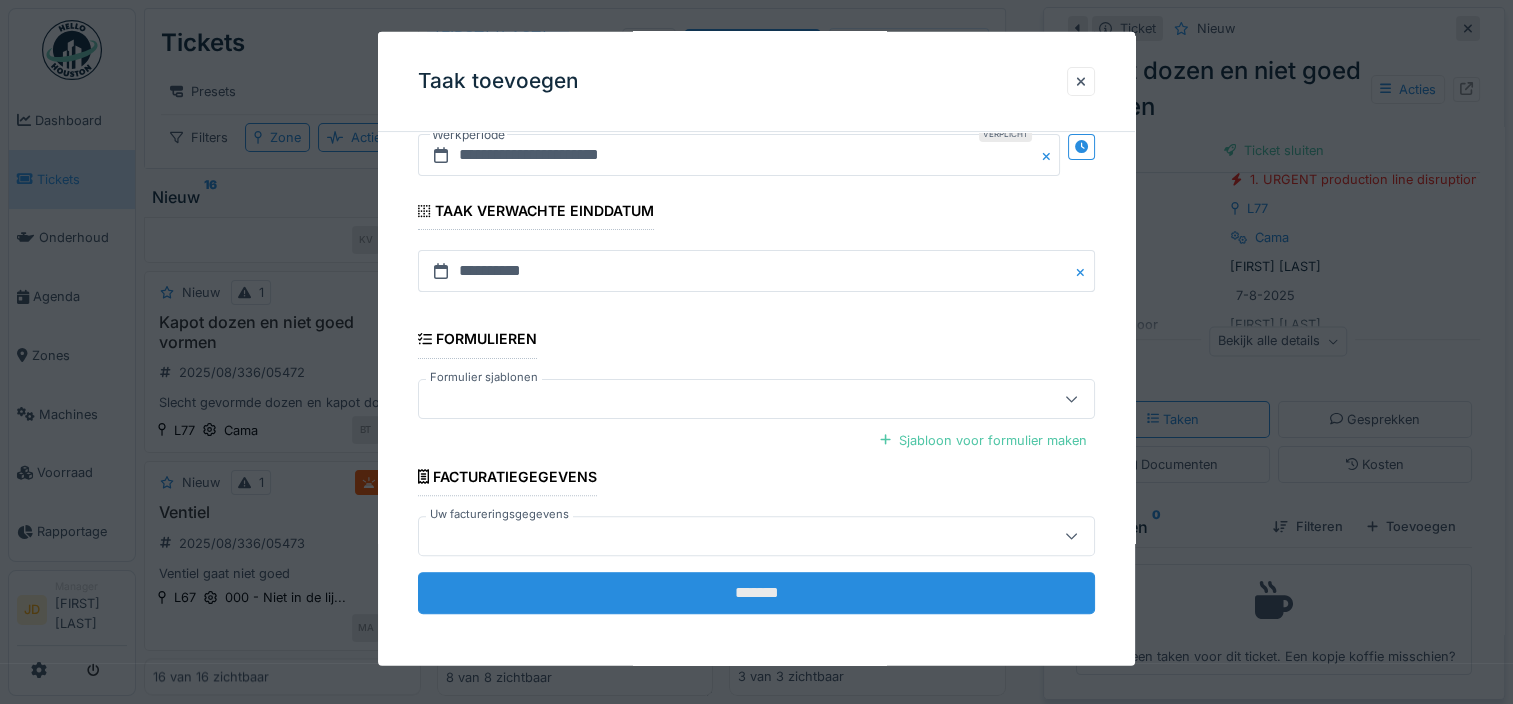 click on "*******" at bounding box center (756, 593) 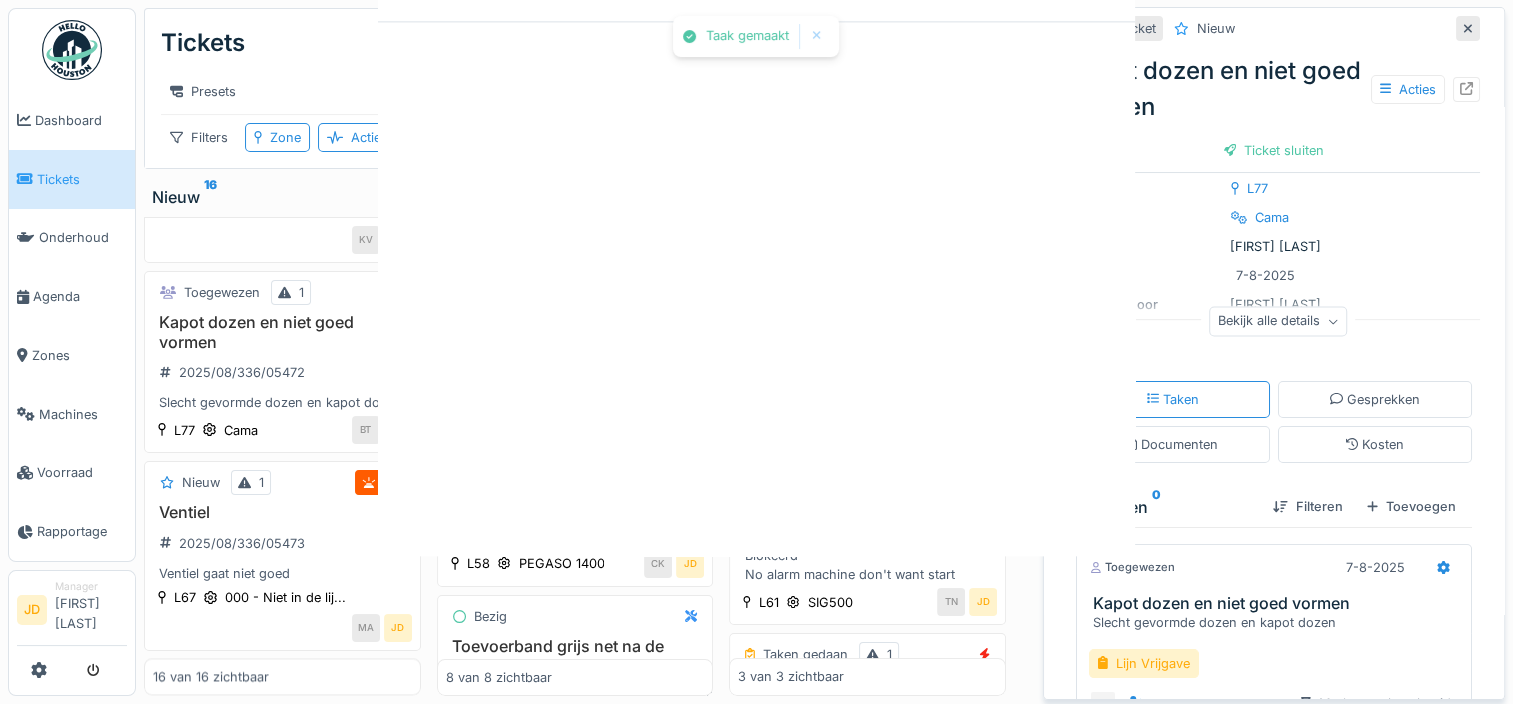scroll, scrollTop: 0, scrollLeft: 0, axis: both 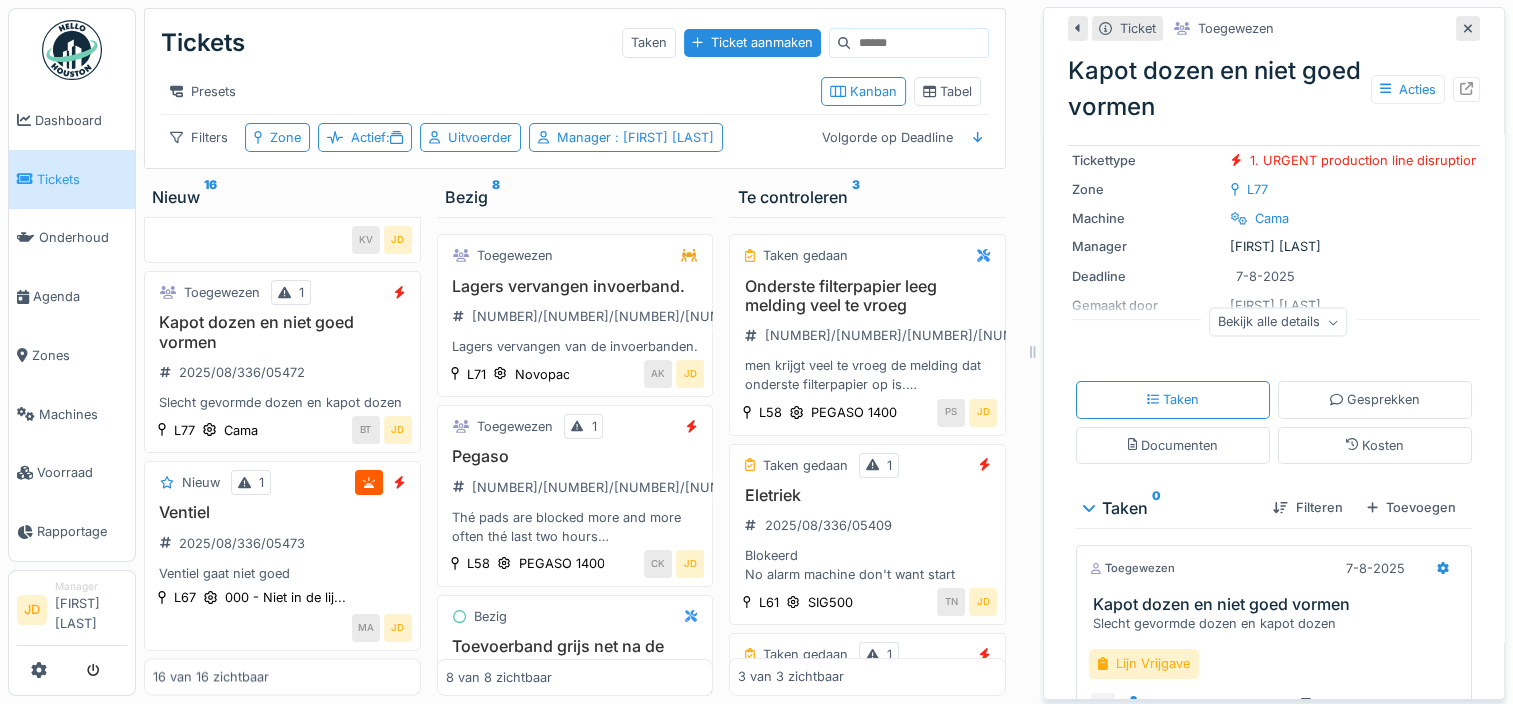 click 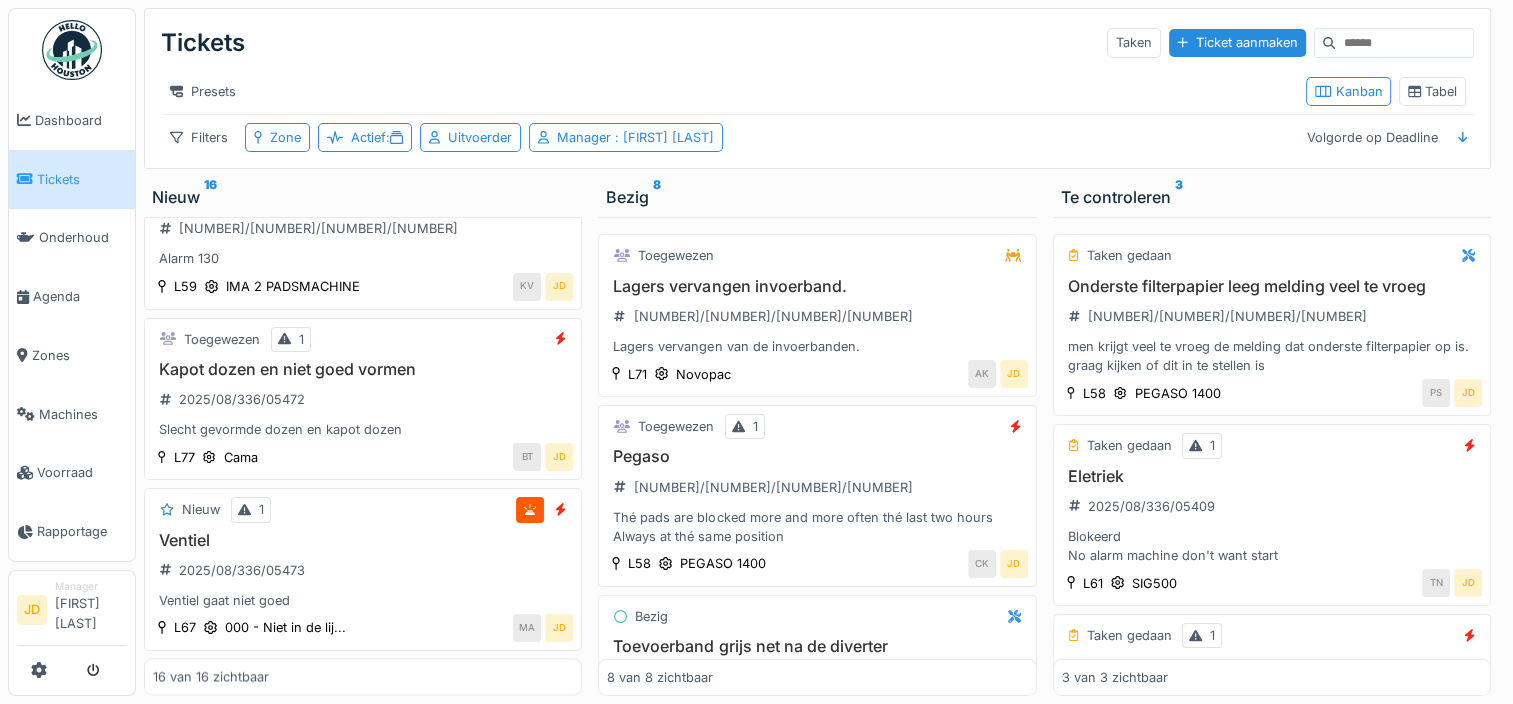 scroll, scrollTop: 2471, scrollLeft: 0, axis: vertical 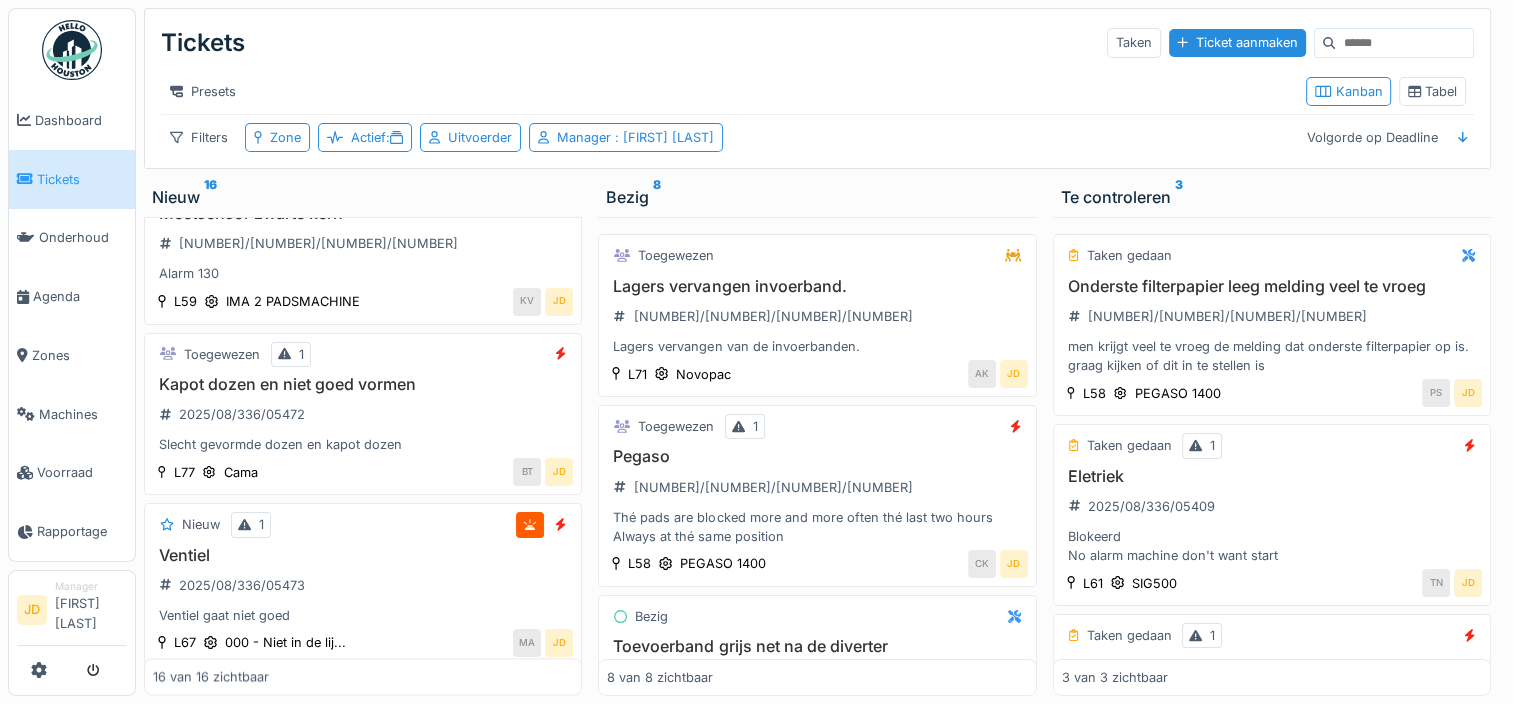 click on "Tickets" at bounding box center [72, 179] 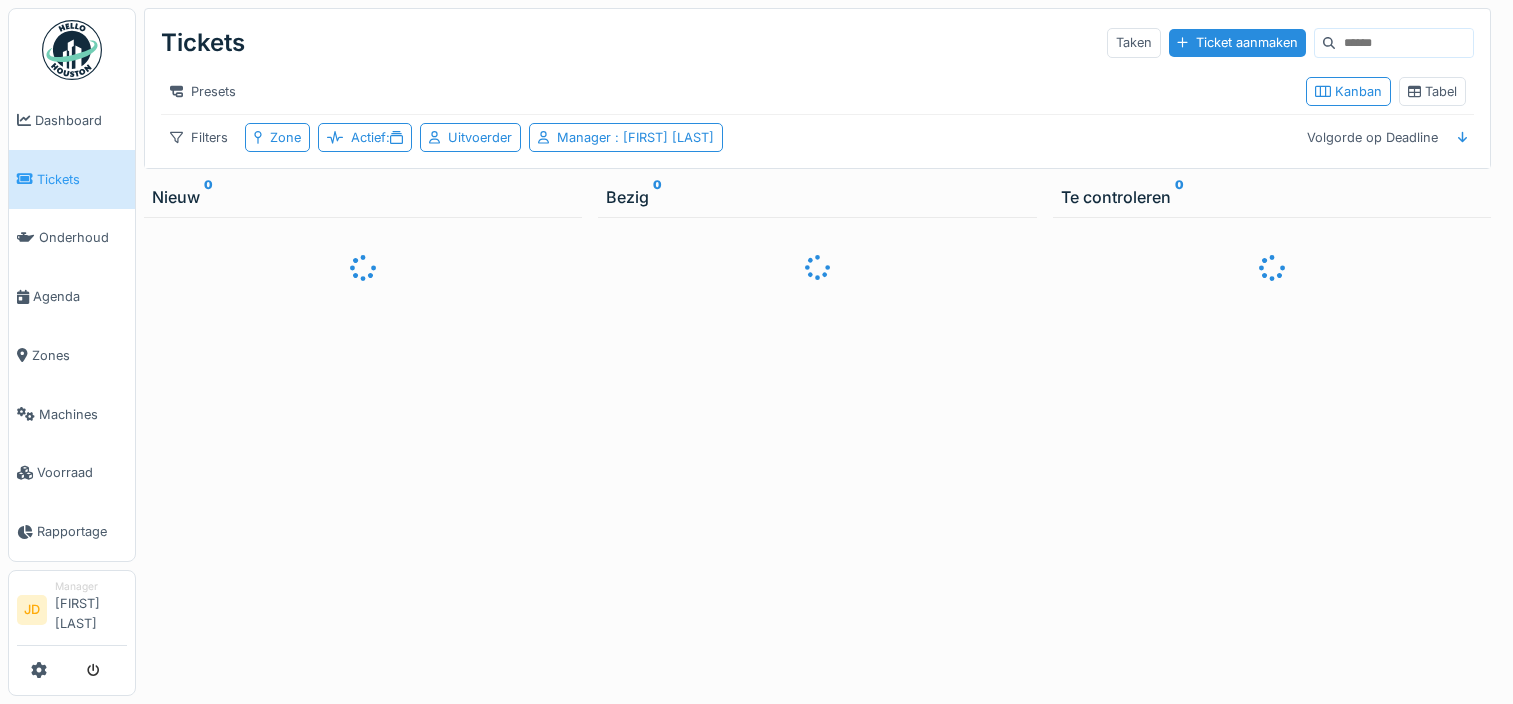 scroll, scrollTop: 0, scrollLeft: 0, axis: both 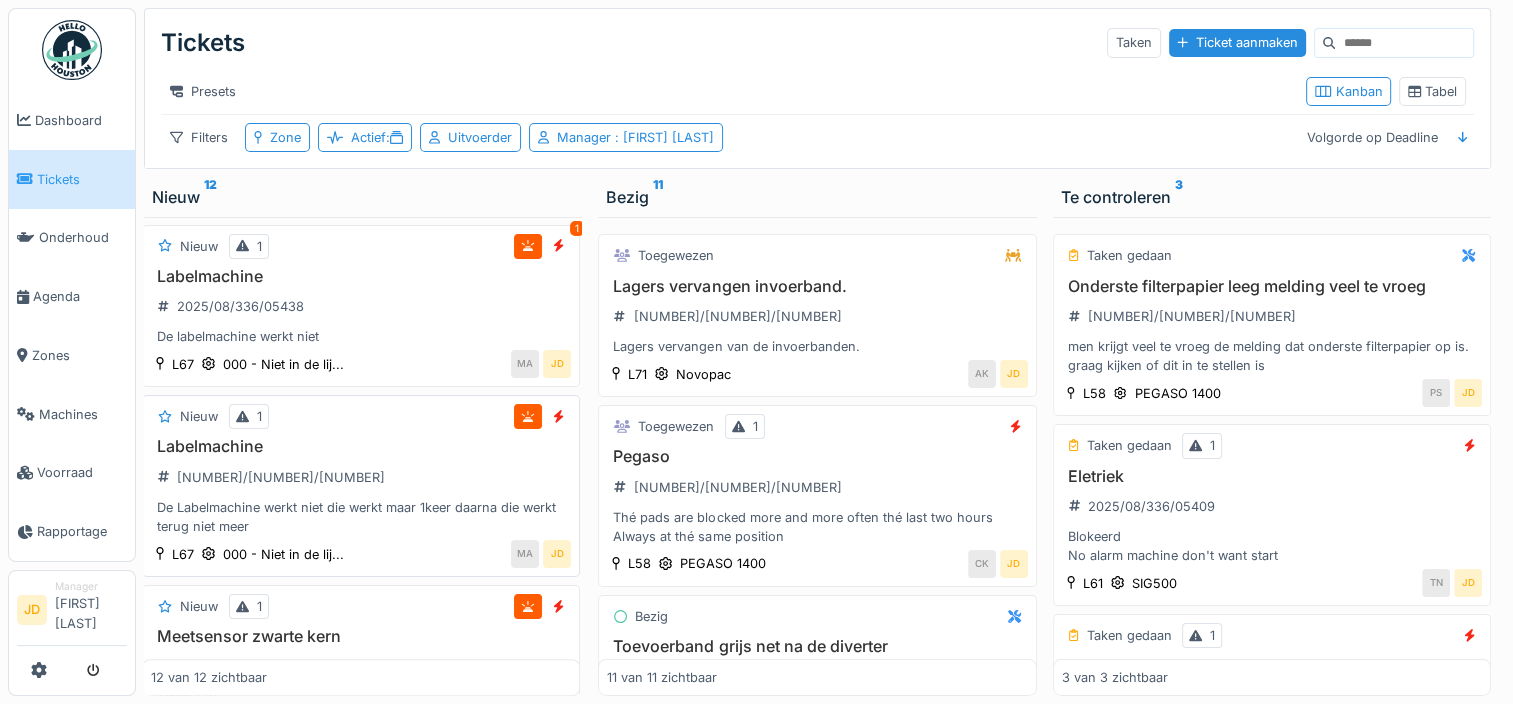 click on "Labelmachine" at bounding box center [361, 446] 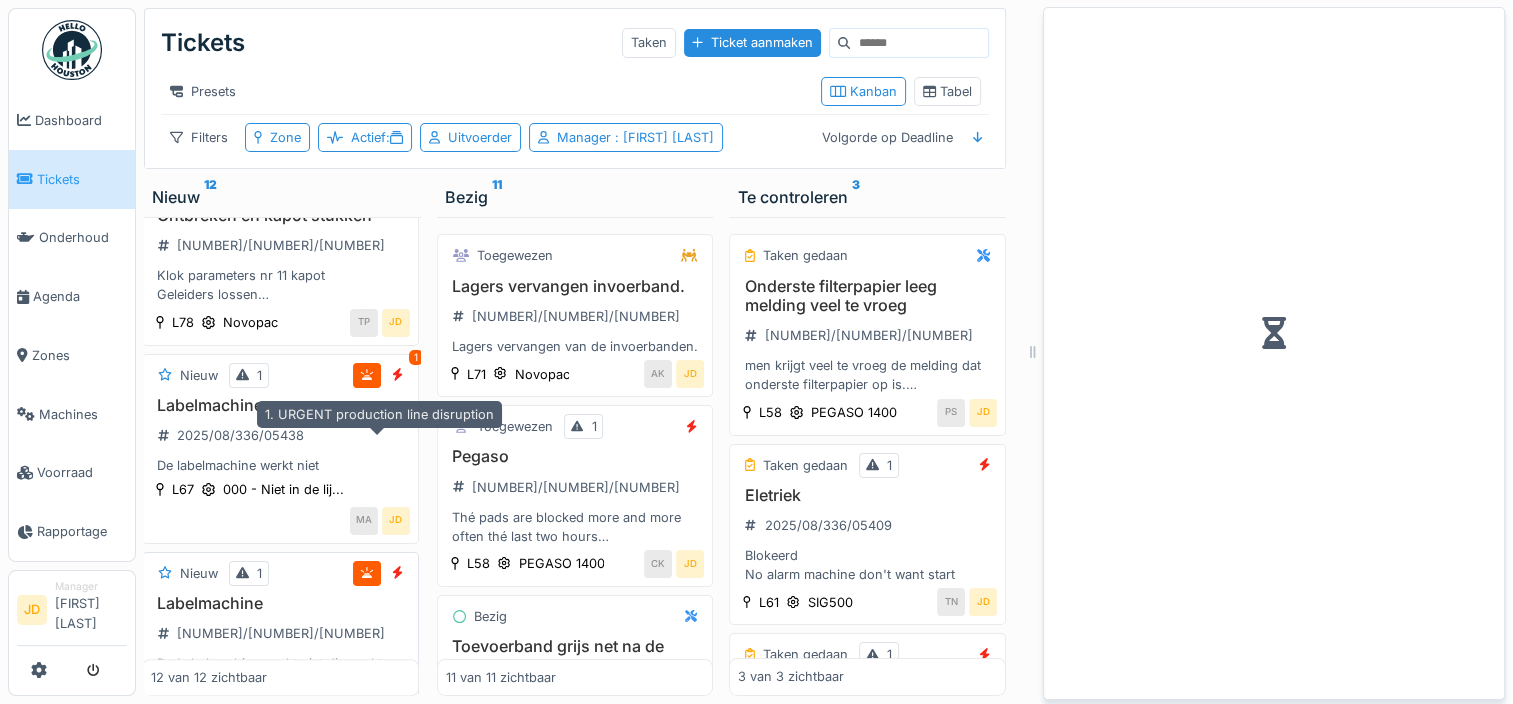 scroll, scrollTop: 1713, scrollLeft: 2, axis: both 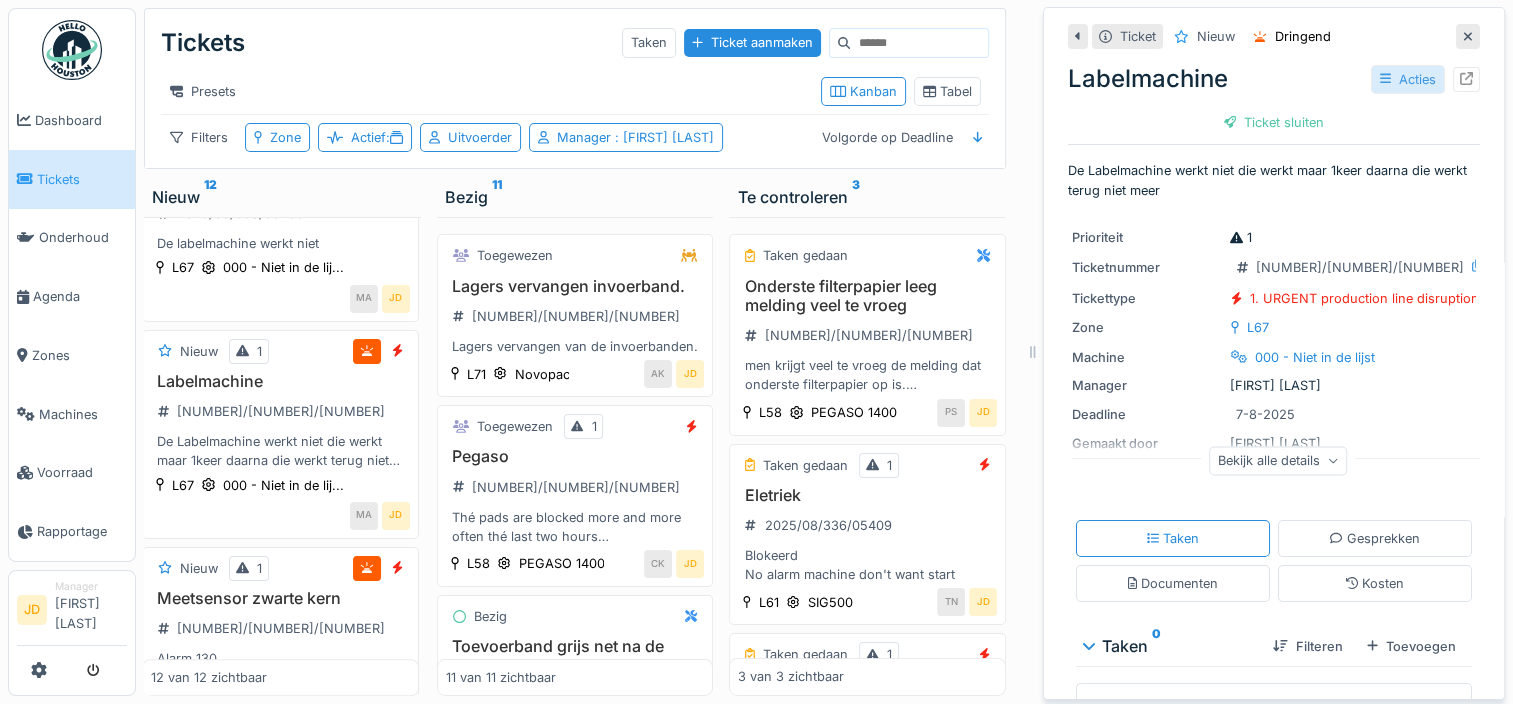 click on "Acties" at bounding box center [1408, 79] 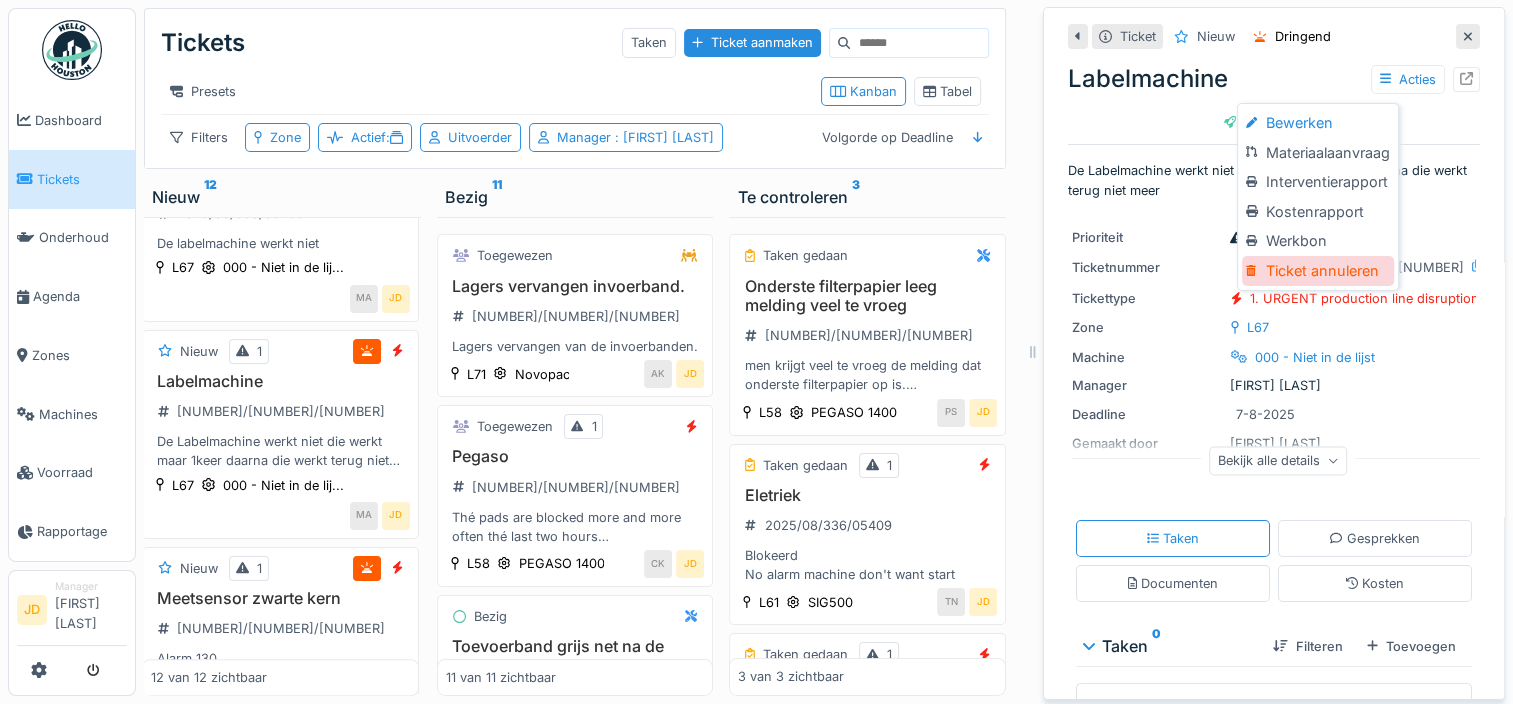 click on "Ticket annuleren" at bounding box center [1317, 271] 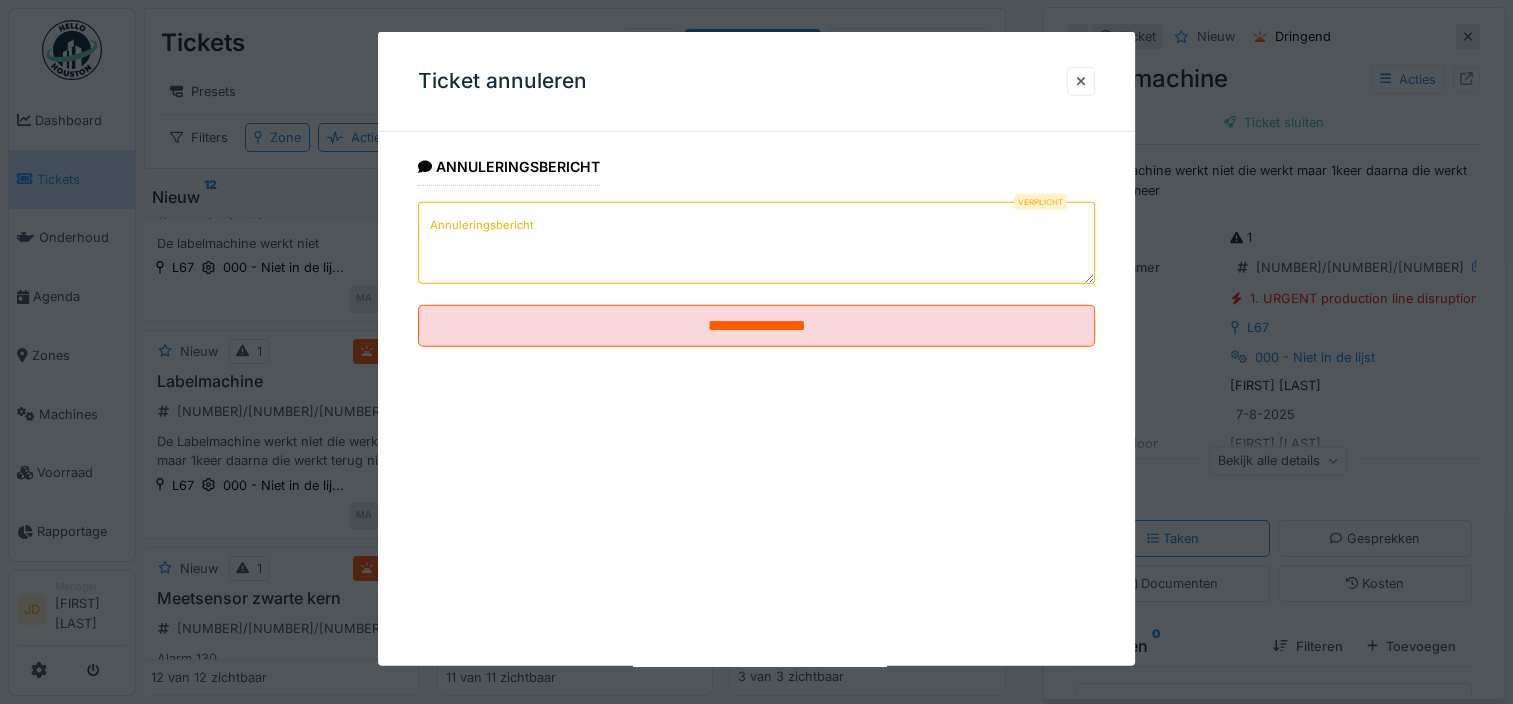 click on "Annuleringsbericht" at bounding box center [756, 243] 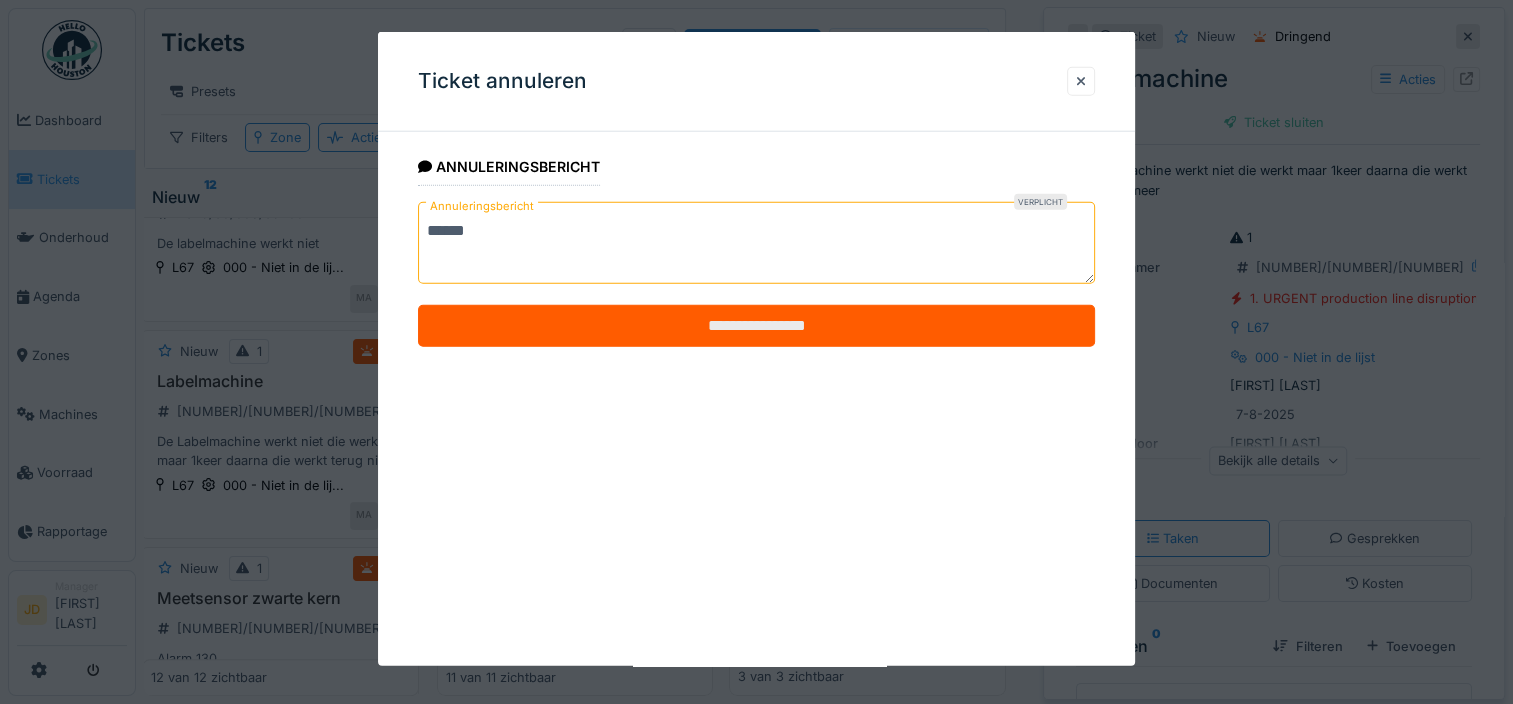 type on "******" 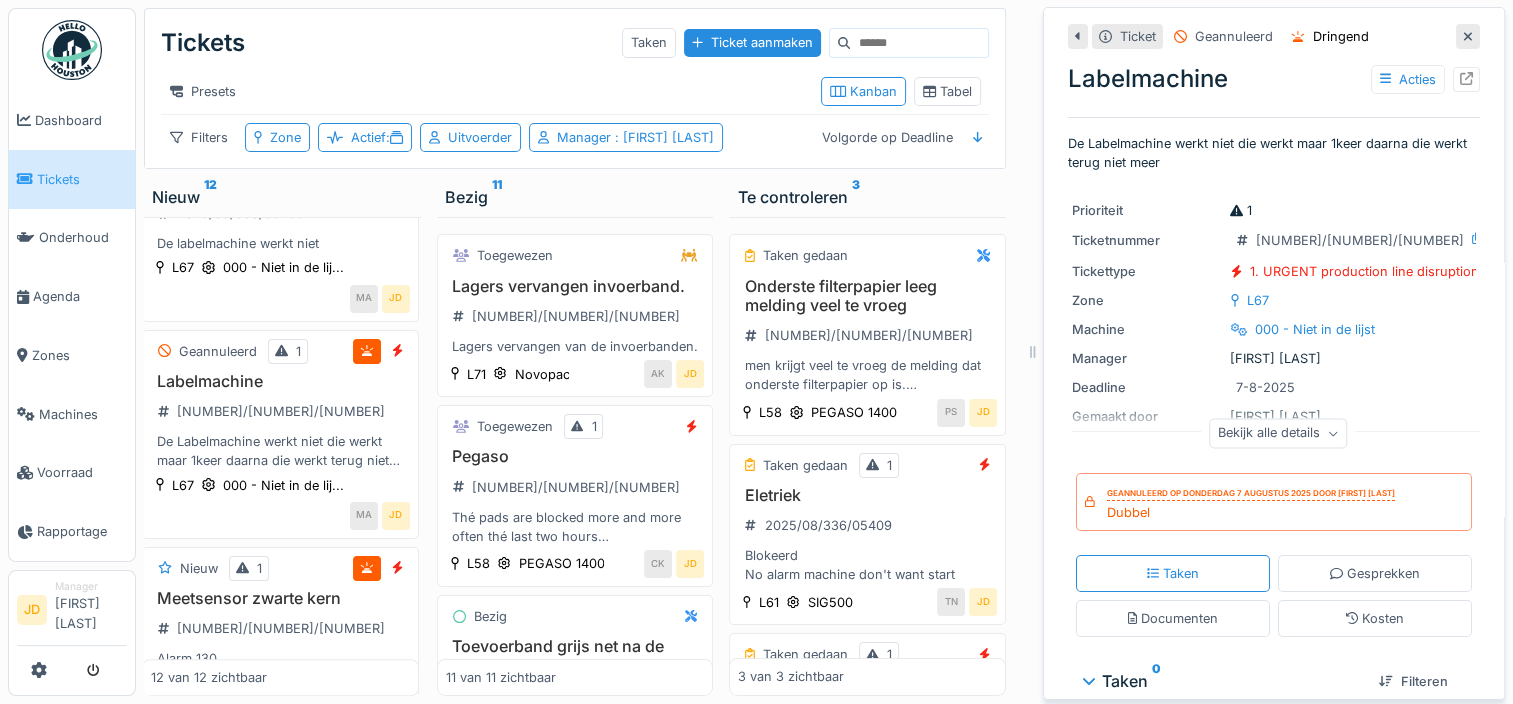 click 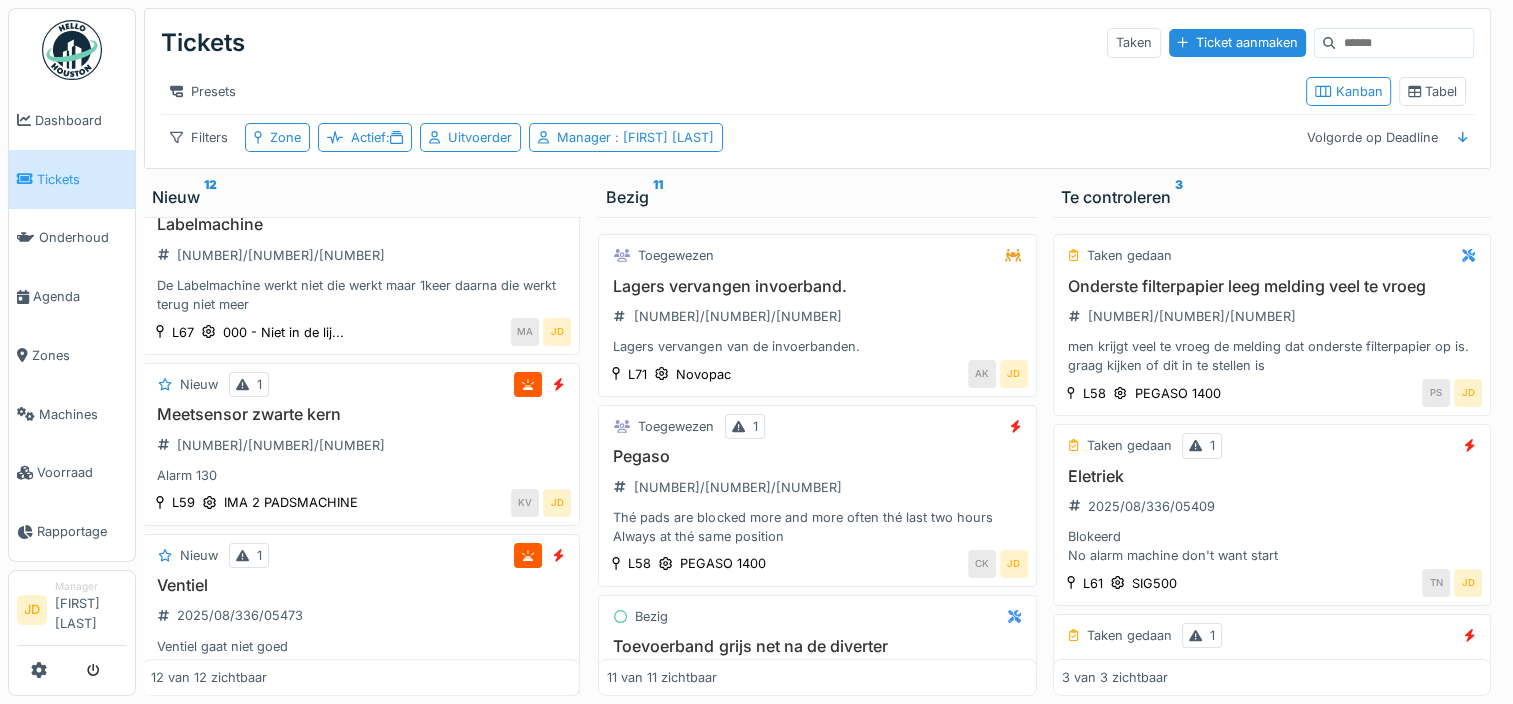 scroll, scrollTop: 1491, scrollLeft: 2, axis: both 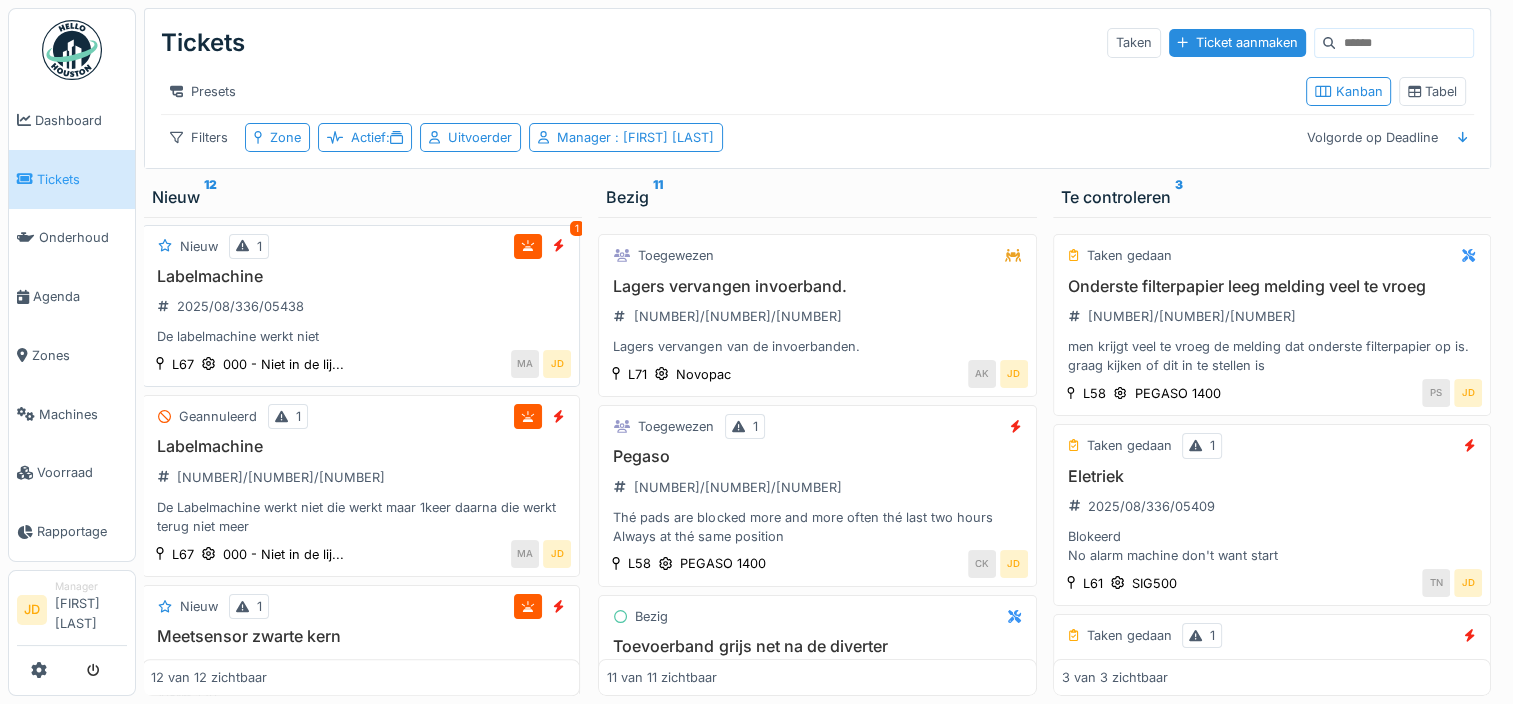click on "Labelmachine 2025/08/336/05438 De labelmachine werkt niet" at bounding box center [361, 307] 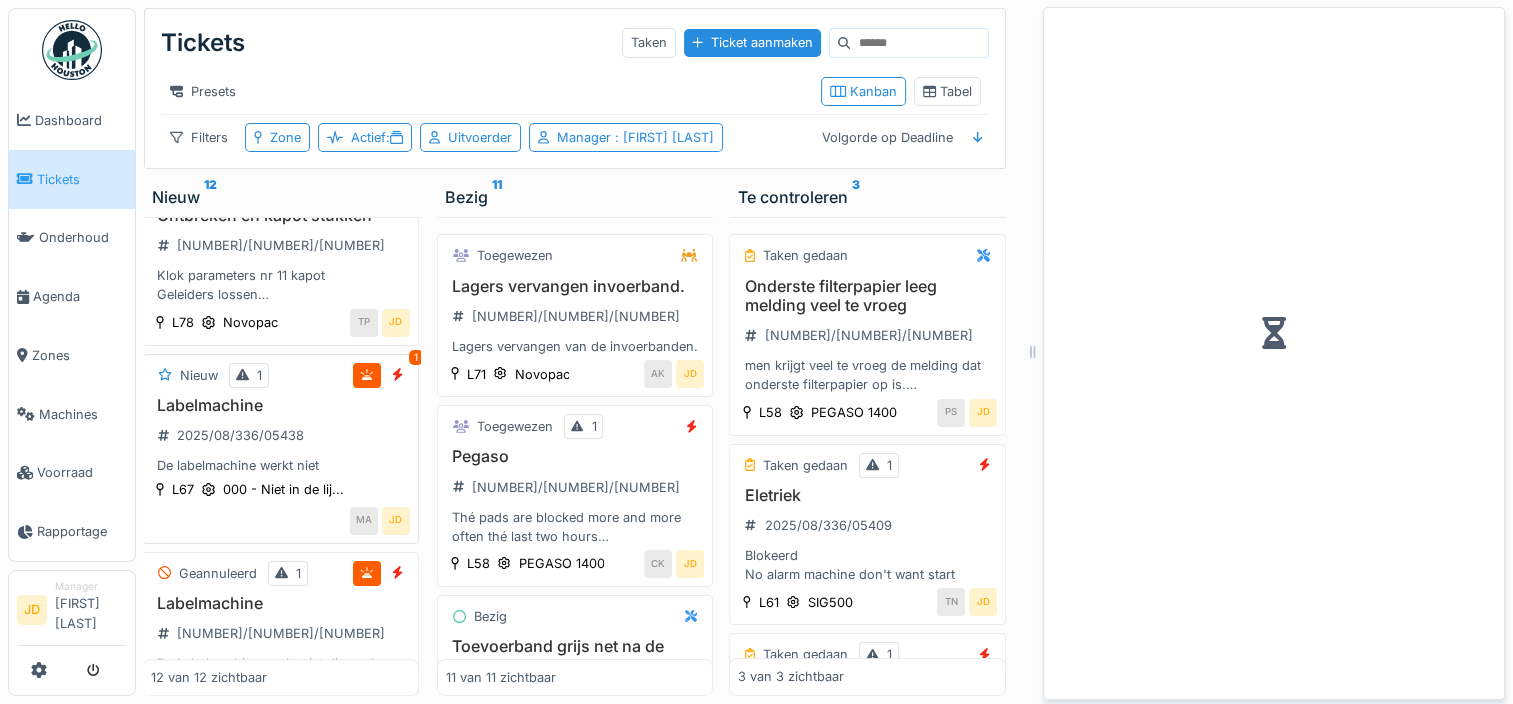 scroll, scrollTop: 1713, scrollLeft: 2, axis: both 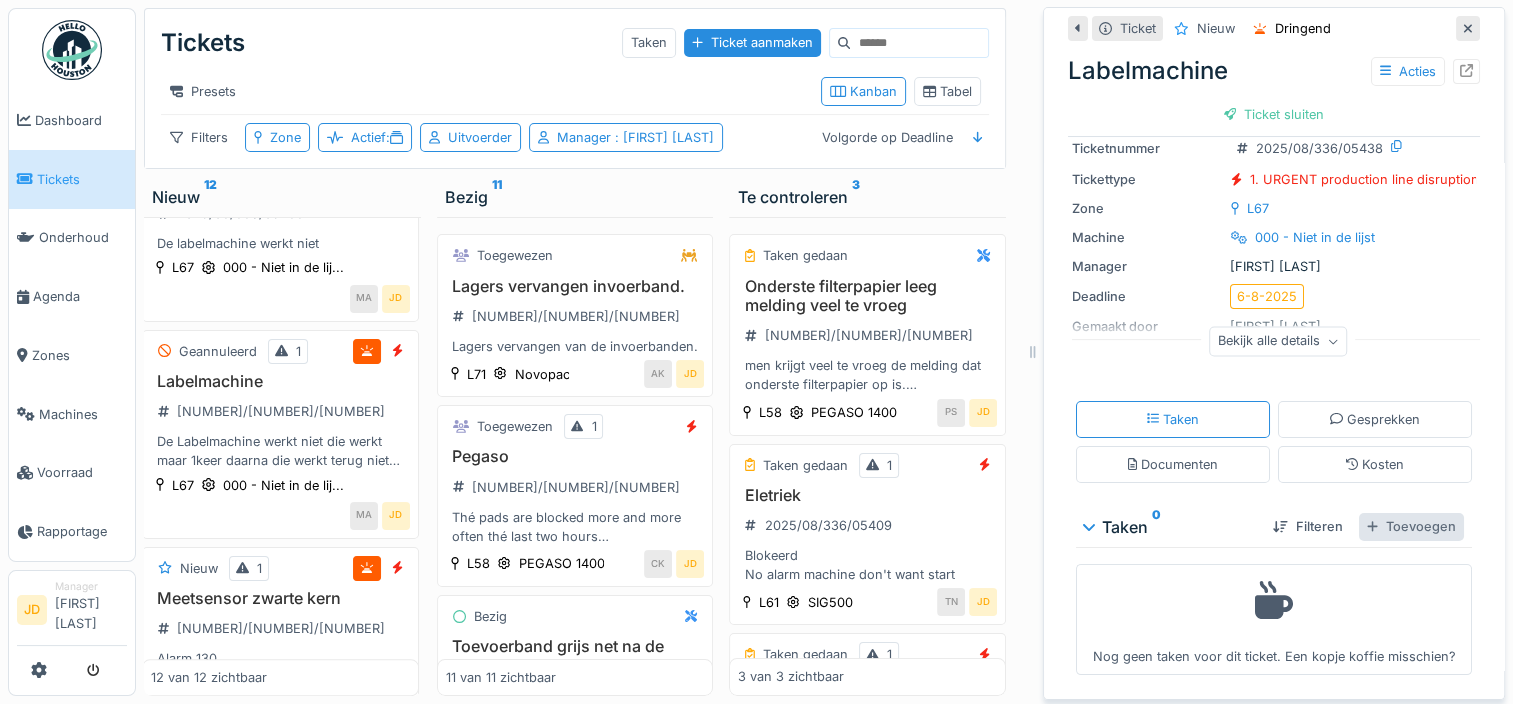 click on "Toevoegen" at bounding box center (1411, 526) 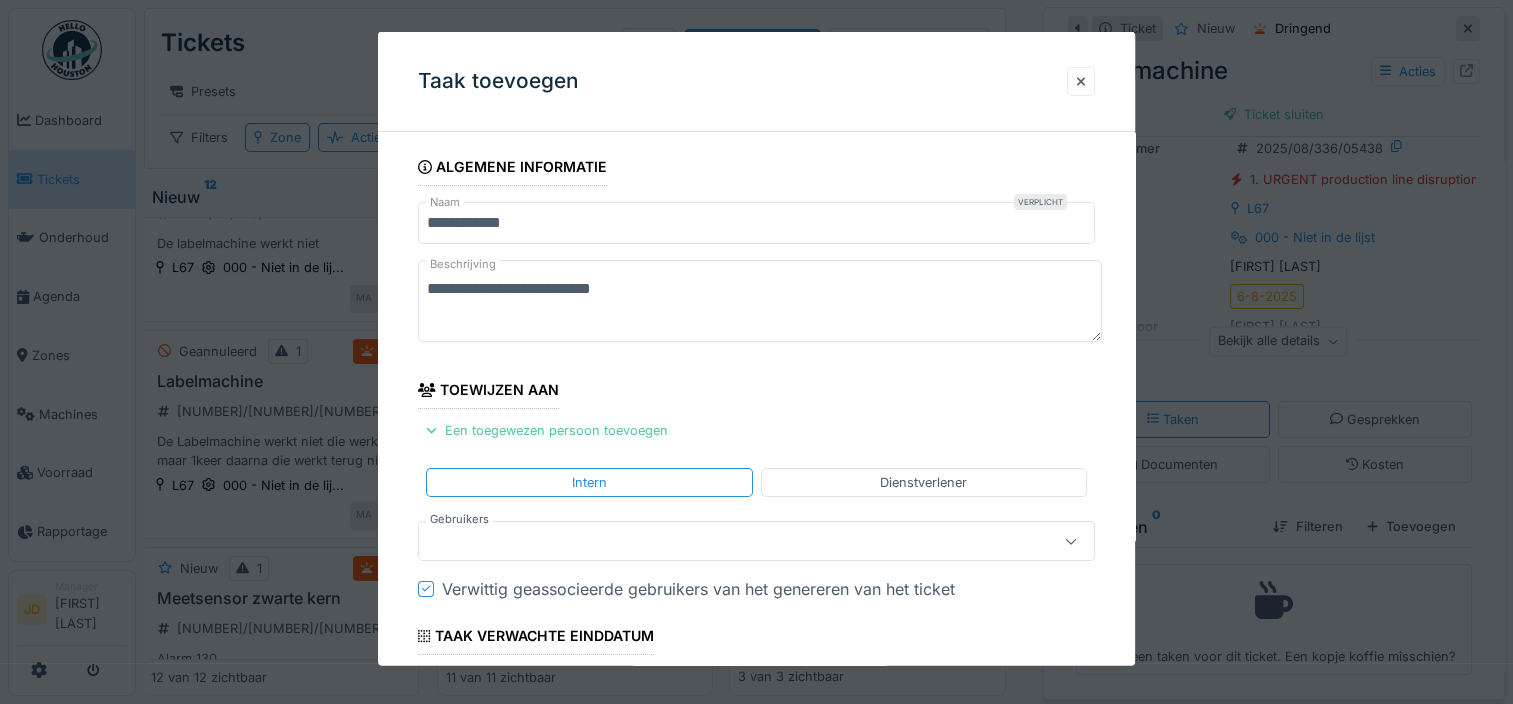 click at bounding box center (756, 541) 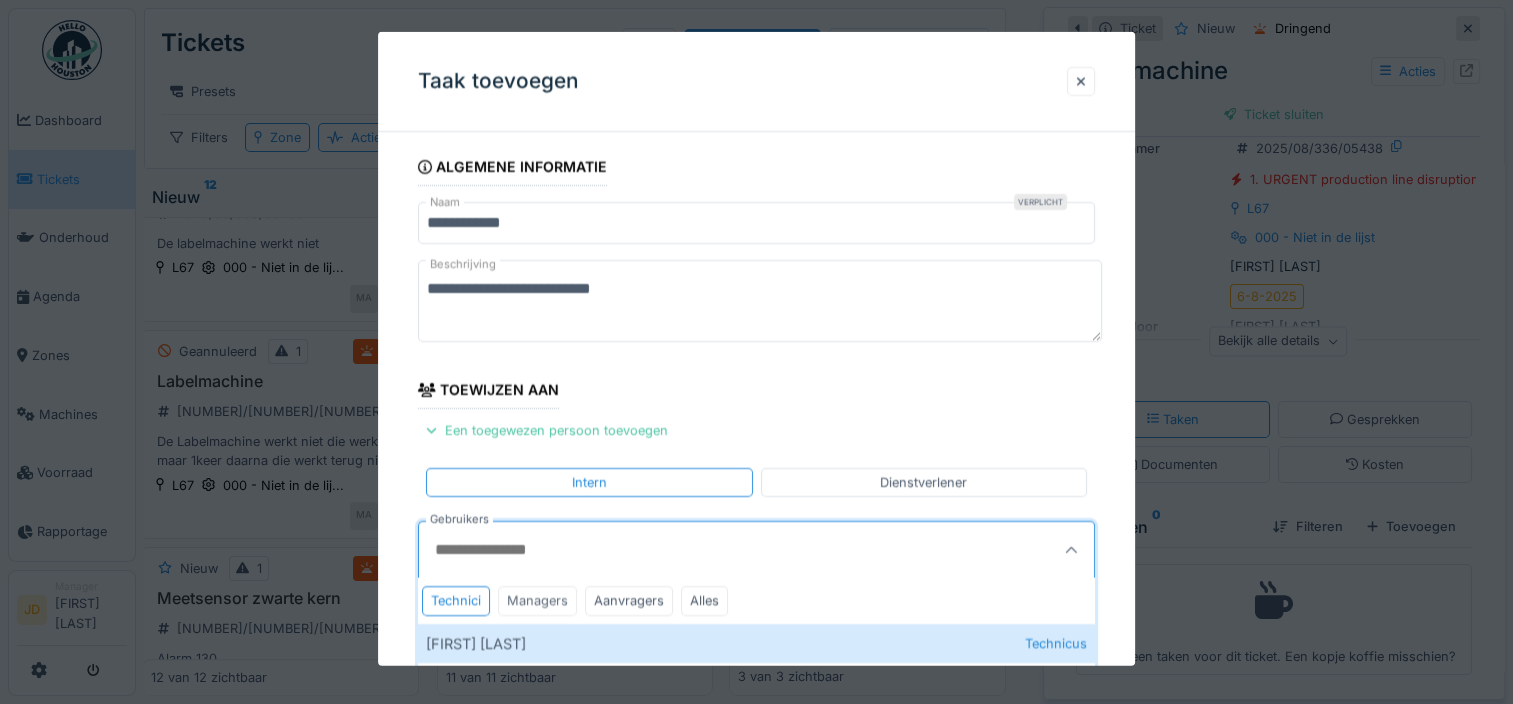 click on "Managers" at bounding box center (537, 600) 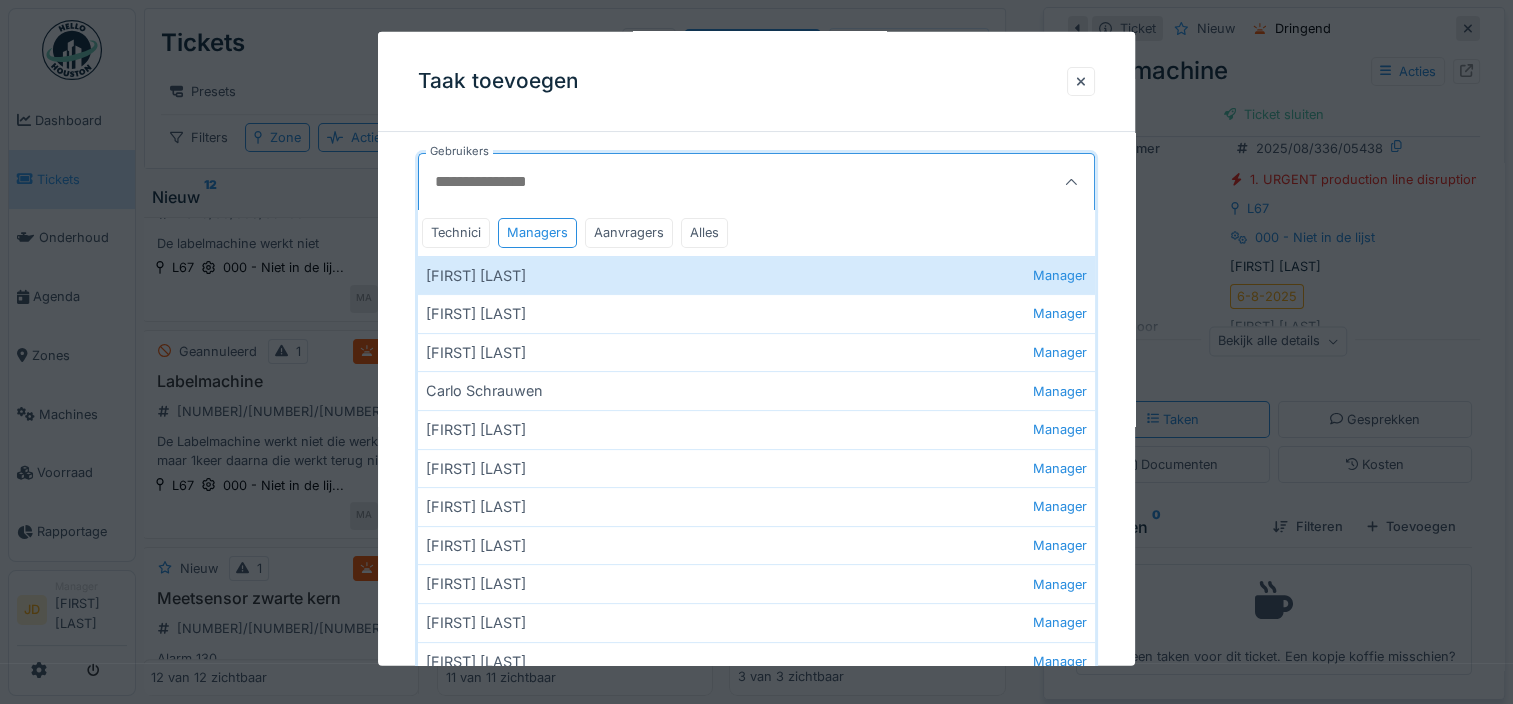 scroll, scrollTop: 370, scrollLeft: 0, axis: vertical 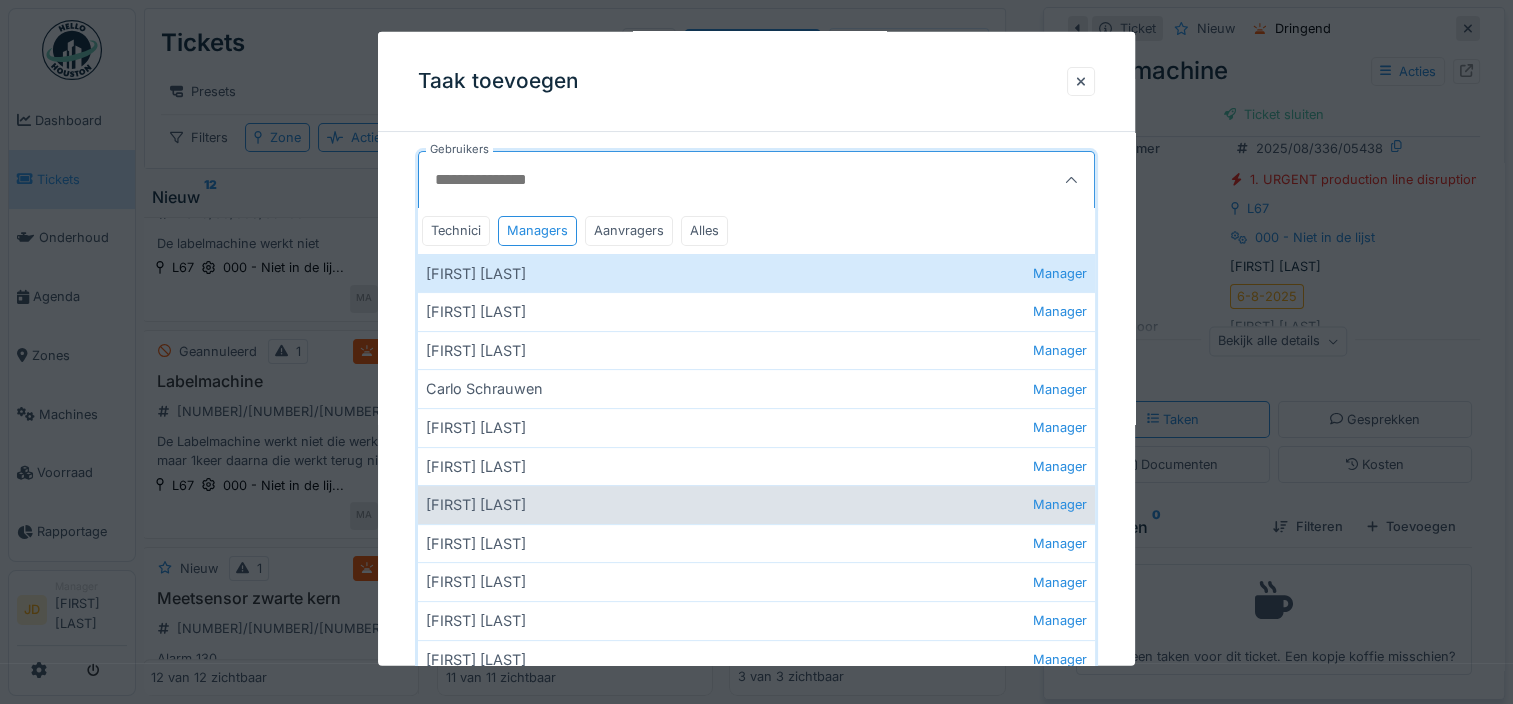 click on "Jasper De wit   Manager" at bounding box center [756, 504] 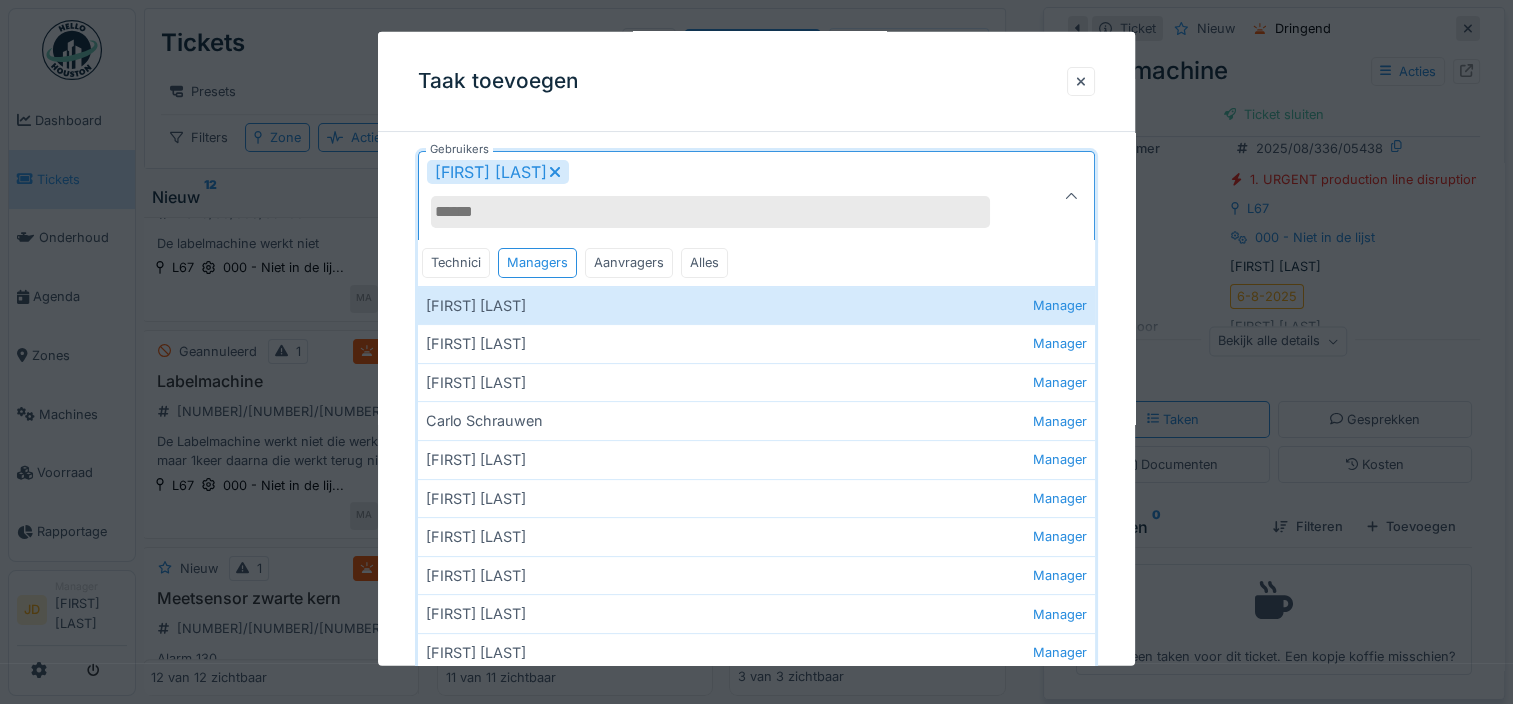 click at bounding box center (1071, 196) 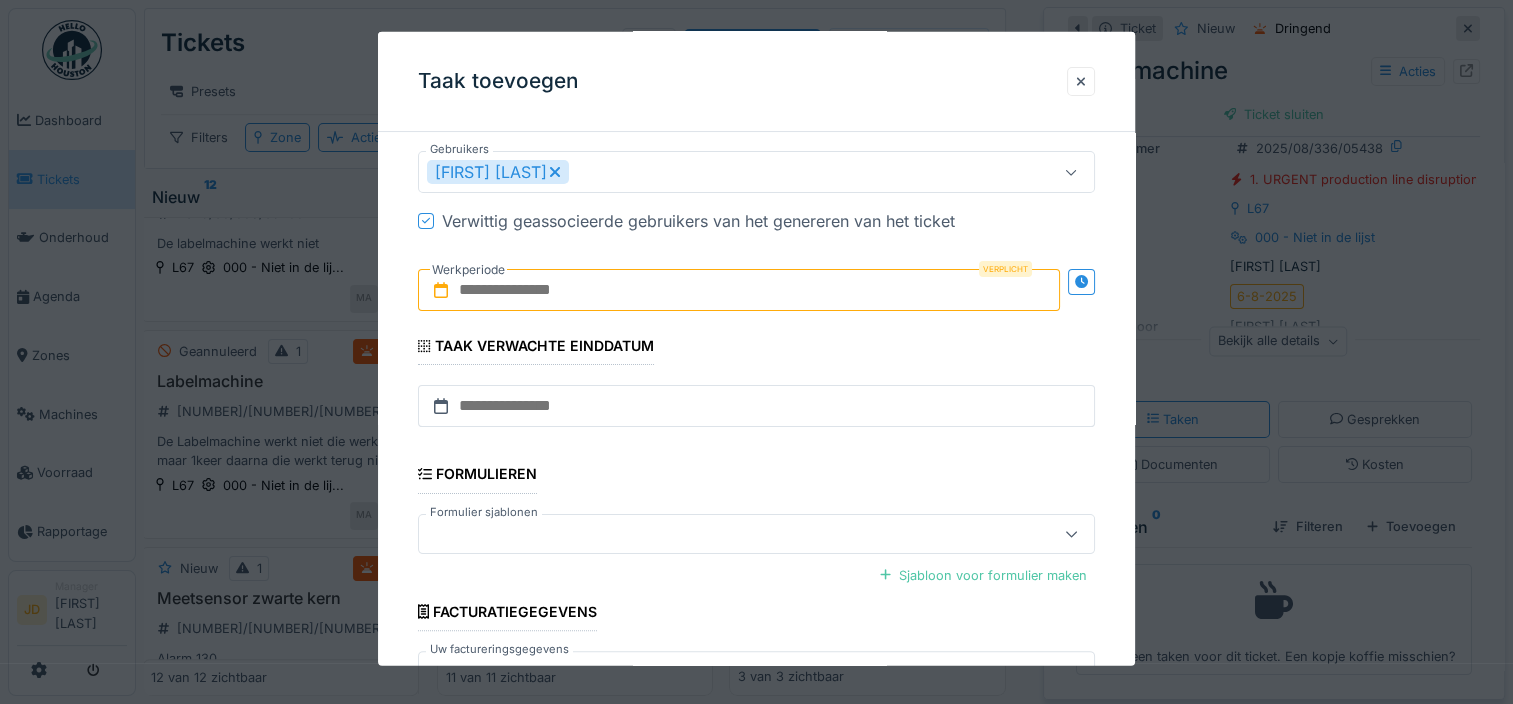 click at bounding box center [739, 290] 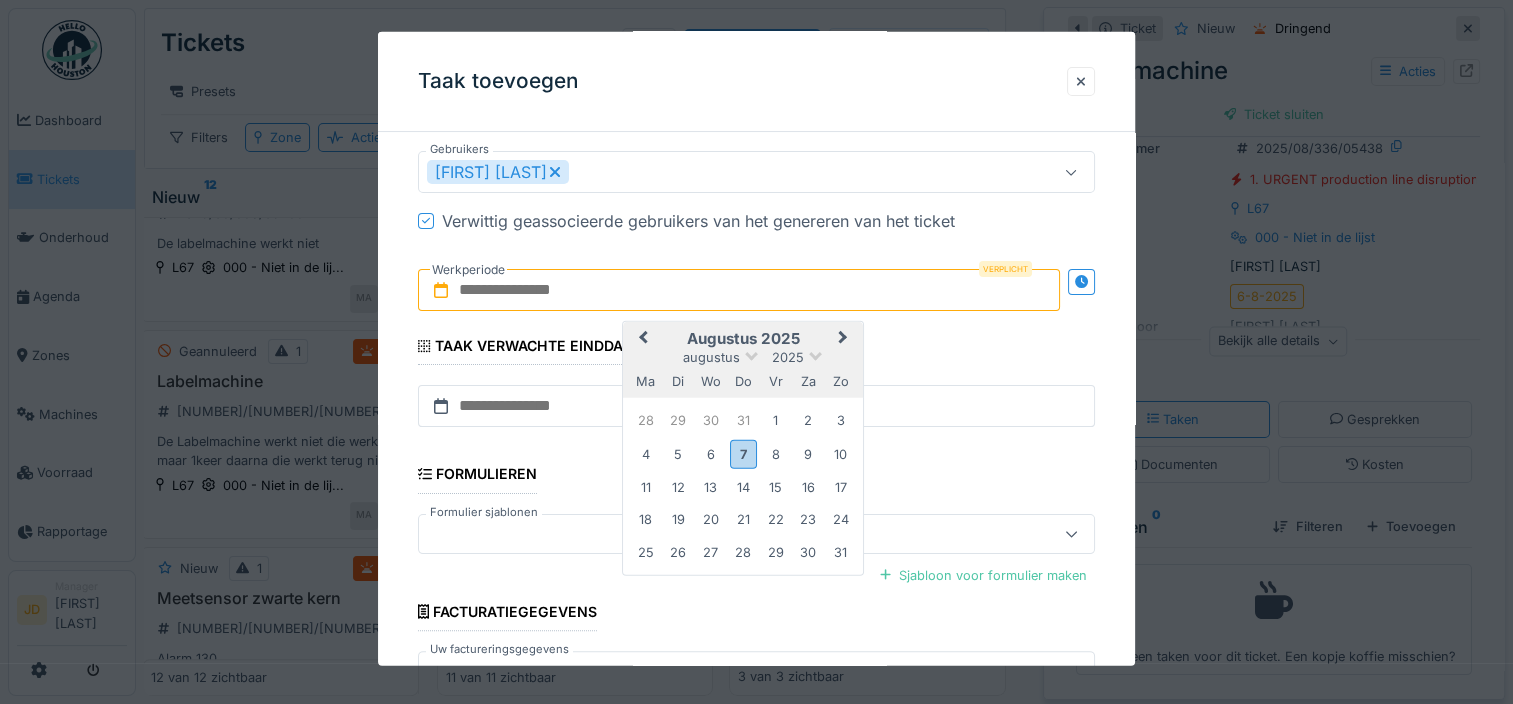 click on "augustus 2025 augustus 2025 ma di wo do vr za zo" at bounding box center (743, 360) 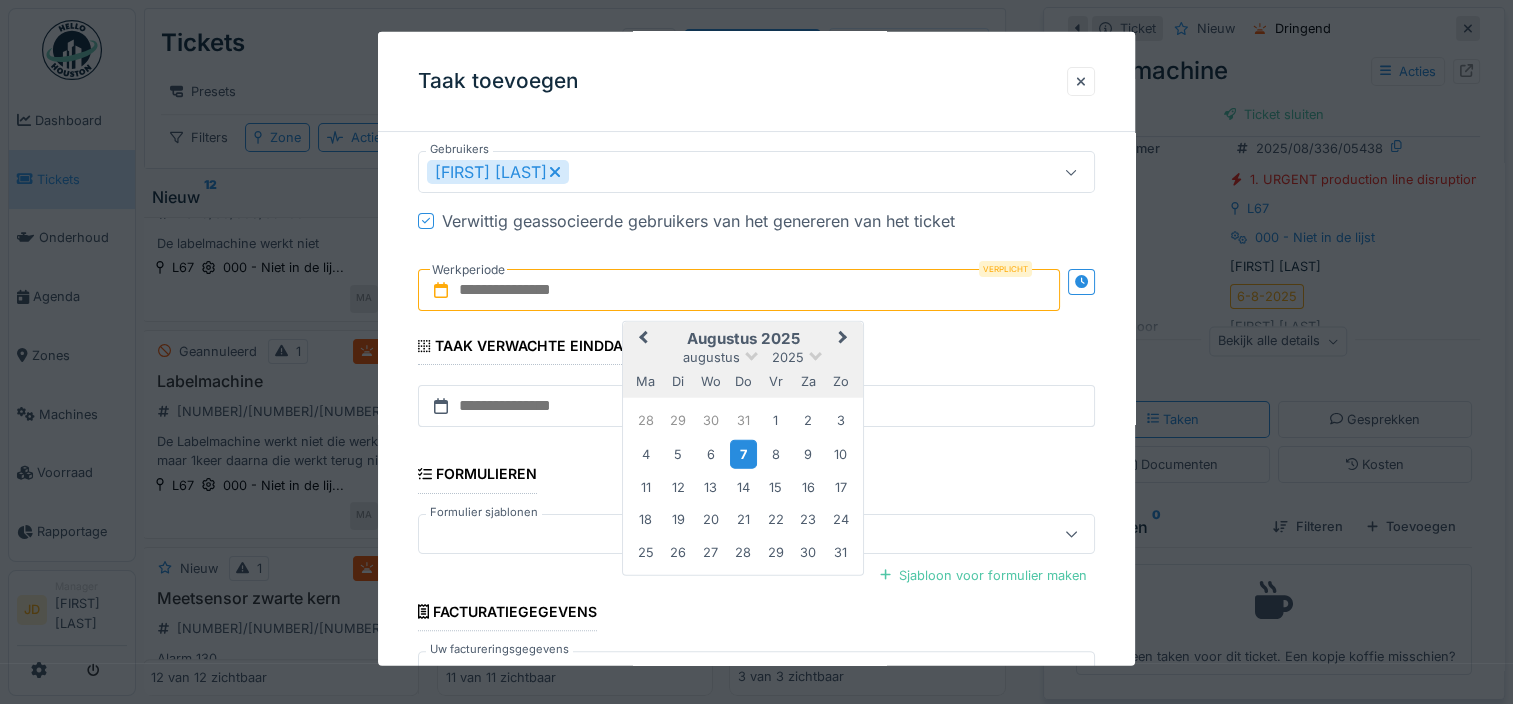 click on "7" at bounding box center (743, 453) 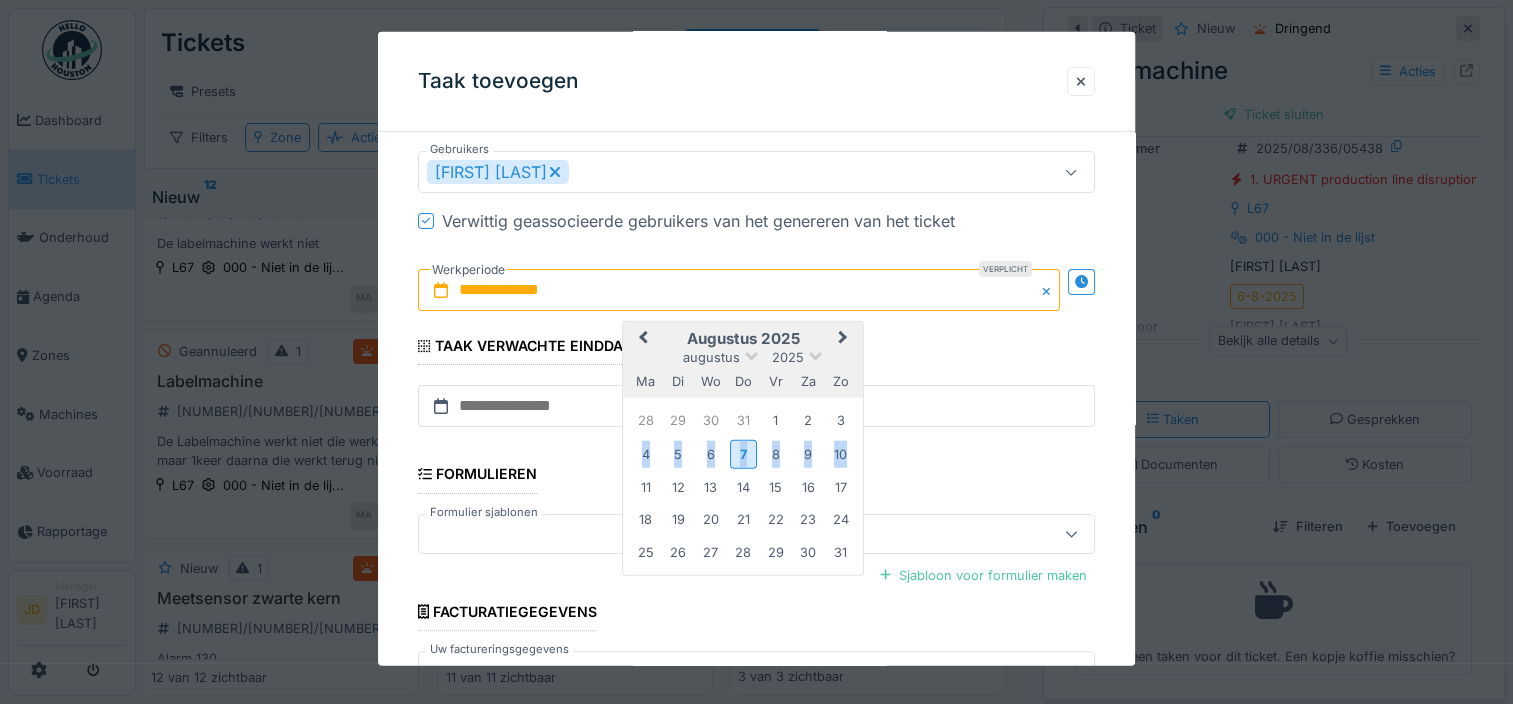 click on "7" at bounding box center (743, 453) 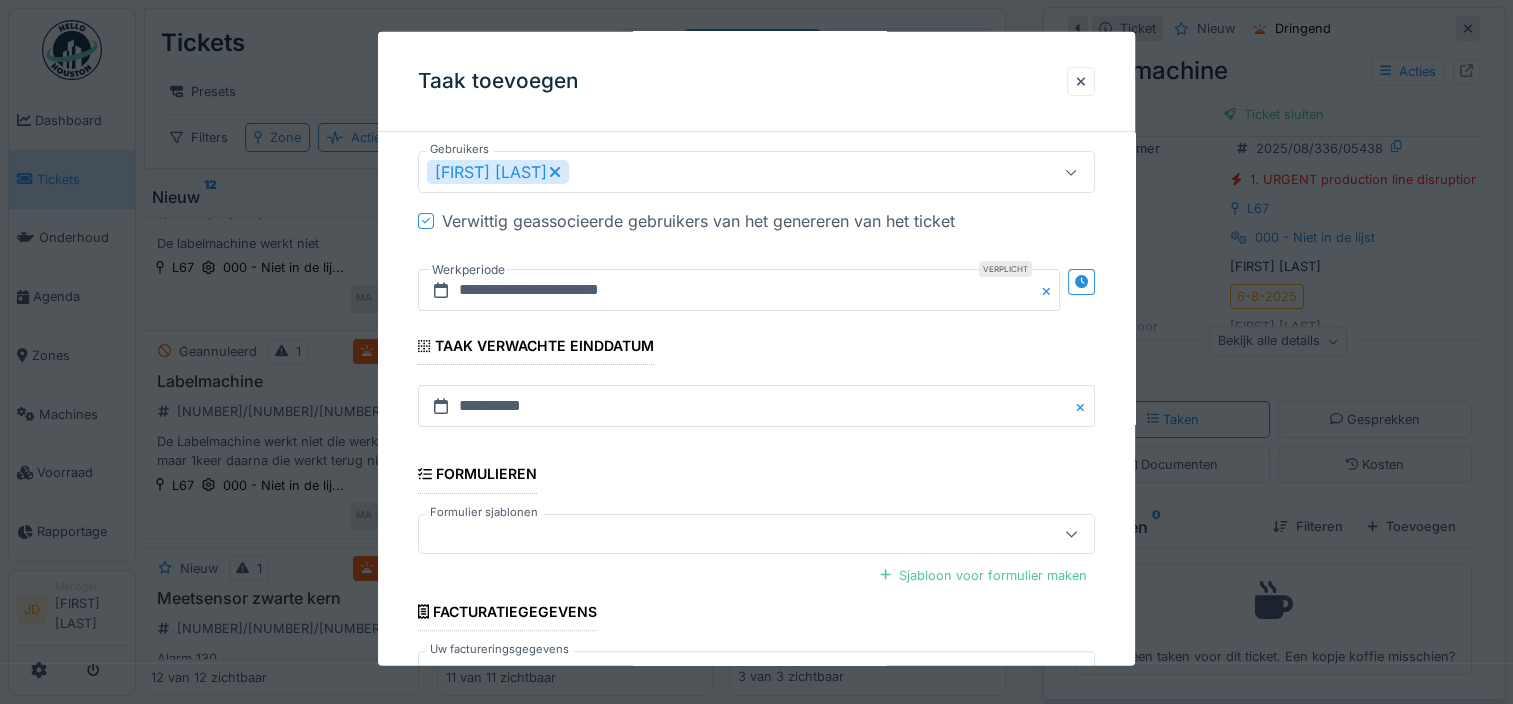 scroll, scrollTop: 505, scrollLeft: 0, axis: vertical 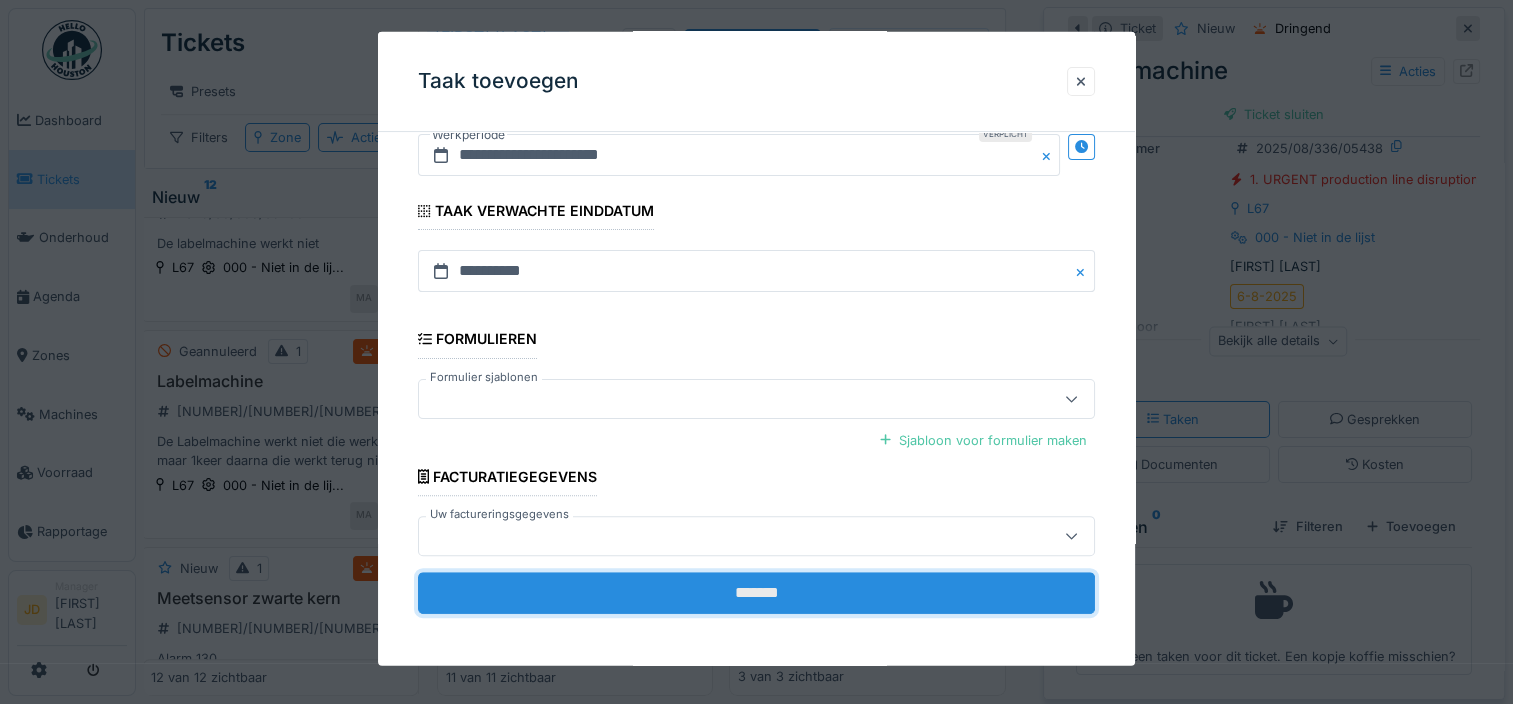 click on "*******" at bounding box center [756, 593] 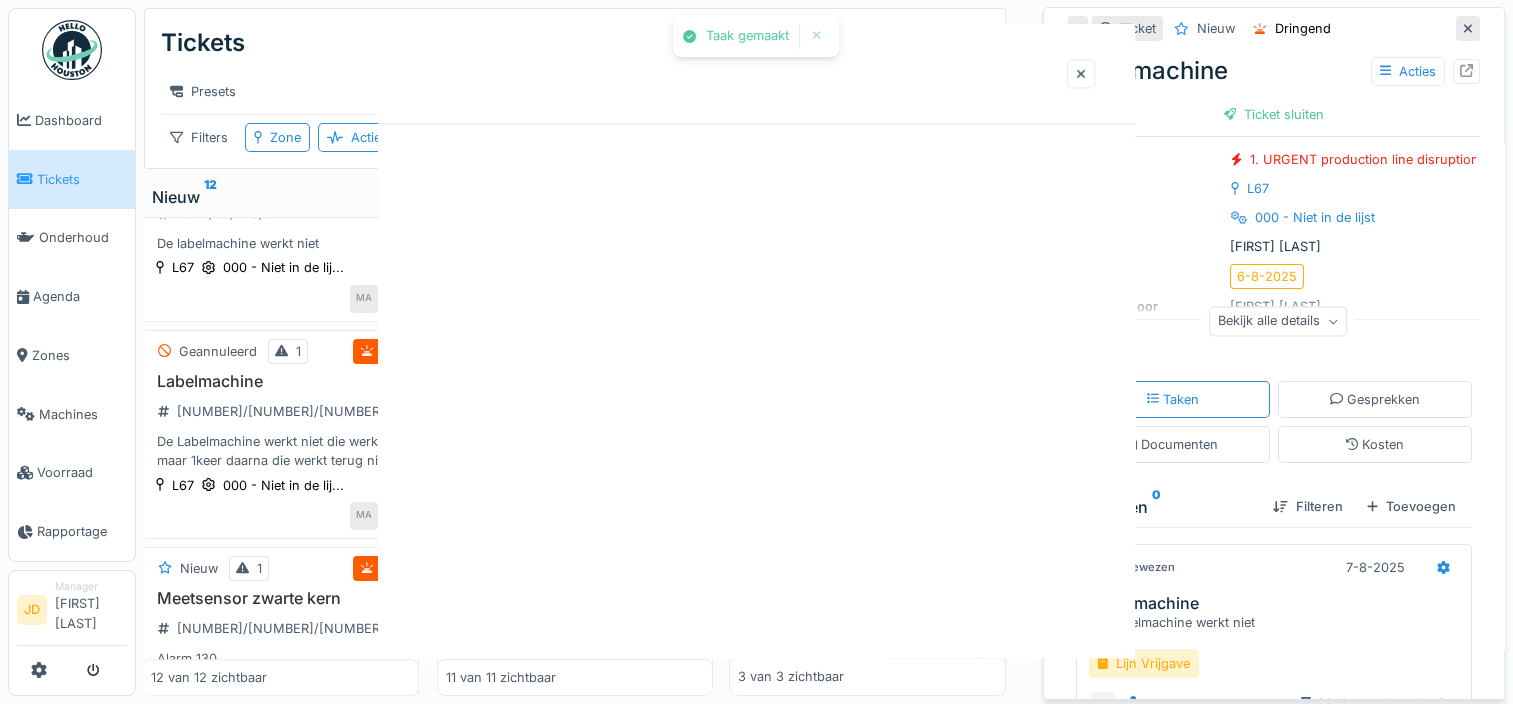 scroll, scrollTop: 0, scrollLeft: 0, axis: both 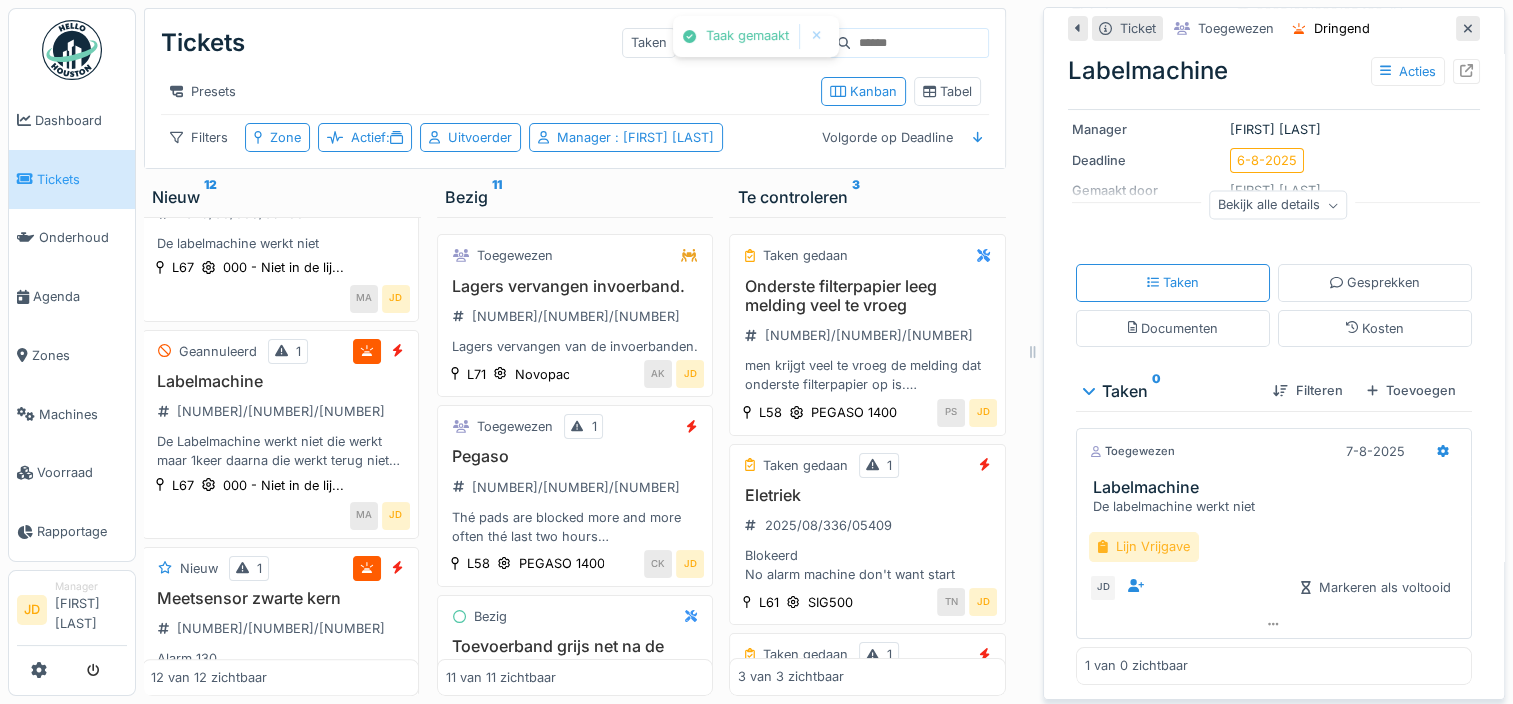 click on "Lijn Vrijgave" at bounding box center [1144, 546] 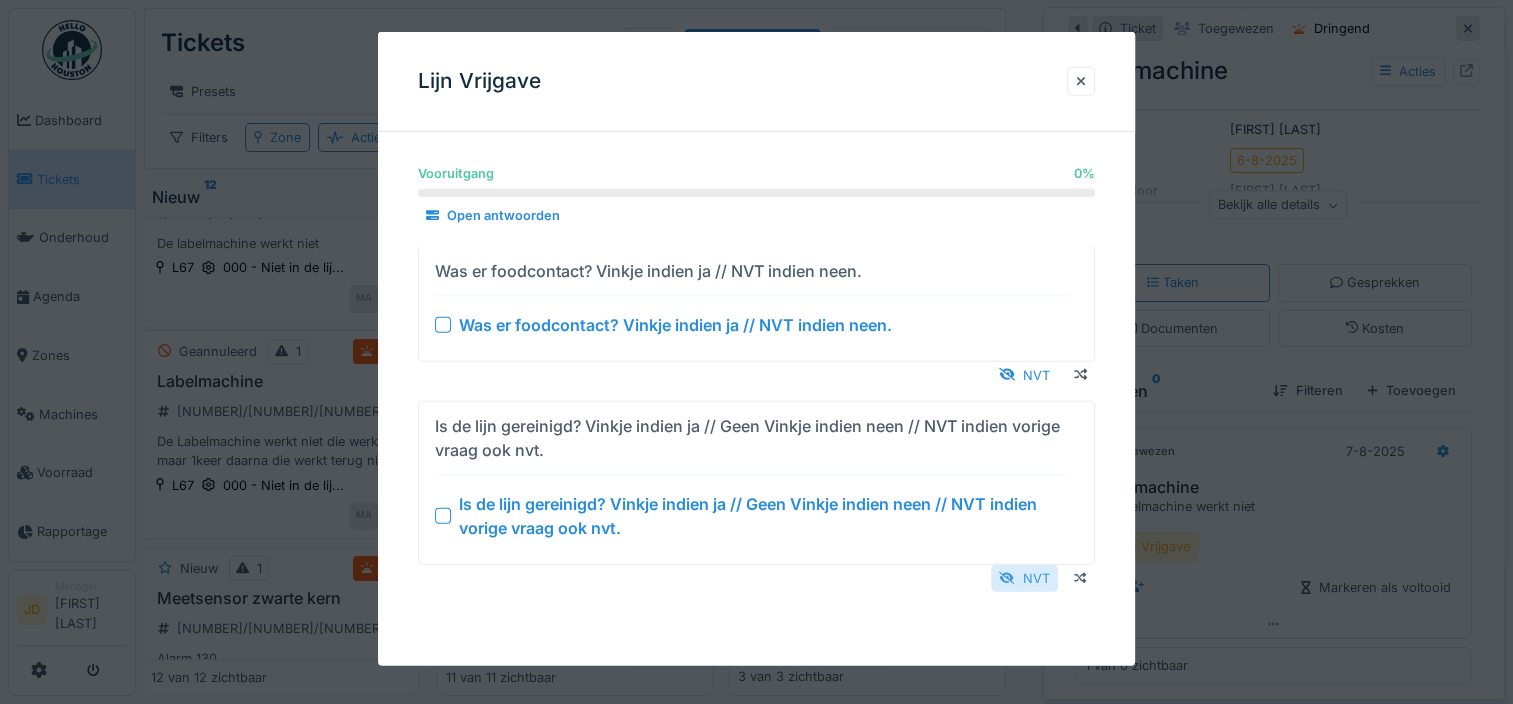 click on "NVT" at bounding box center (1024, 577) 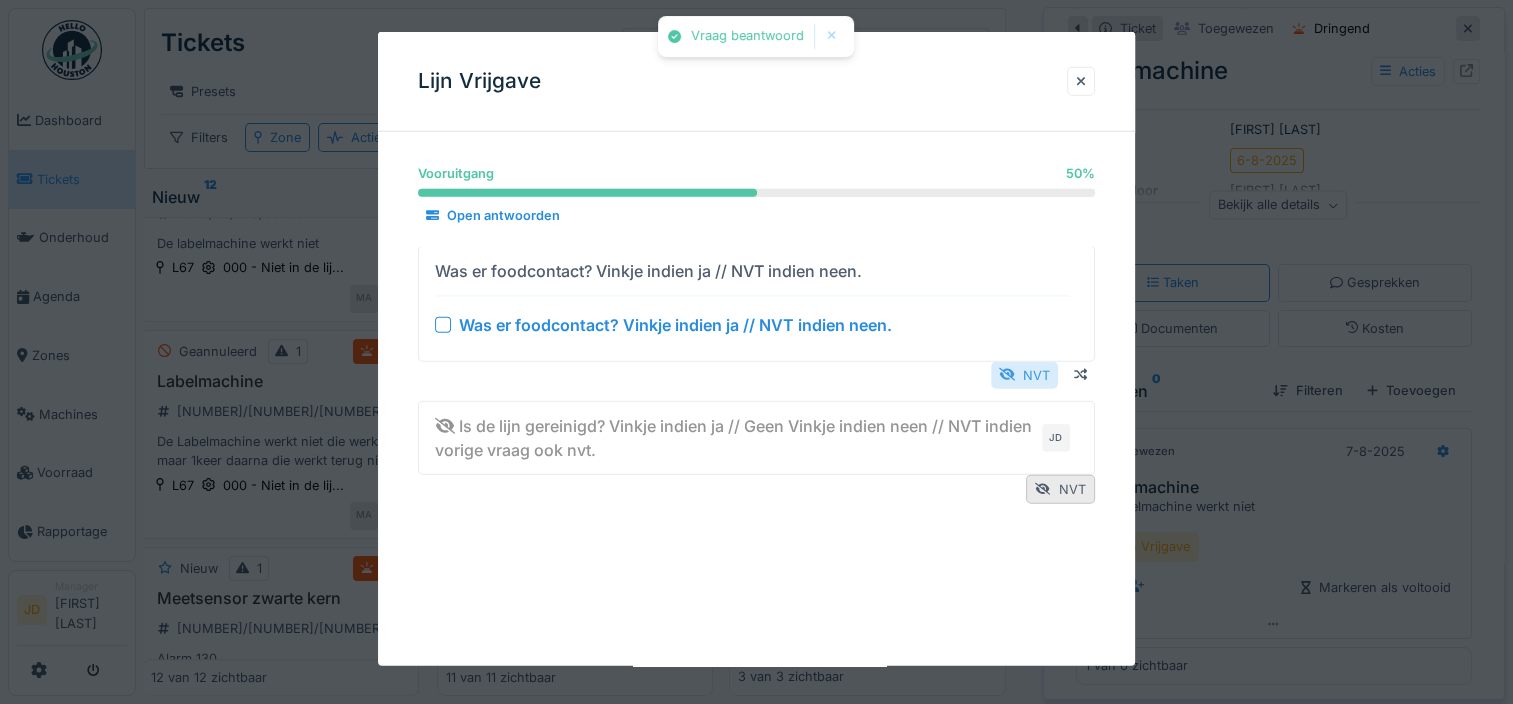 click on "NVT" at bounding box center [1024, 374] 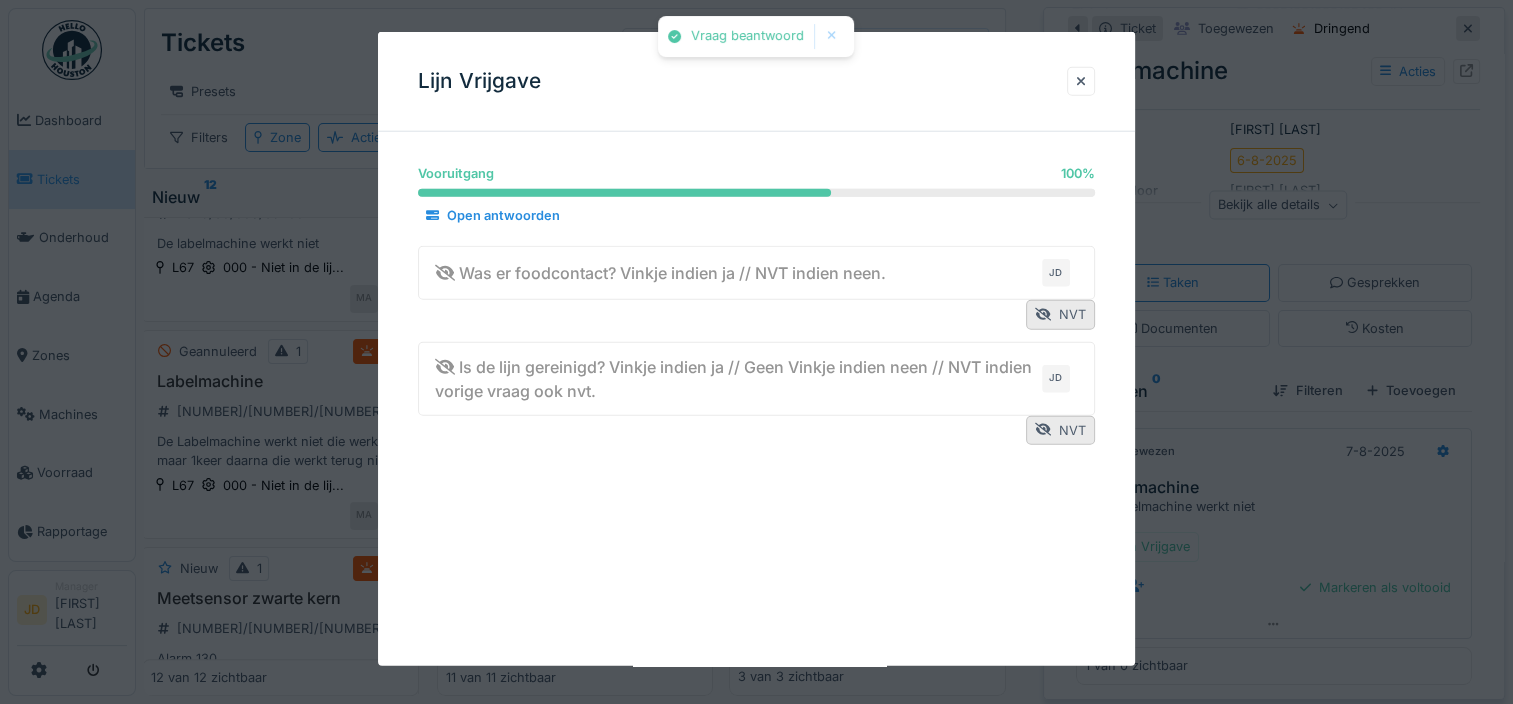 click at bounding box center [756, 352] 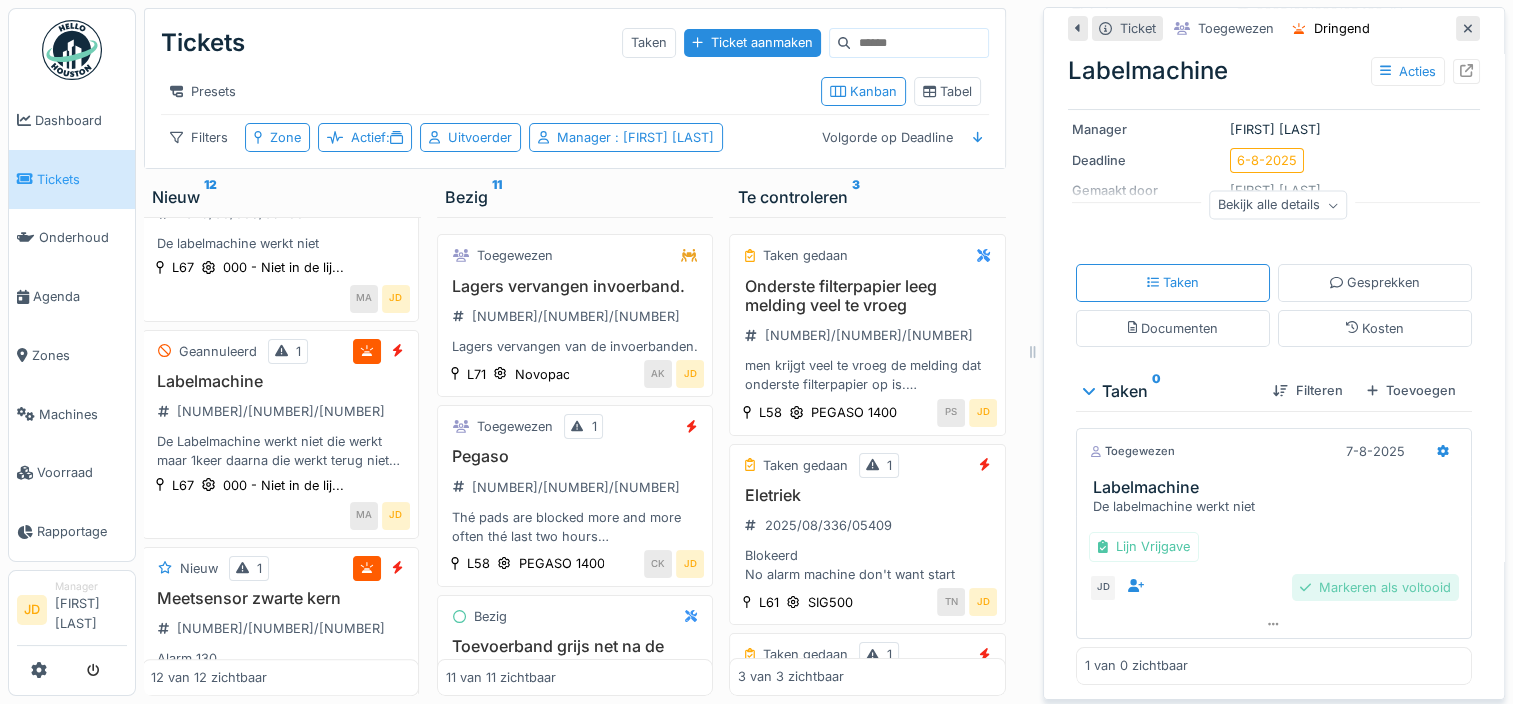 click on "Markeren als voltooid" at bounding box center (1375, 587) 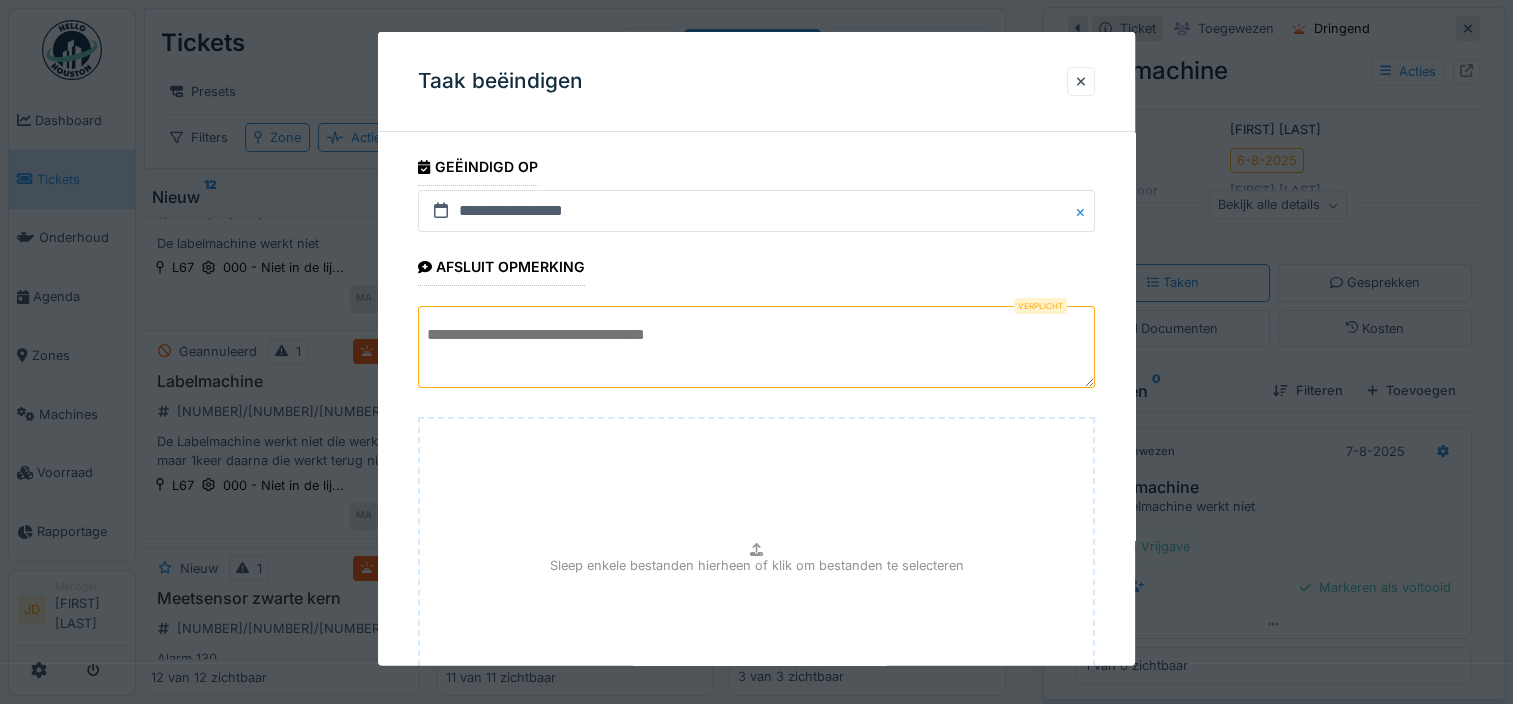 click at bounding box center [756, 347] 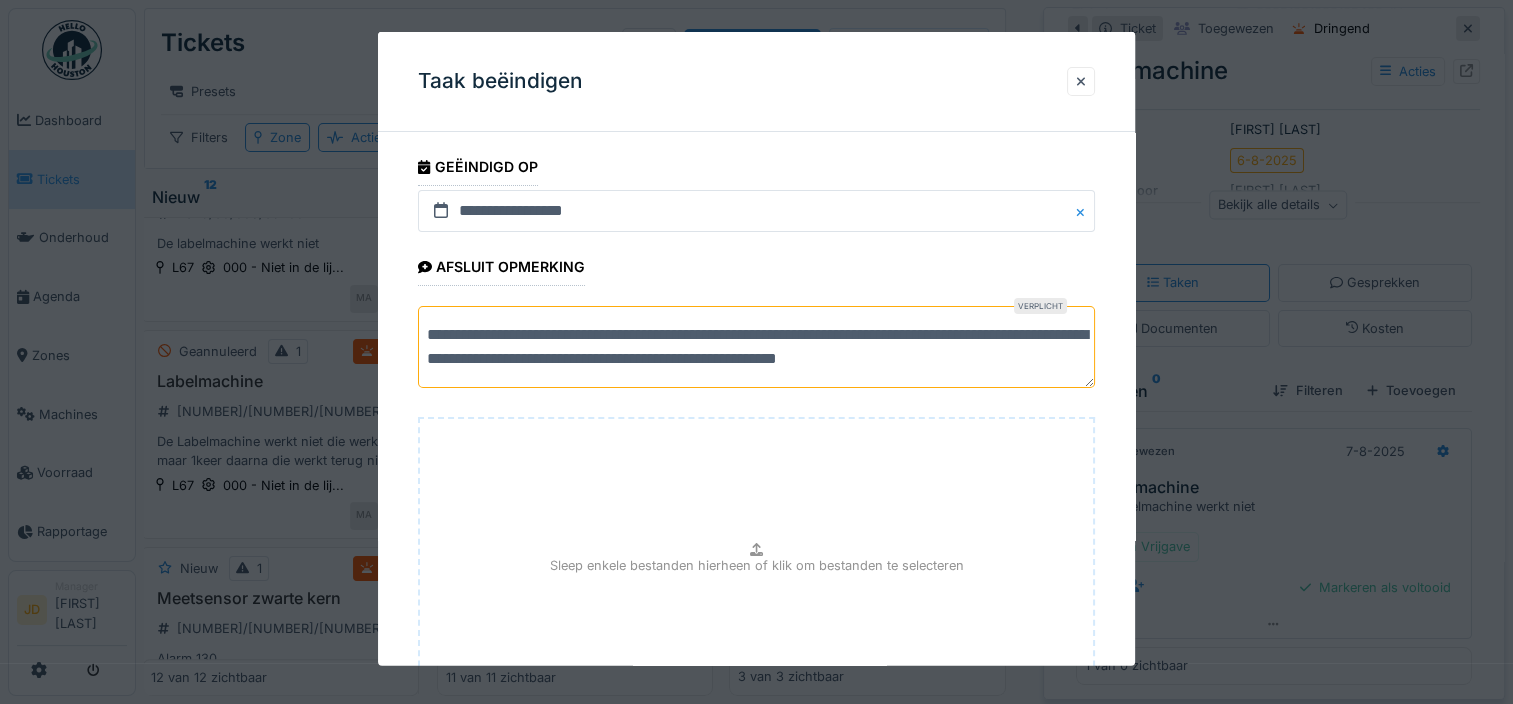 scroll, scrollTop: 178, scrollLeft: 0, axis: vertical 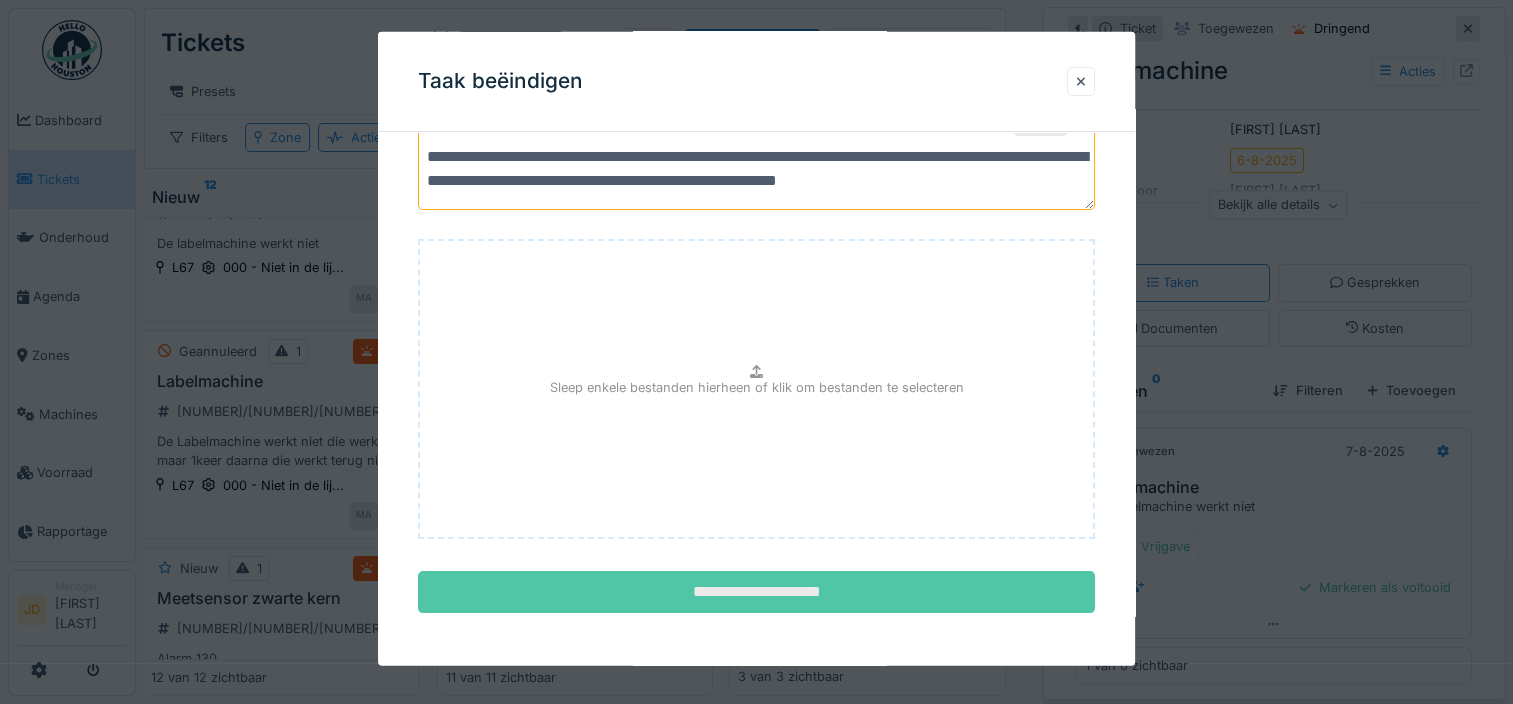type on "**********" 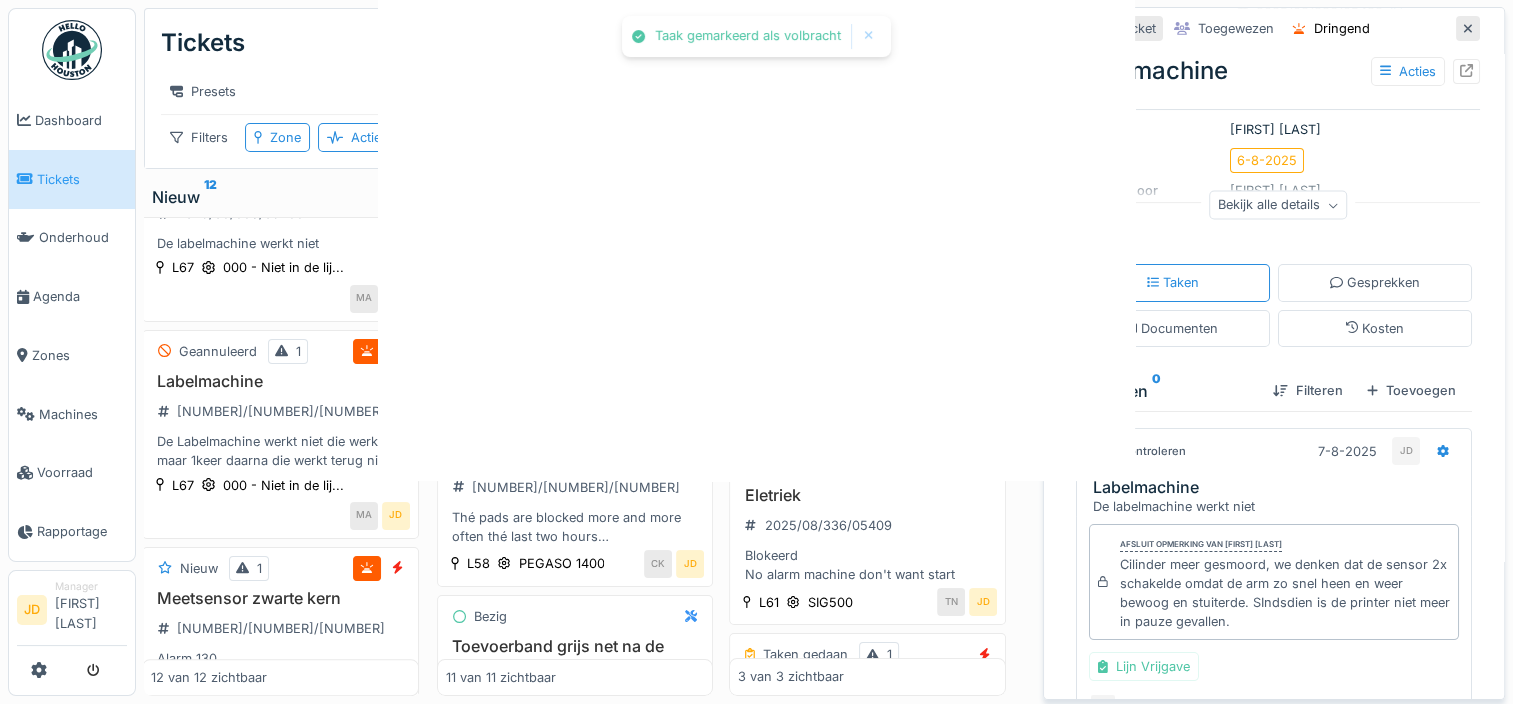 scroll, scrollTop: 0, scrollLeft: 0, axis: both 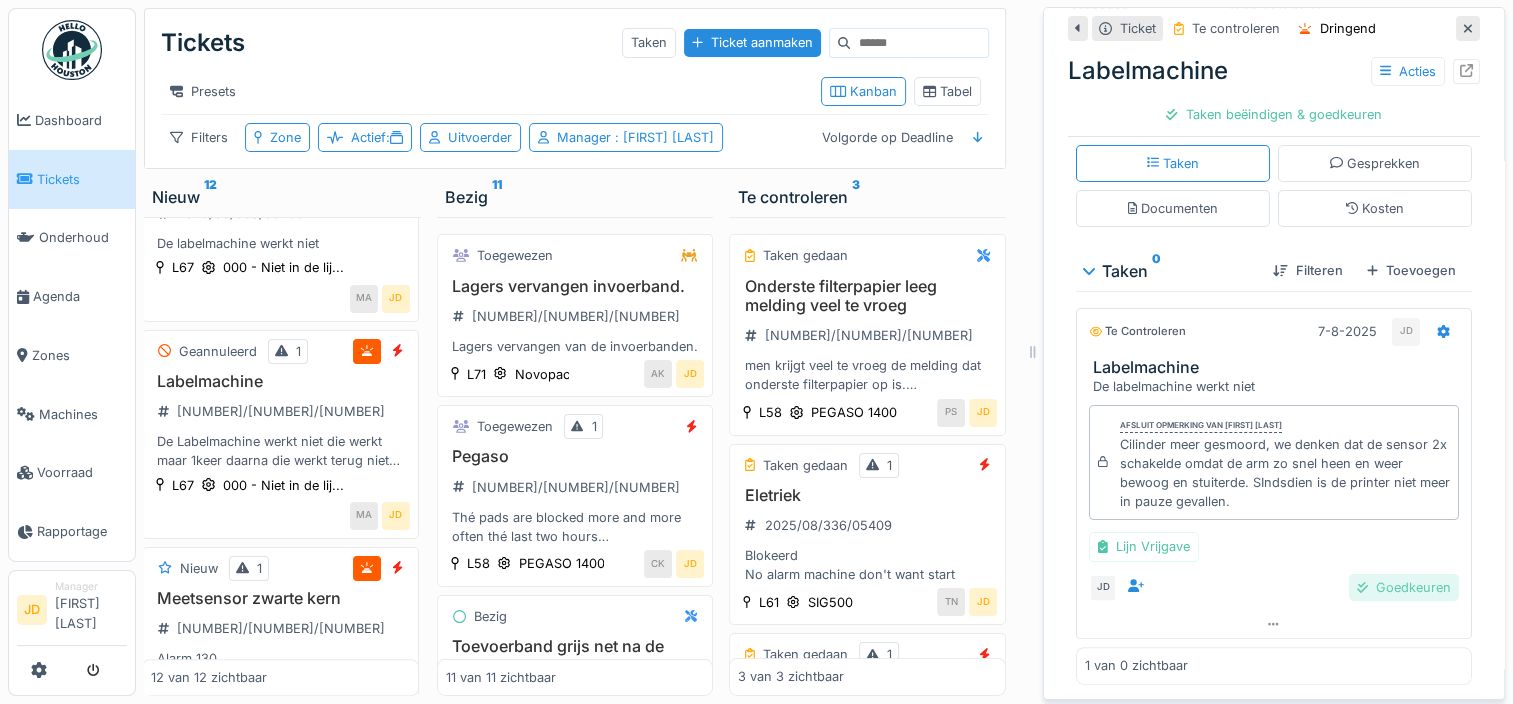 click on "Goedkeuren" at bounding box center (1404, 587) 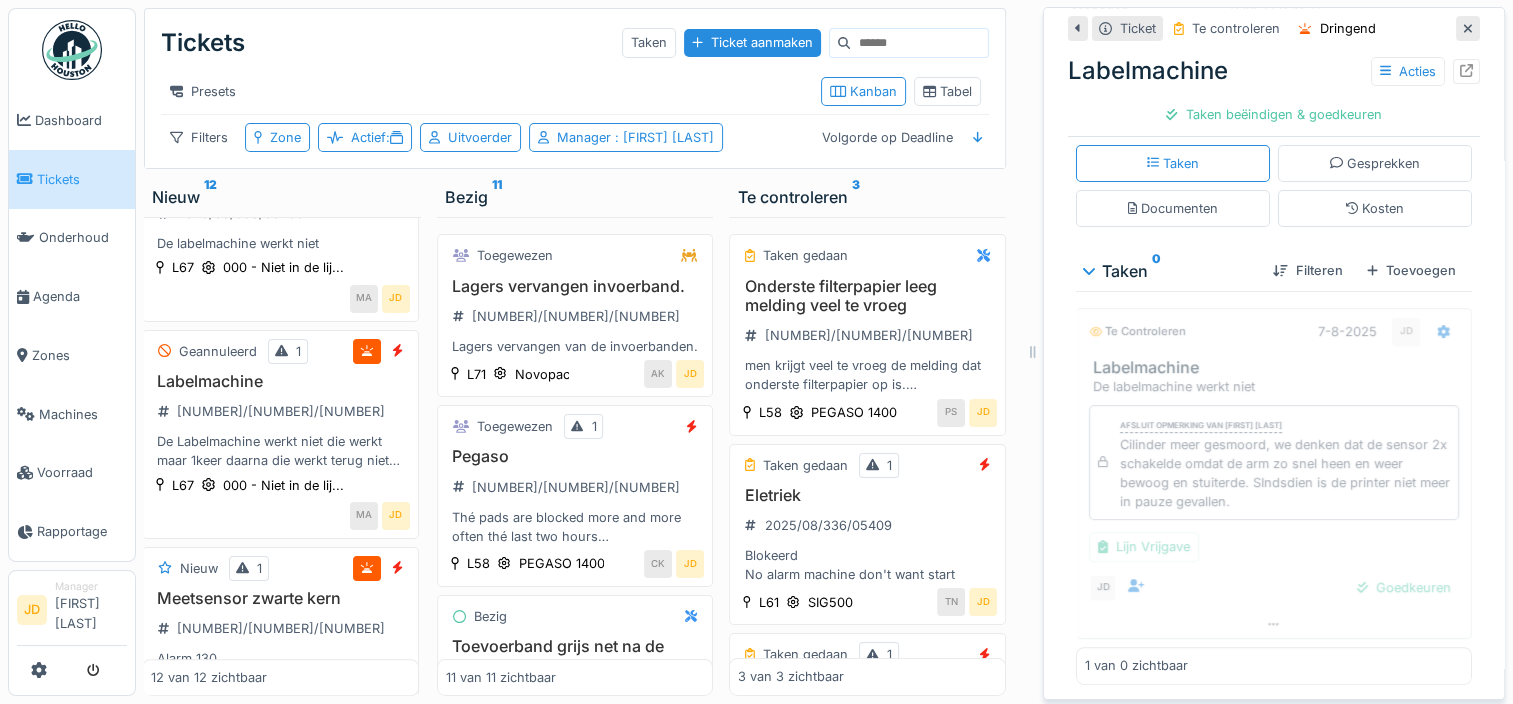 scroll, scrollTop: 260, scrollLeft: 0, axis: vertical 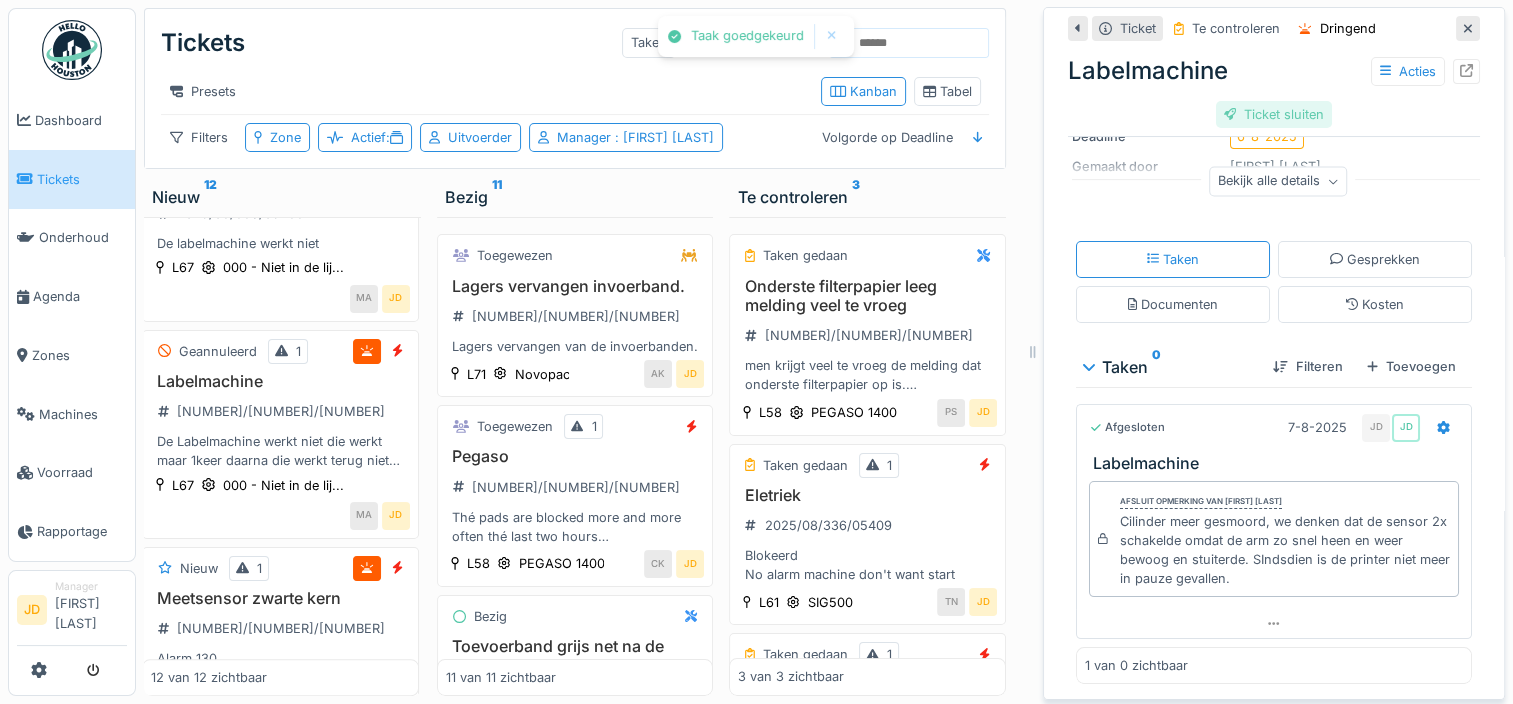 click on "Ticket sluiten" at bounding box center [1274, 114] 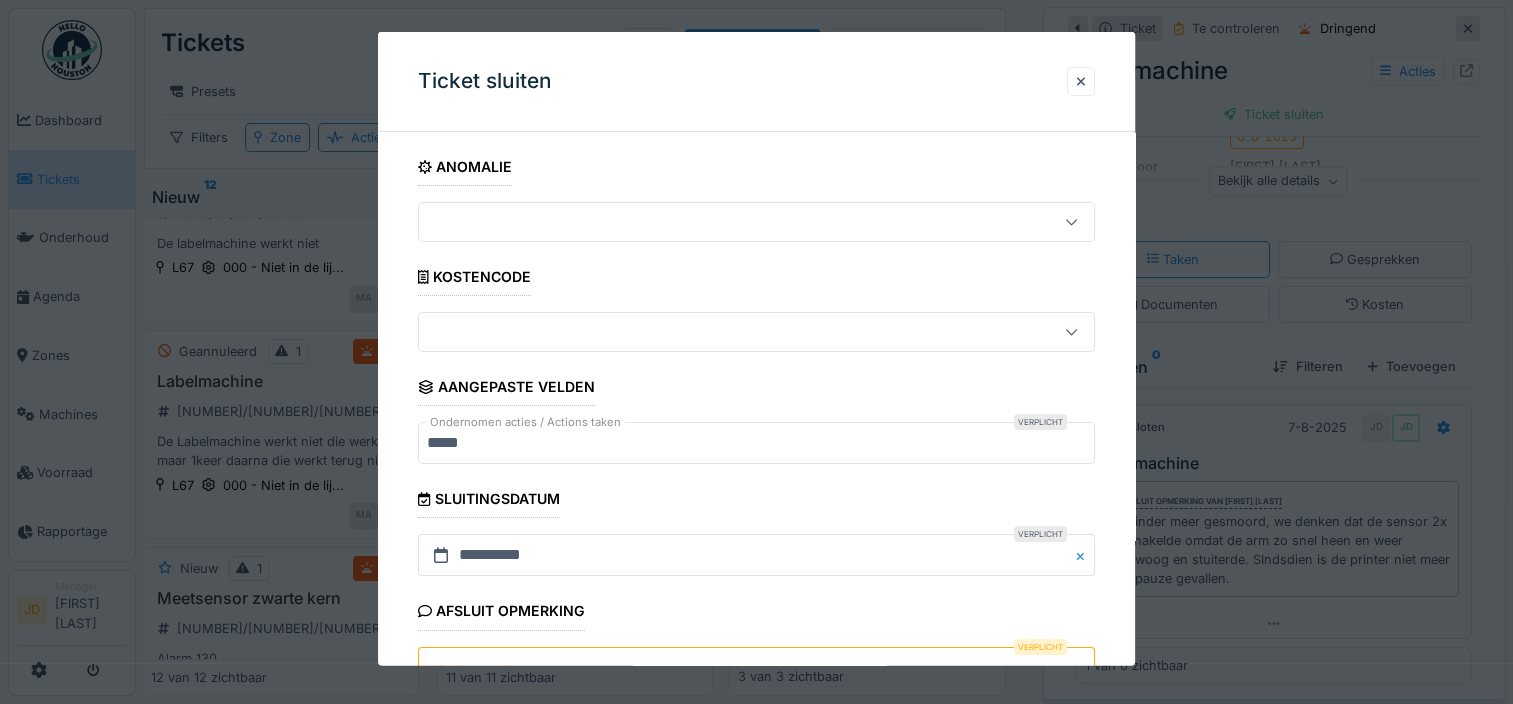scroll, scrollTop: 115, scrollLeft: 0, axis: vertical 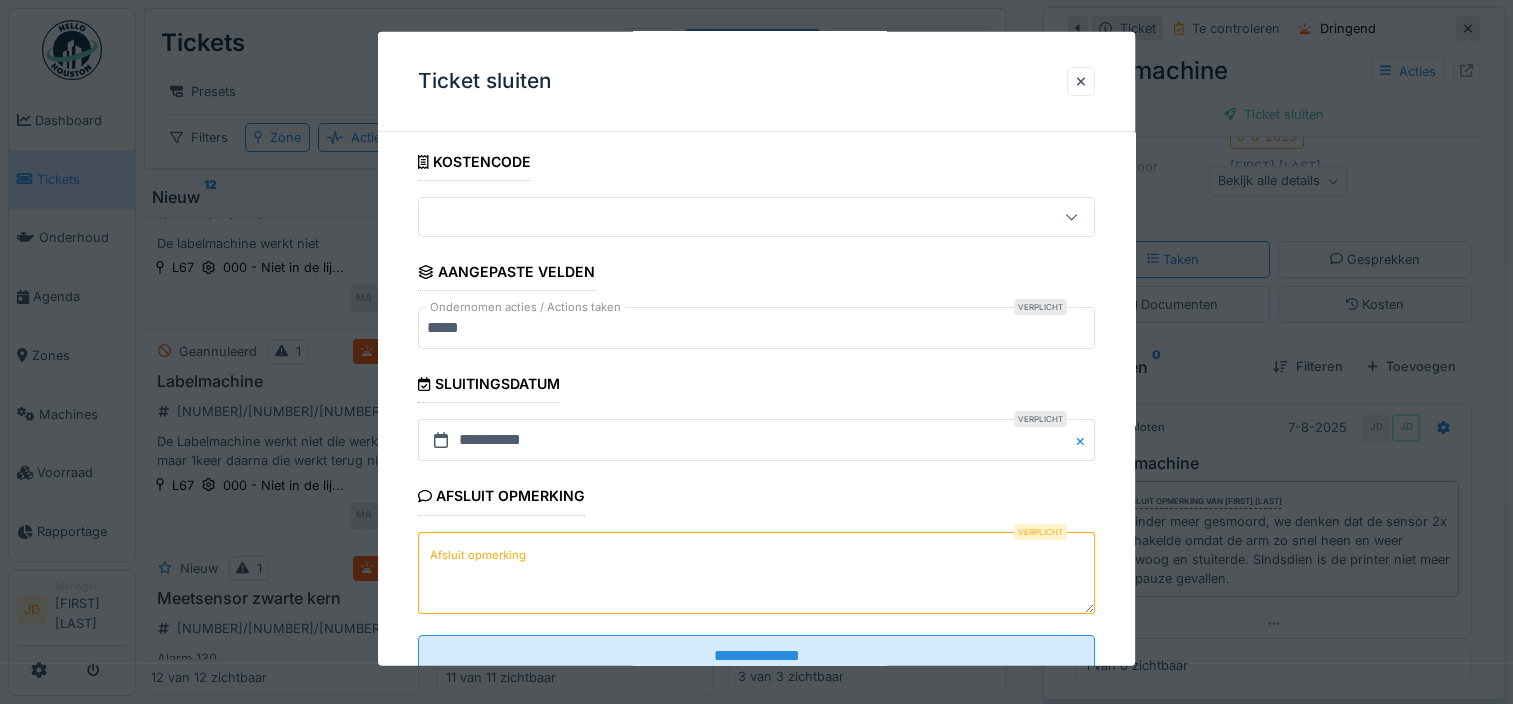 click on "Afsluit opmerking" at bounding box center [756, 572] 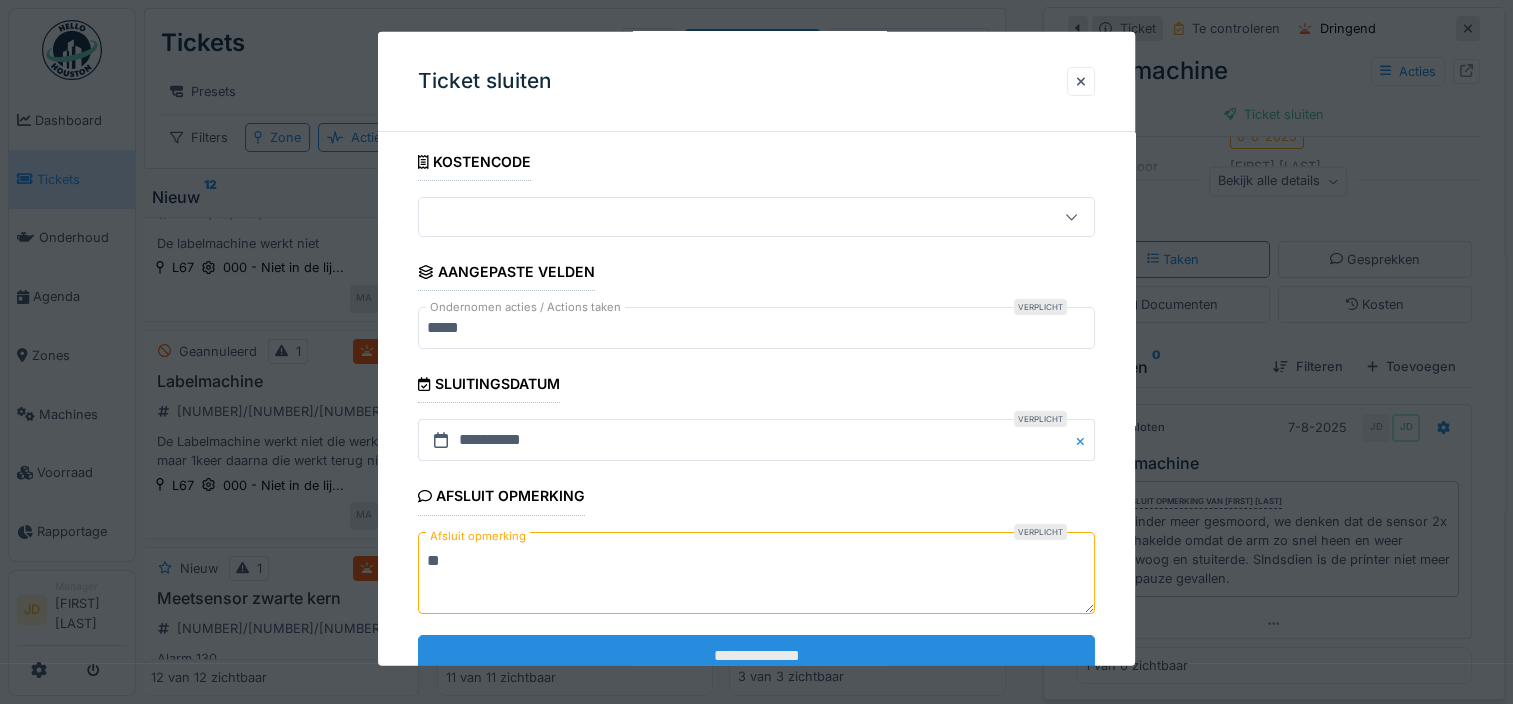 type on "**" 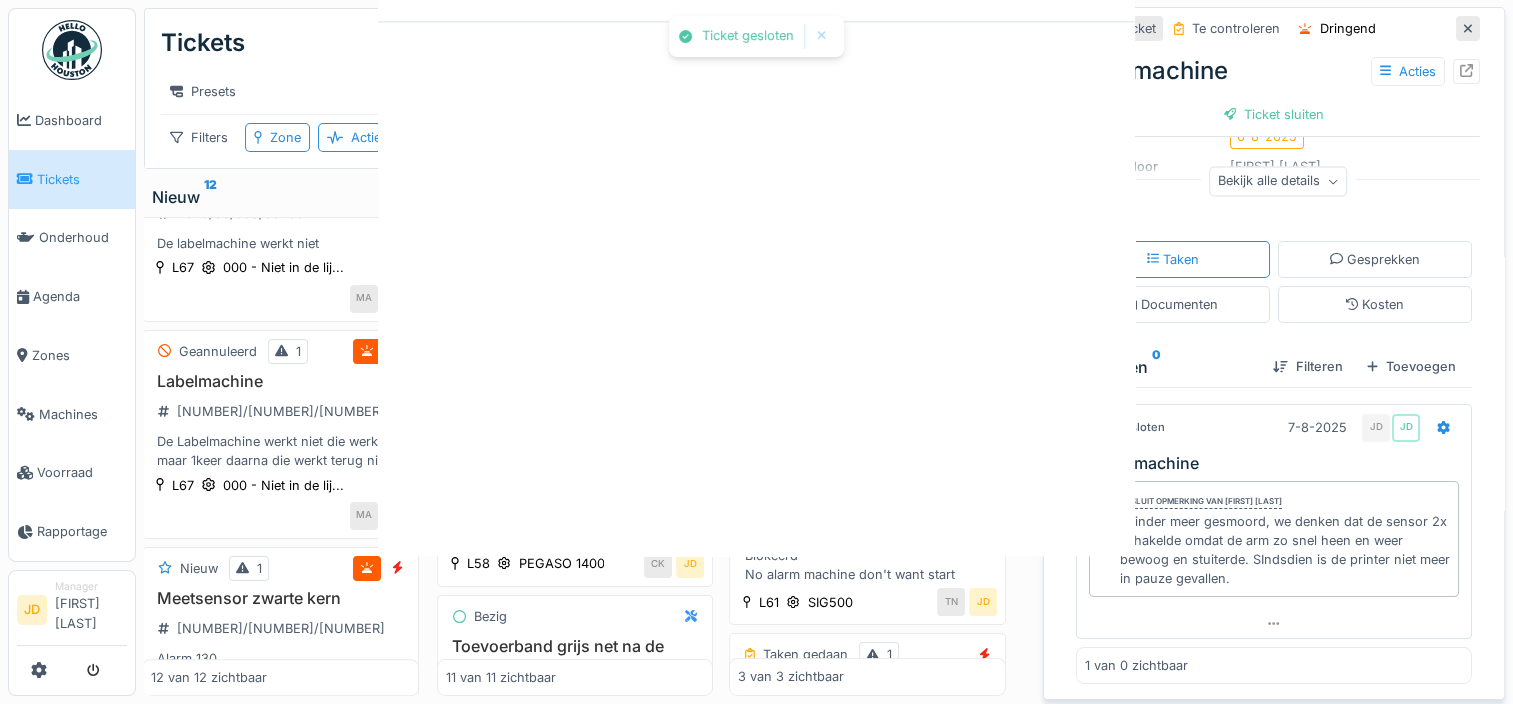 scroll, scrollTop: 0, scrollLeft: 0, axis: both 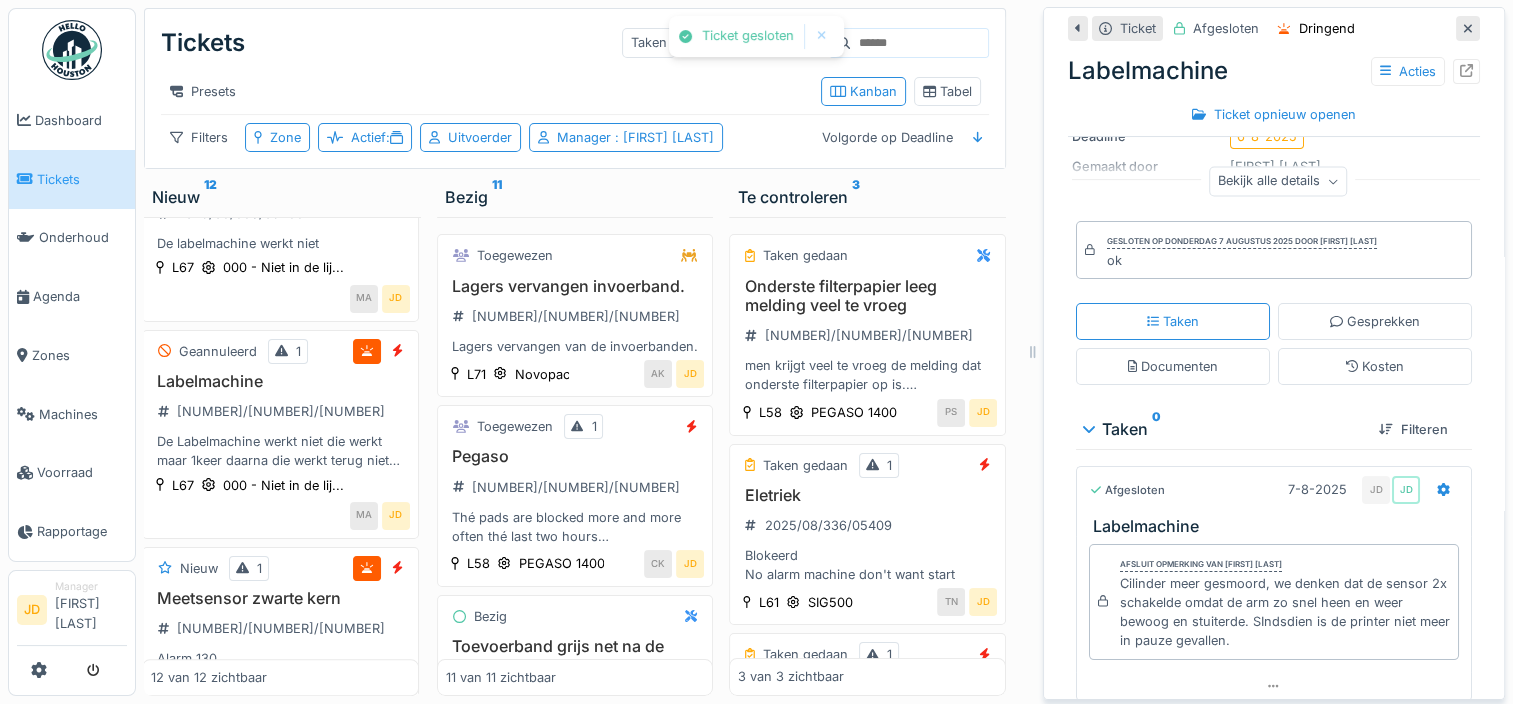 click 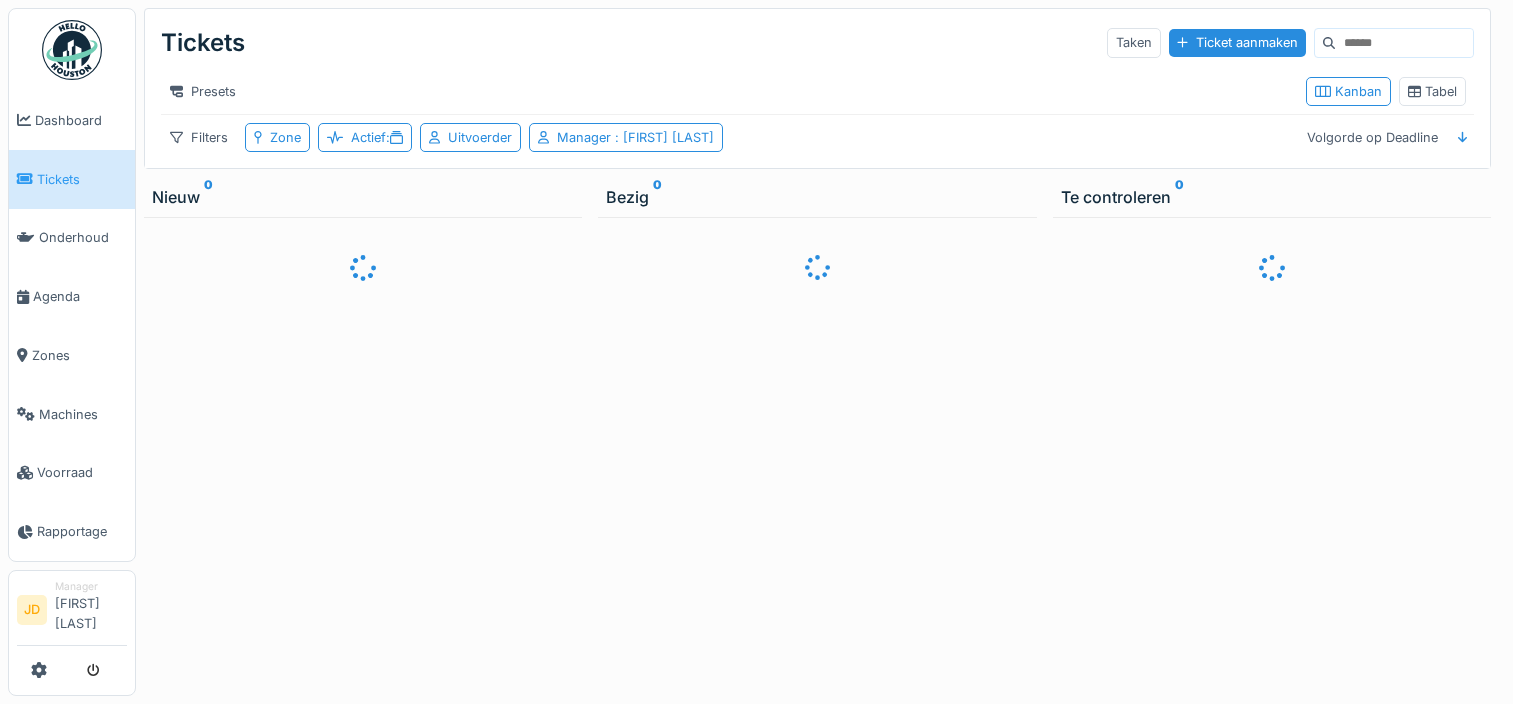 scroll, scrollTop: 0, scrollLeft: 0, axis: both 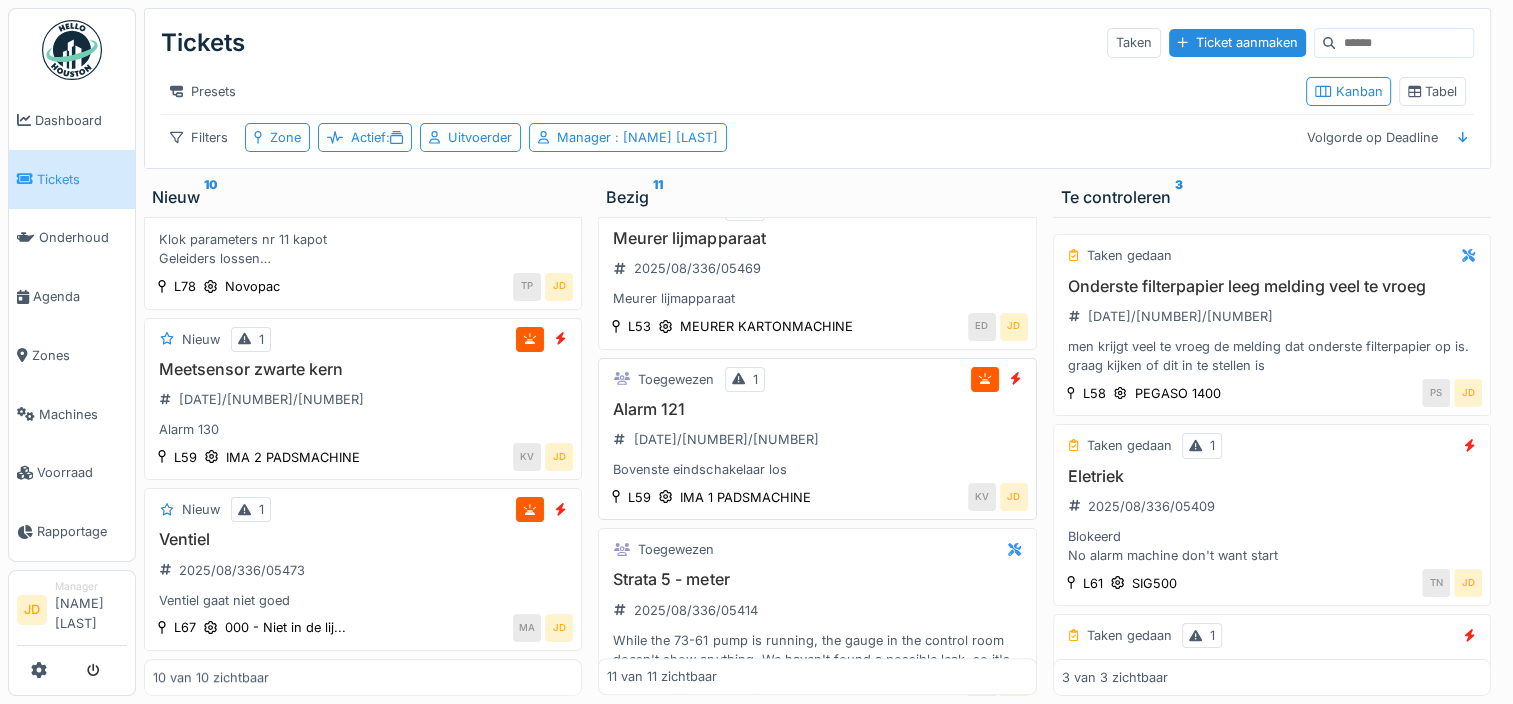 click on "Alarm 121 [DATE]/[NUMBER]/[NUMBER] Bovenste eindschakelaar los" at bounding box center [817, 440] 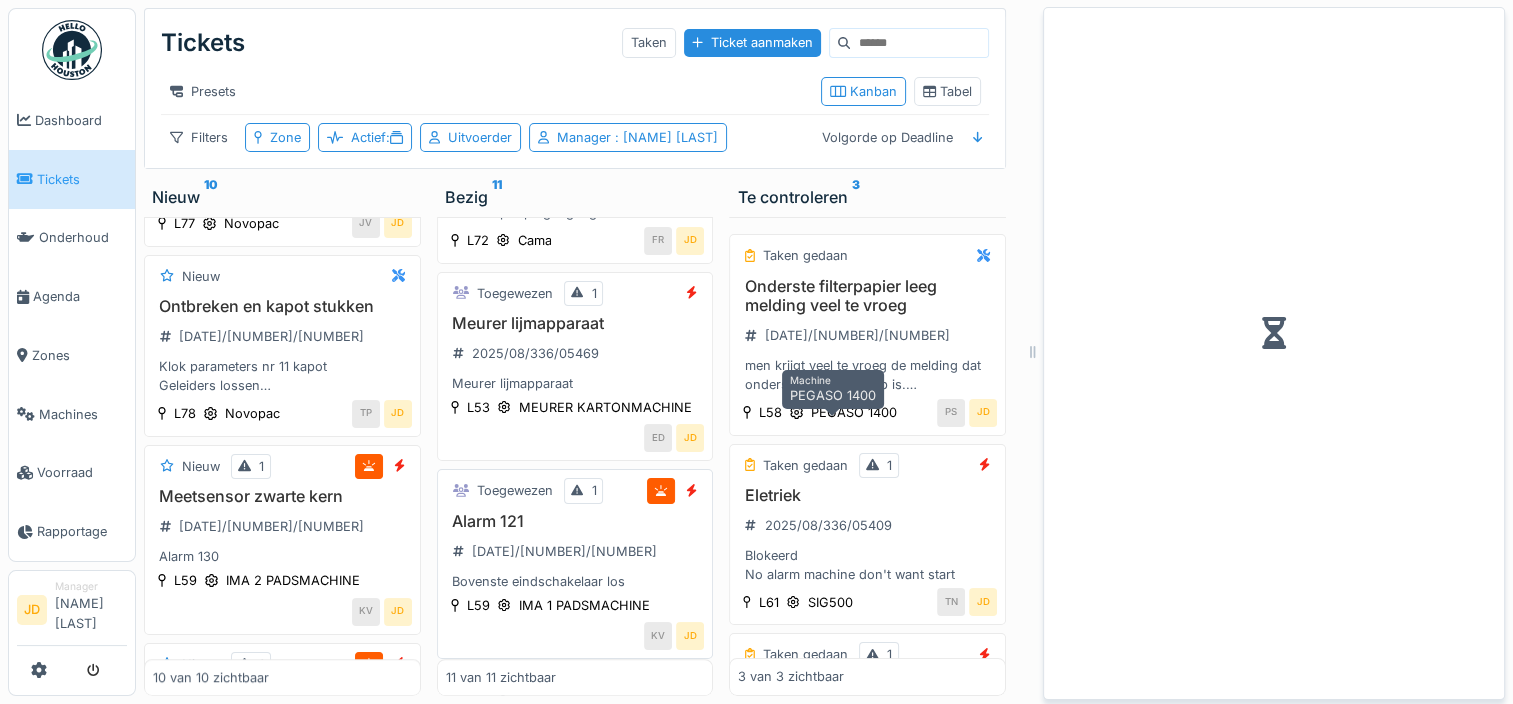 scroll, scrollTop: 1622, scrollLeft: 0, axis: vertical 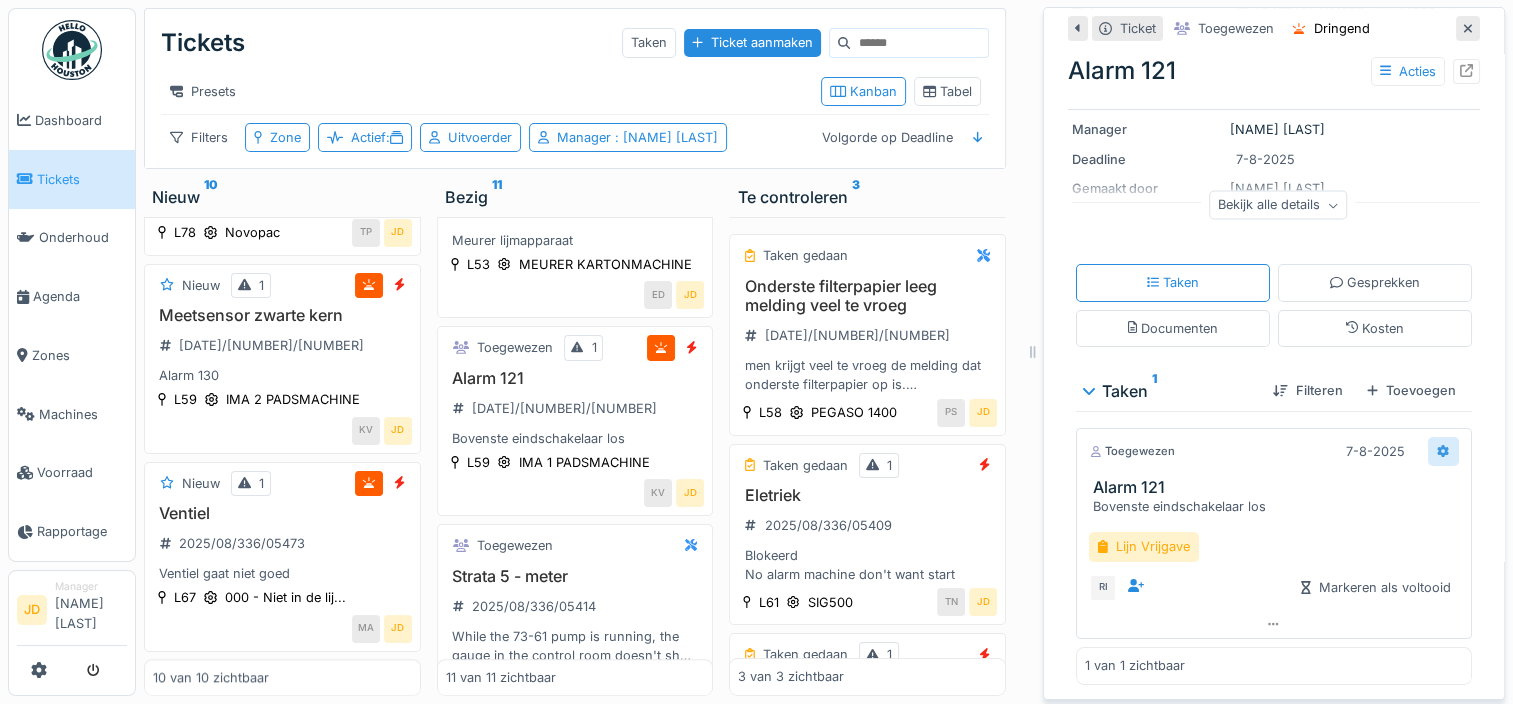click 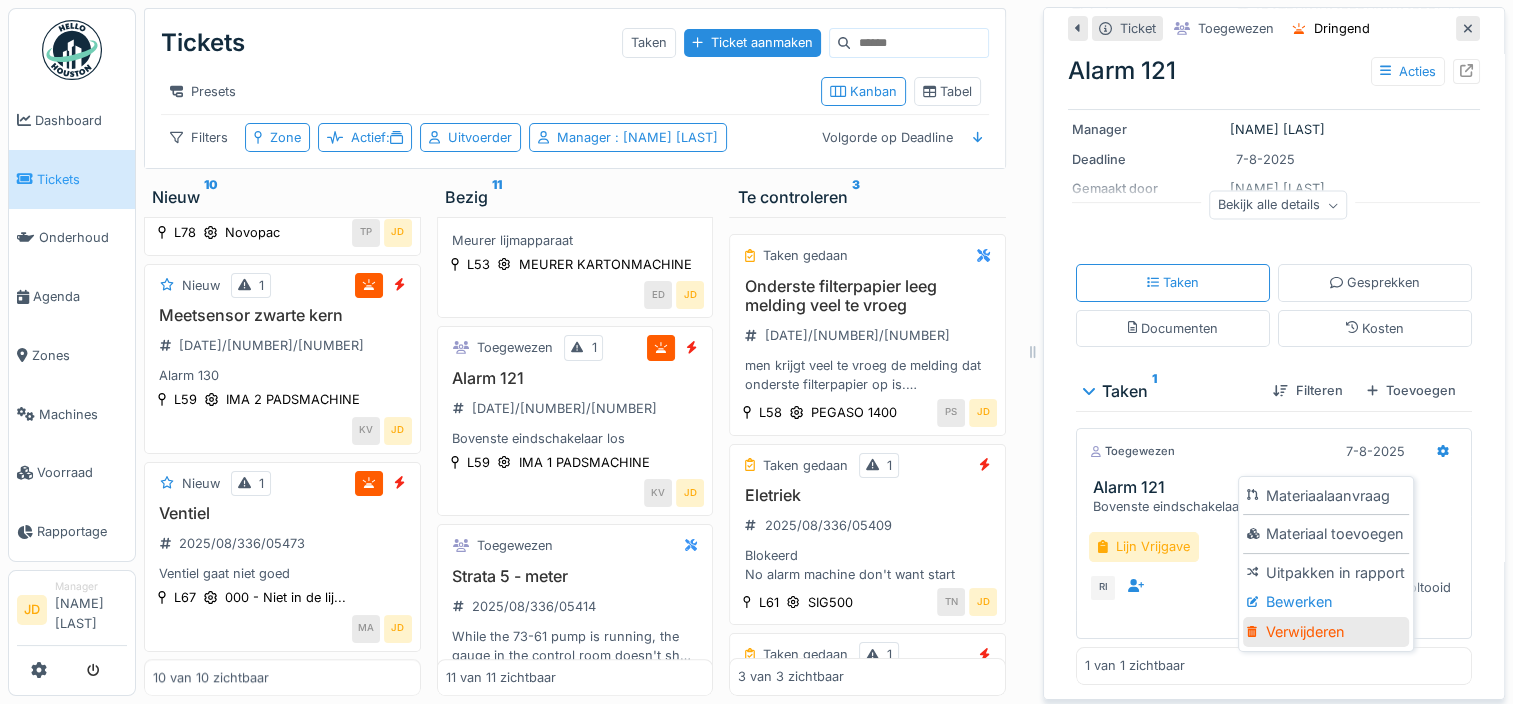 click on "Verwijderen" at bounding box center (1326, 632) 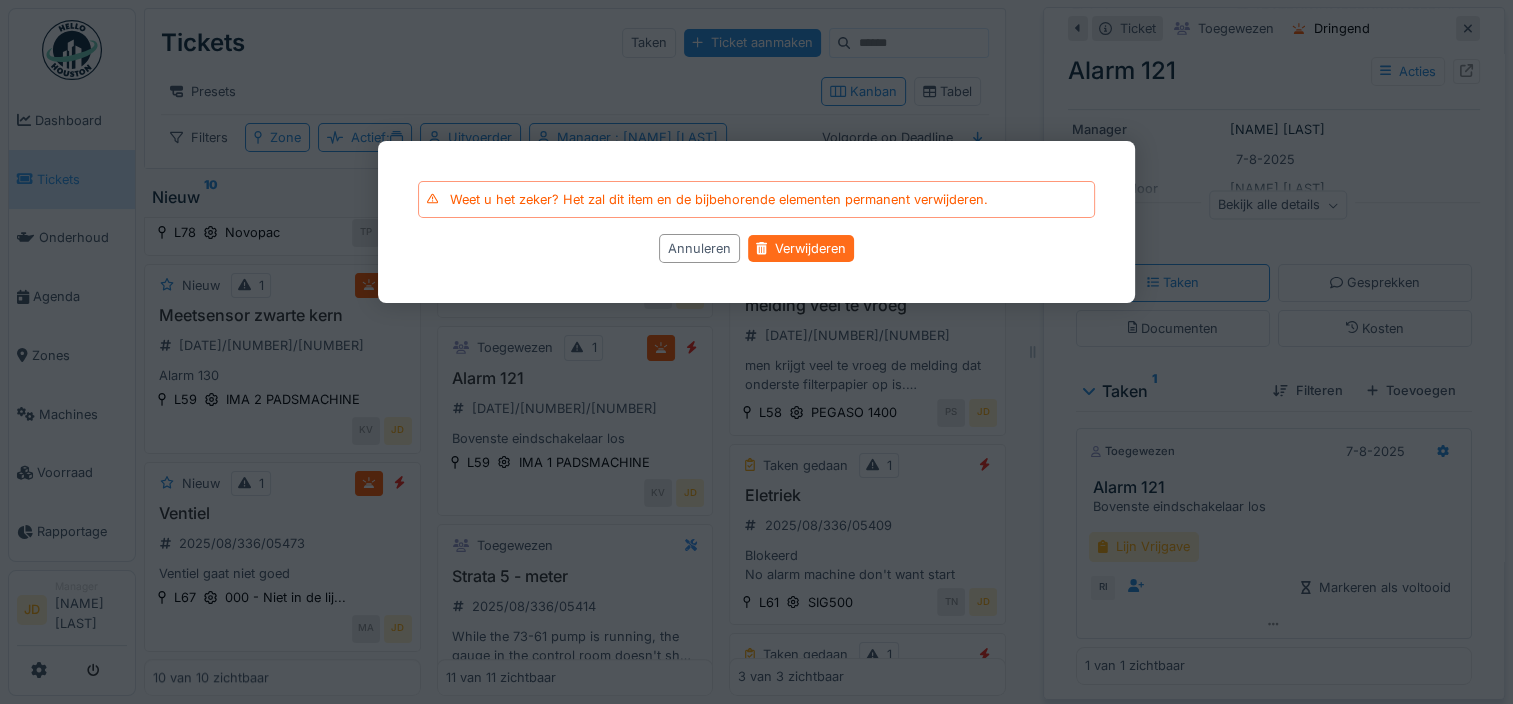 click on "Verwijderen" at bounding box center (801, 248) 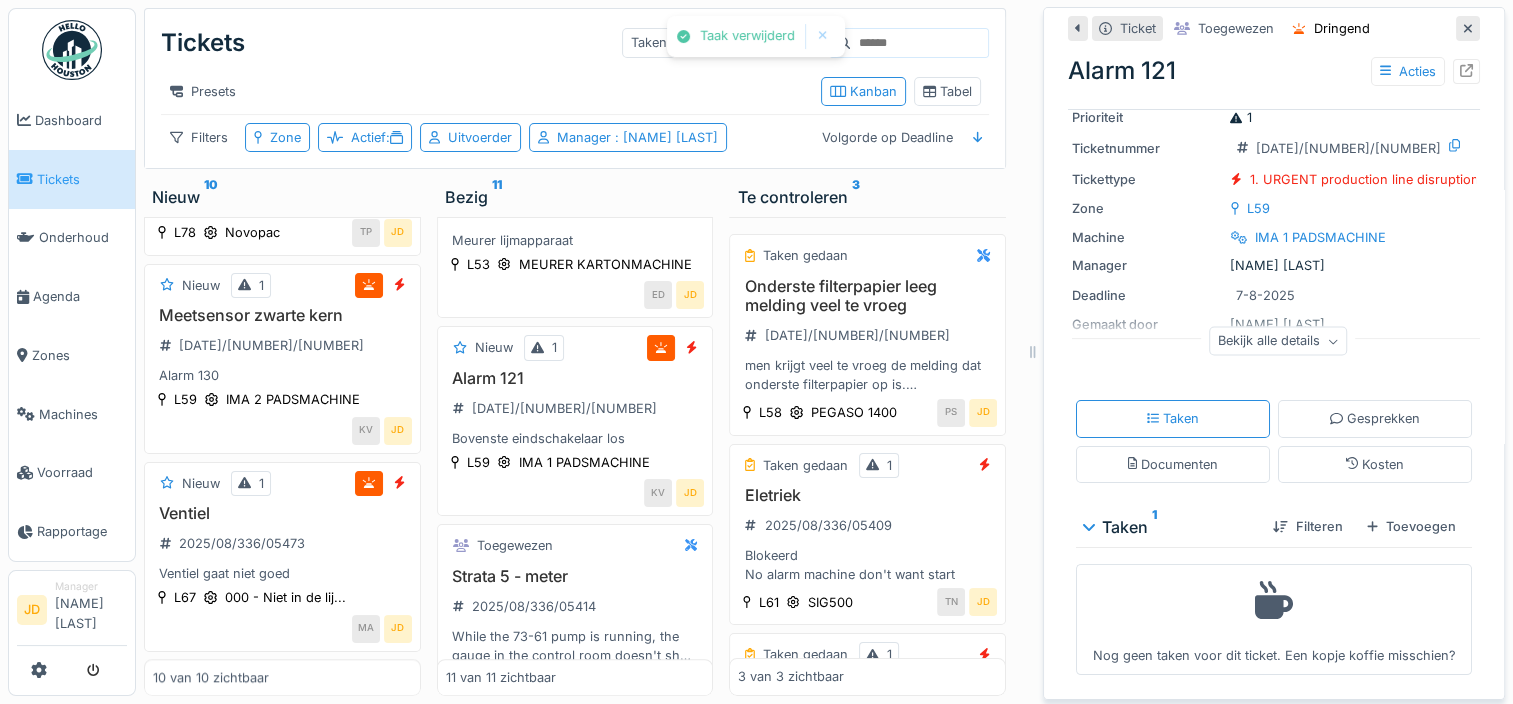 scroll, scrollTop: 120, scrollLeft: 0, axis: vertical 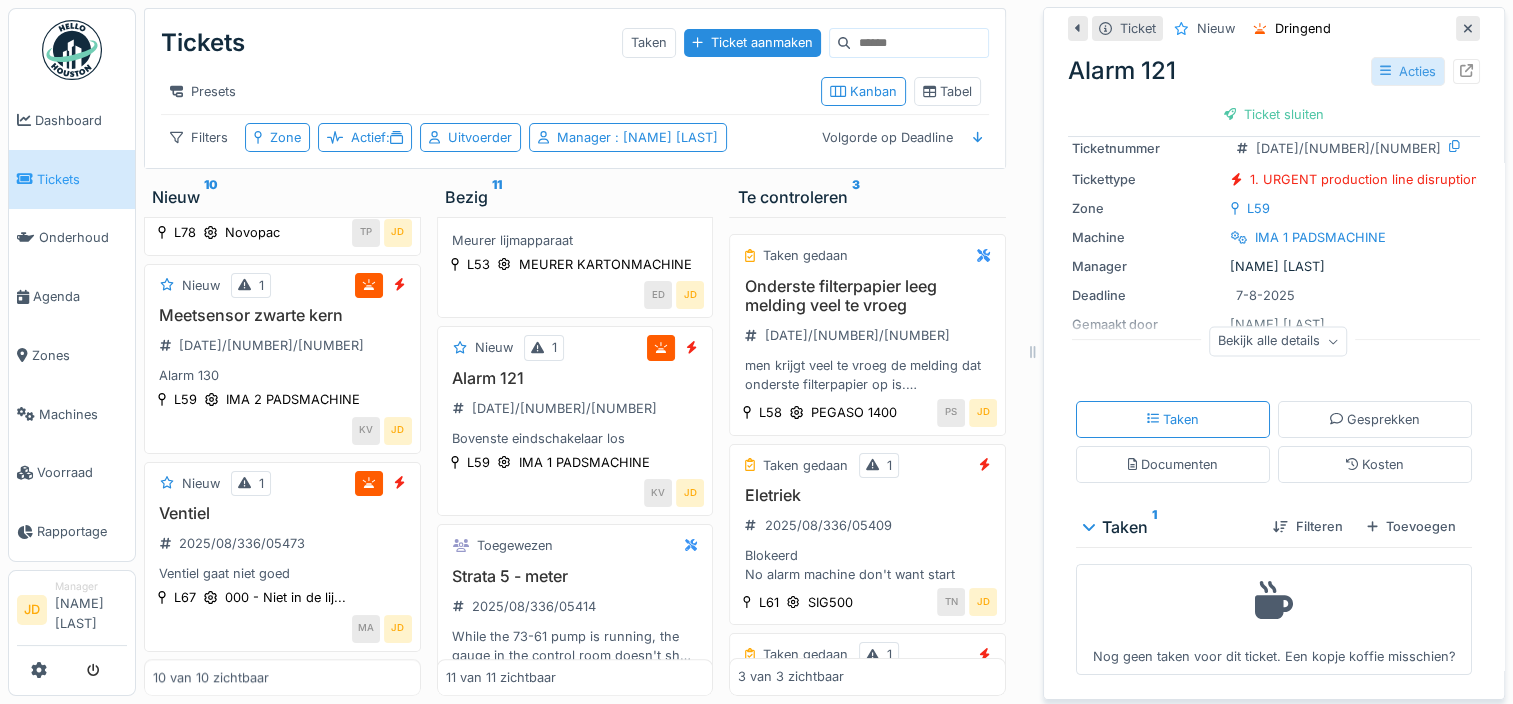 click on "Acties" at bounding box center (1408, 71) 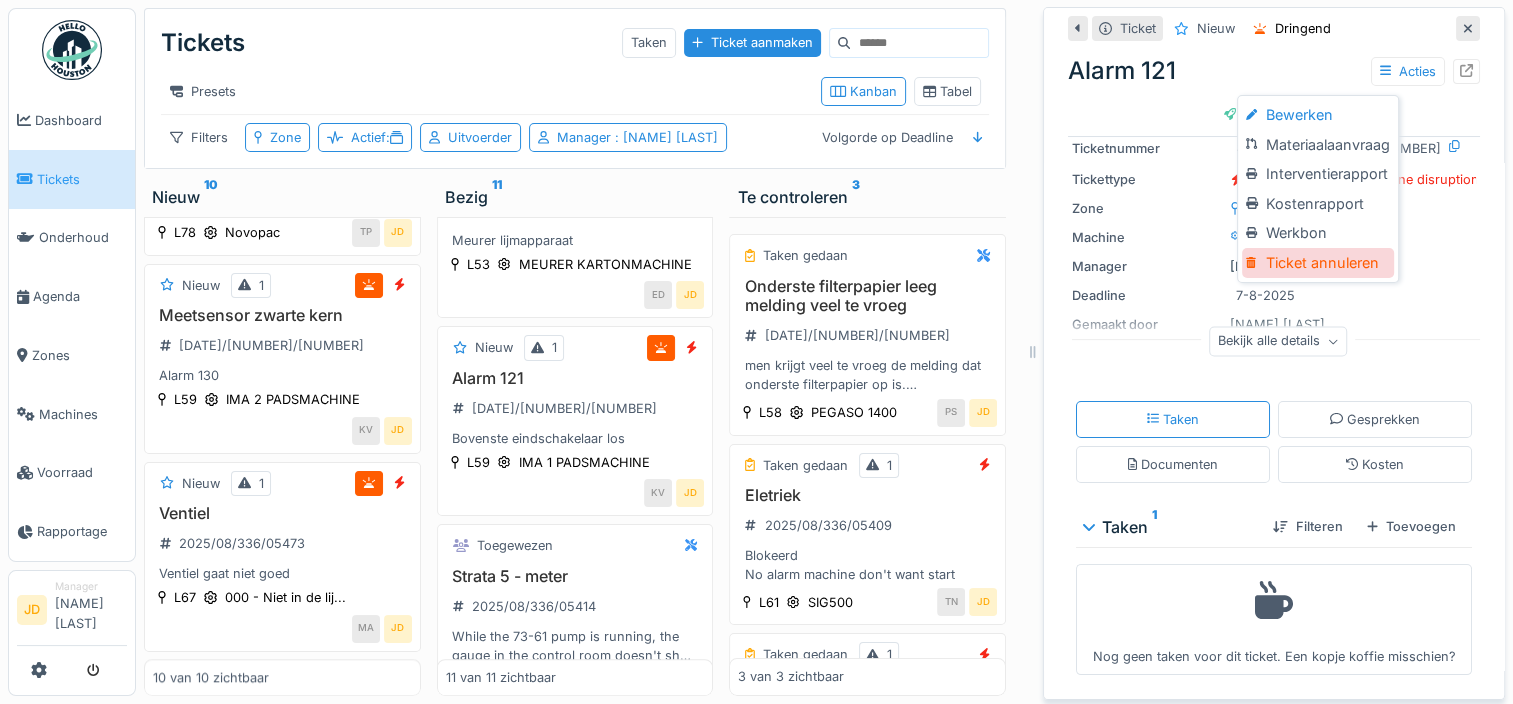 click on "Ticket annuleren" at bounding box center (1317, 263) 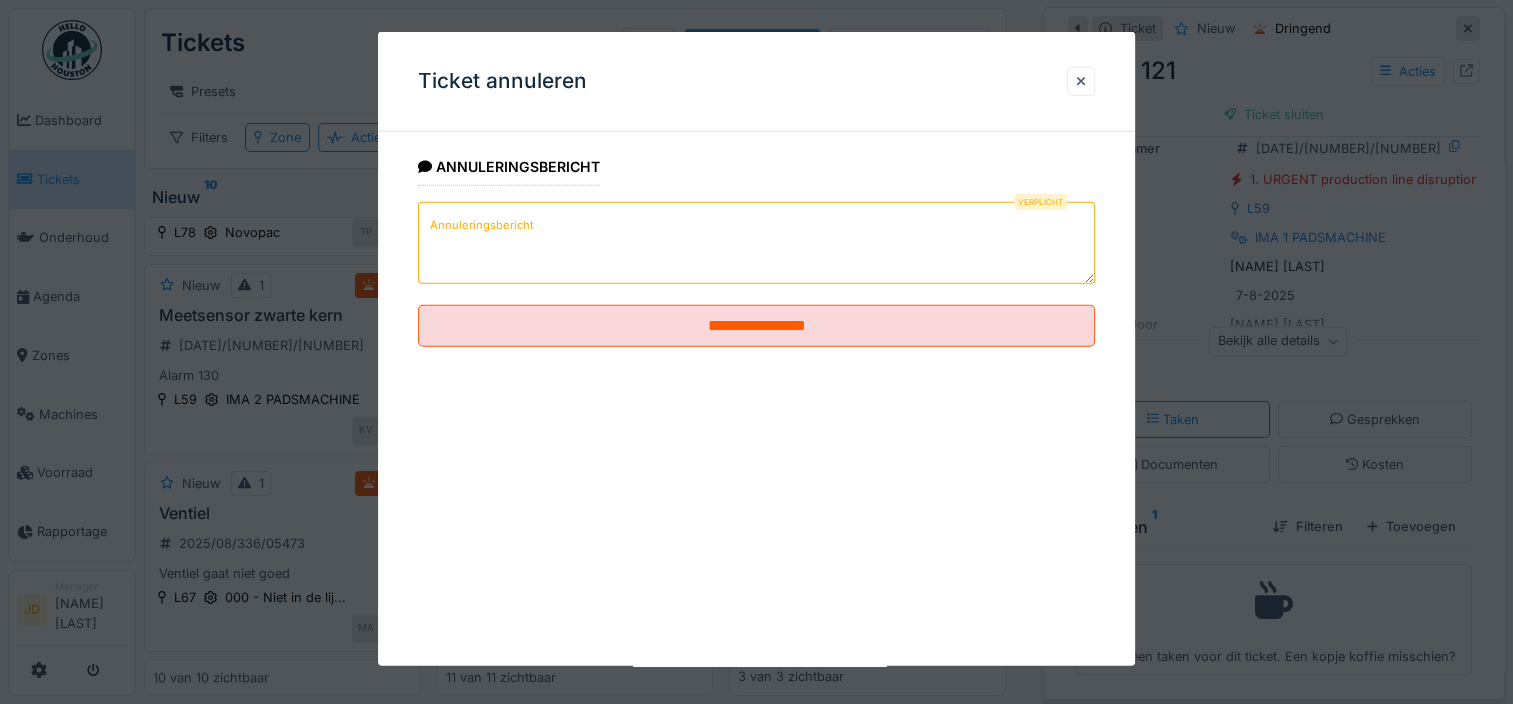 click on "Annuleringsbericht" at bounding box center [756, 243] 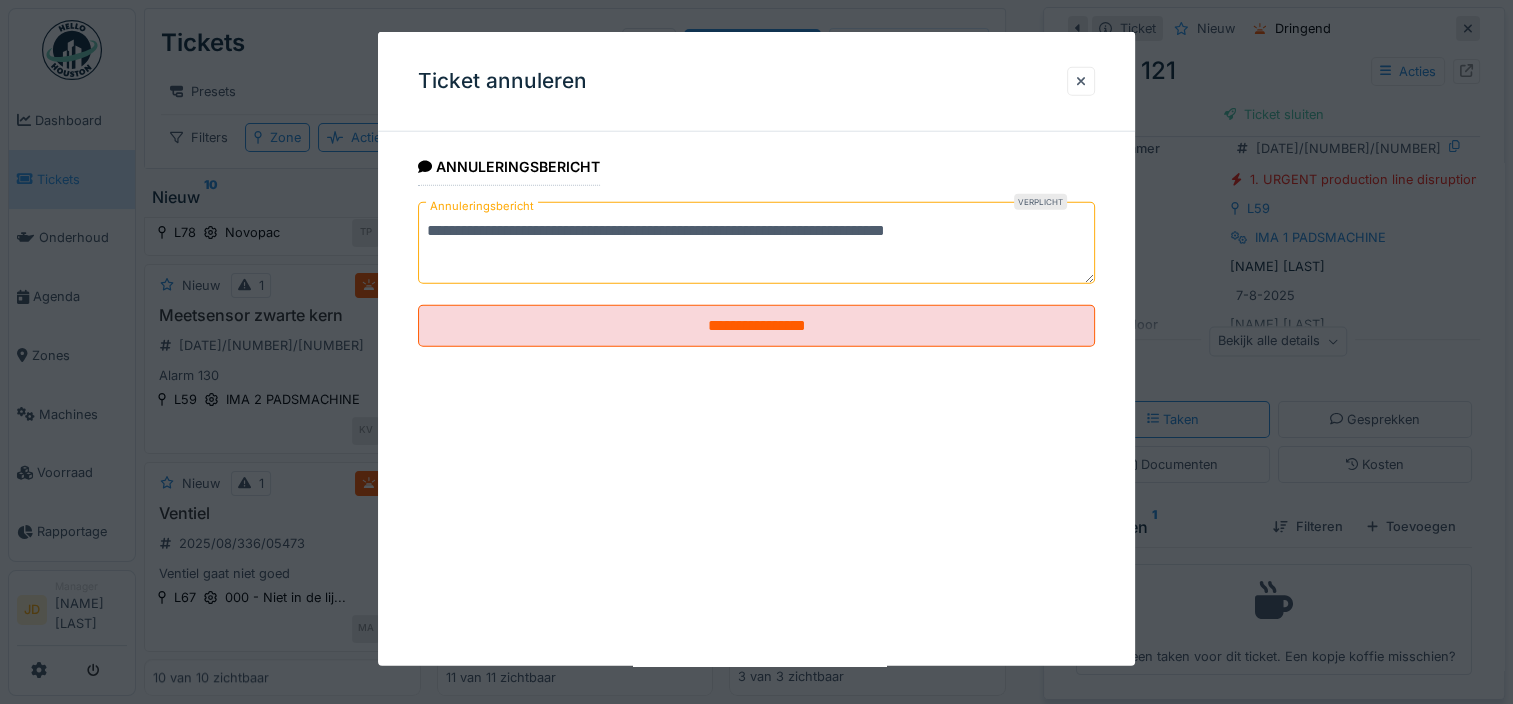 scroll, scrollTop: 1811, scrollLeft: 0, axis: vertical 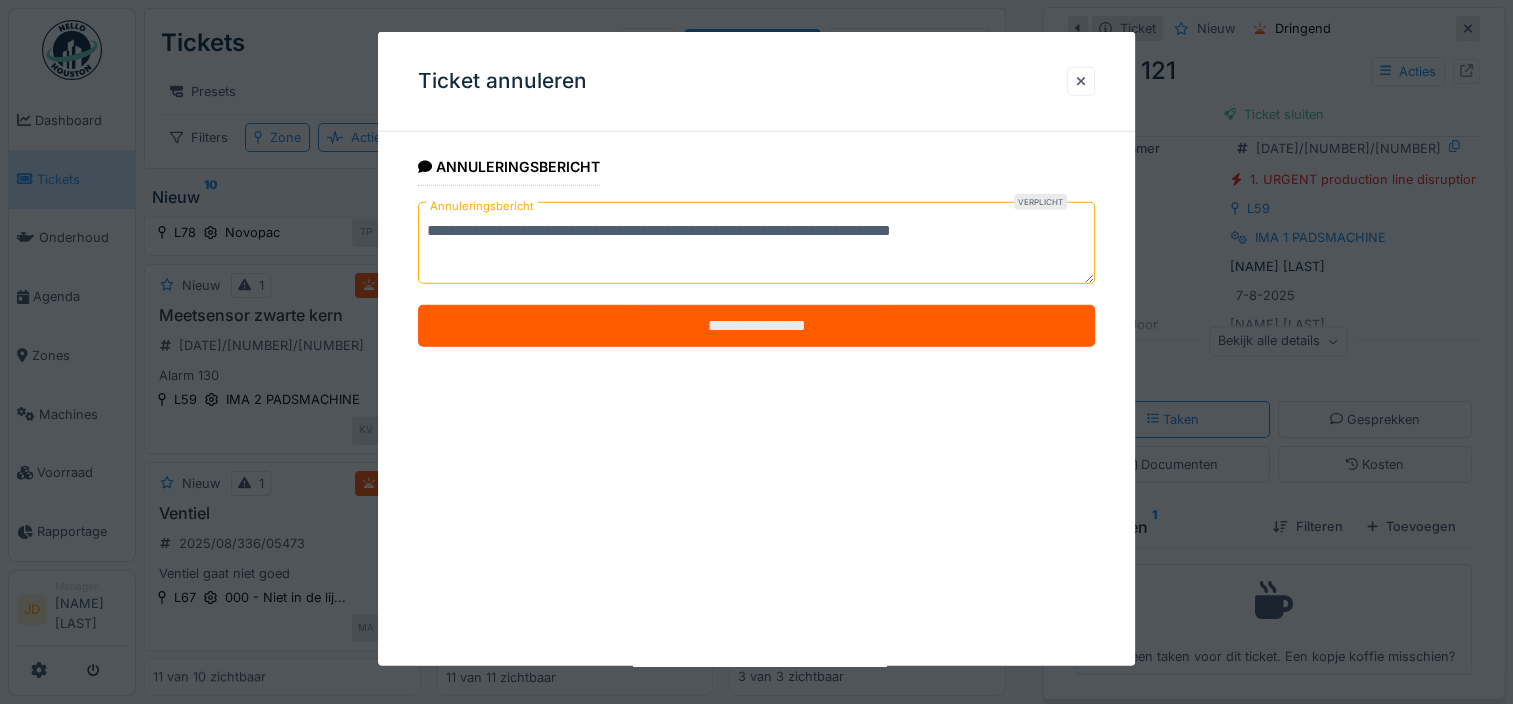 type on "**********" 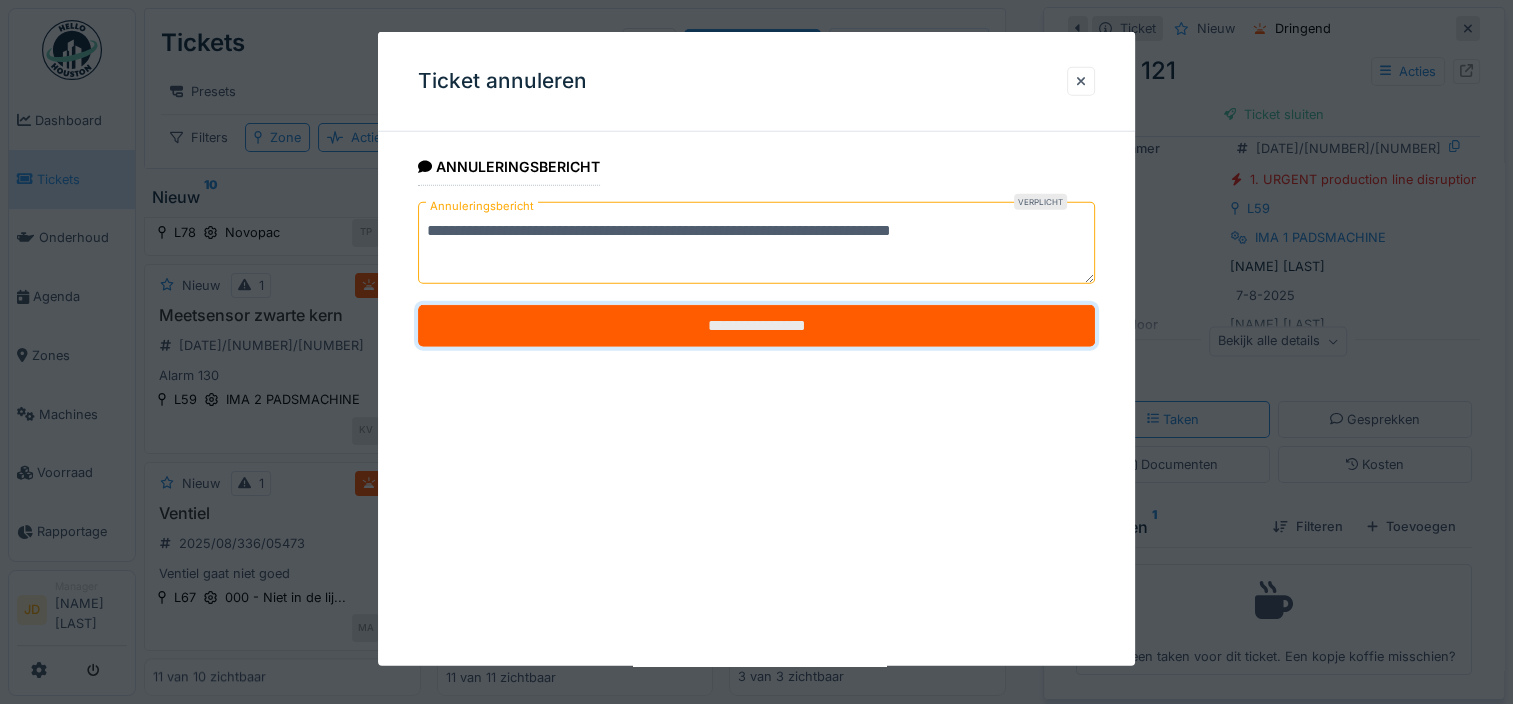click on "**********" at bounding box center [756, 326] 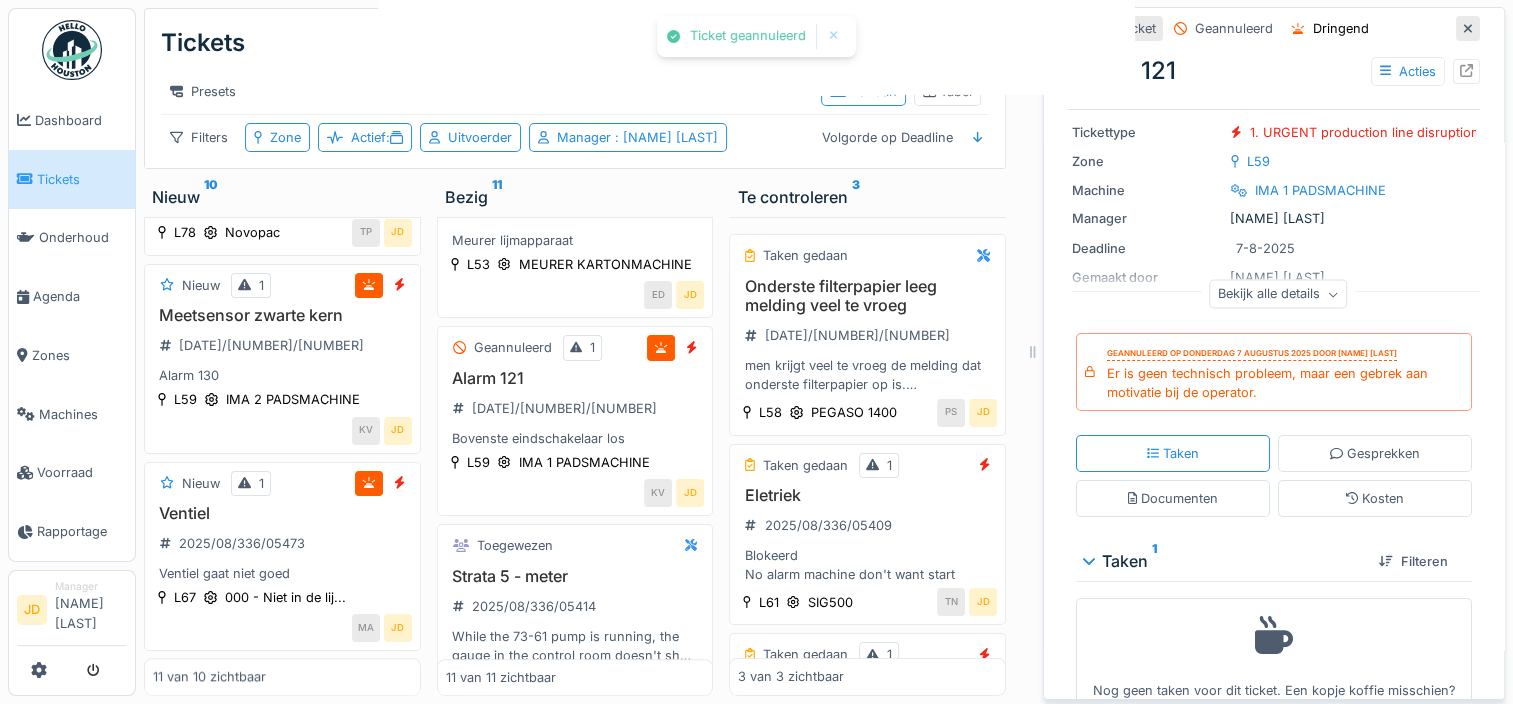 scroll, scrollTop: 92, scrollLeft: 0, axis: vertical 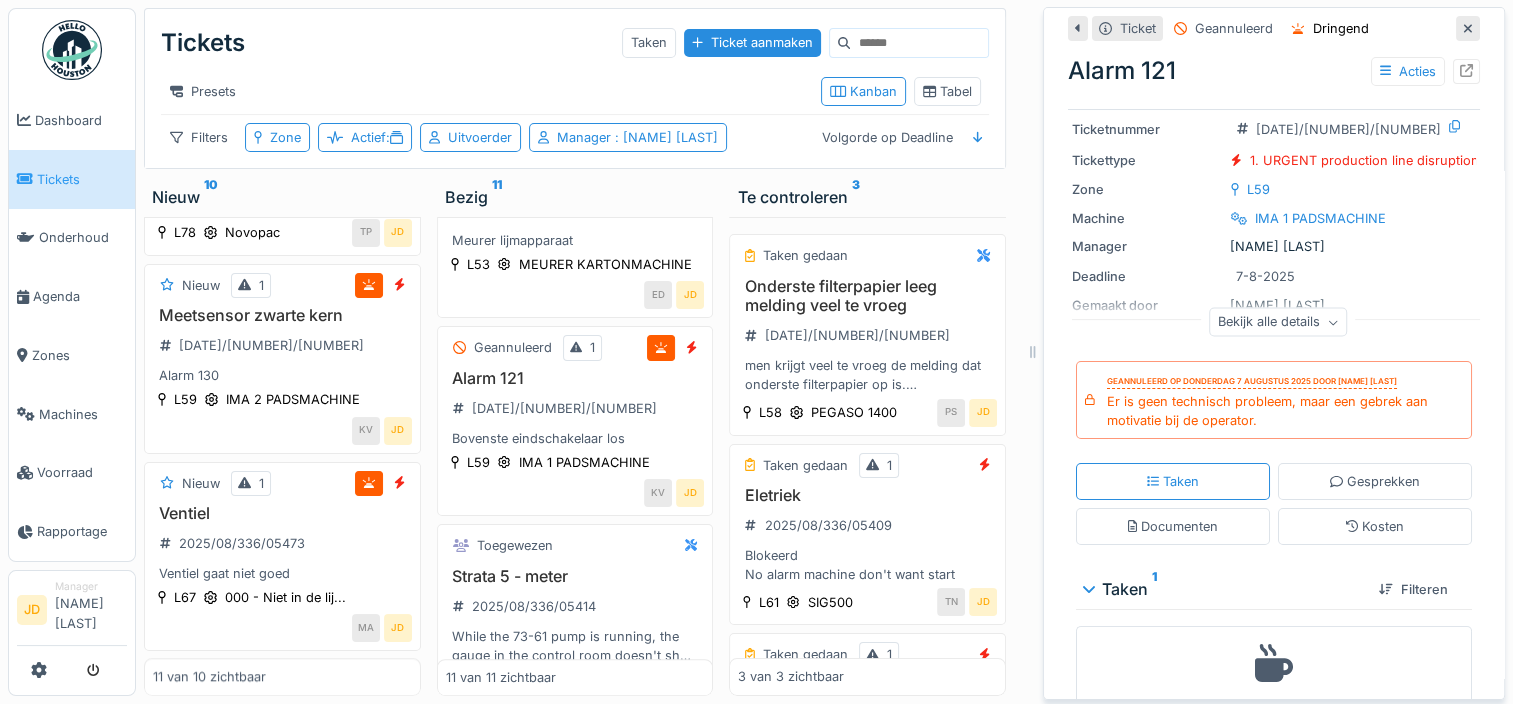 click 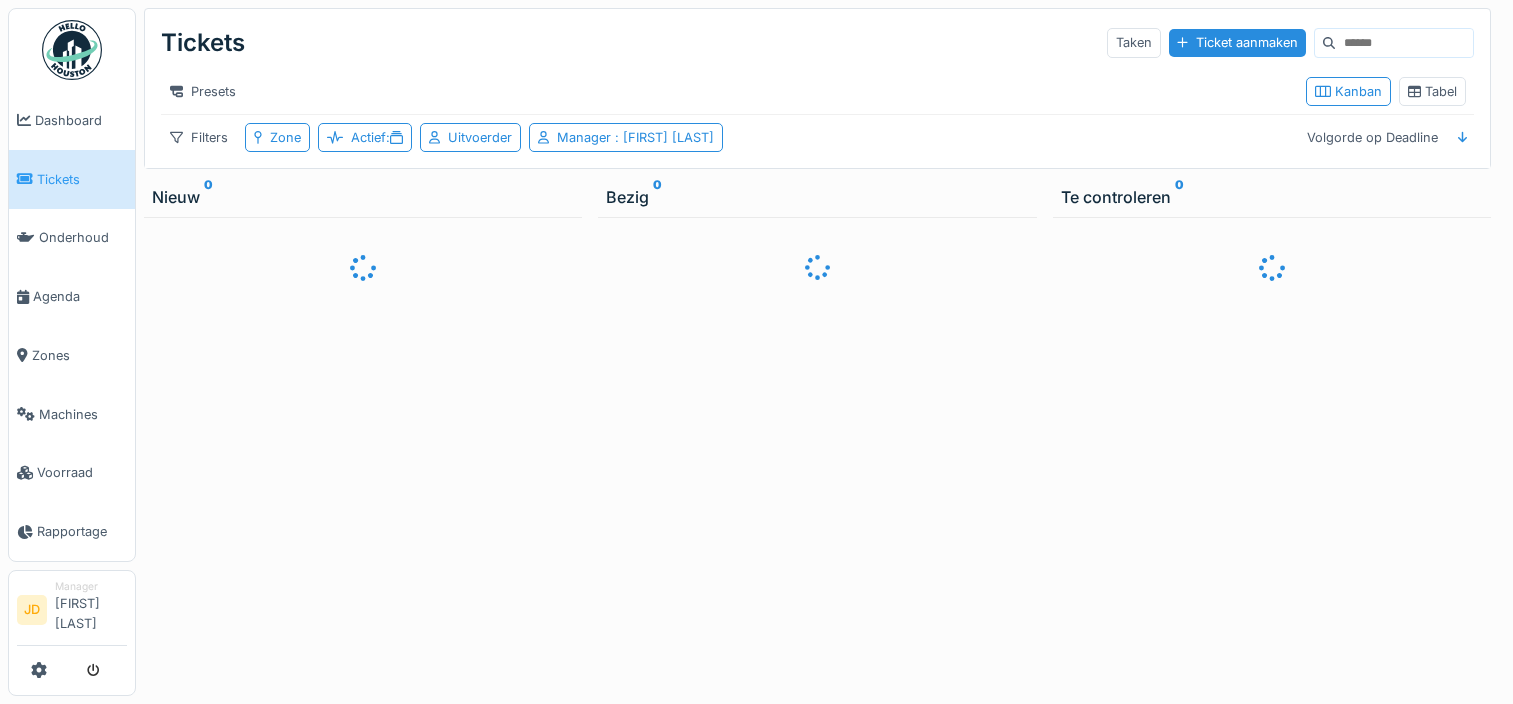 scroll, scrollTop: 0, scrollLeft: 0, axis: both 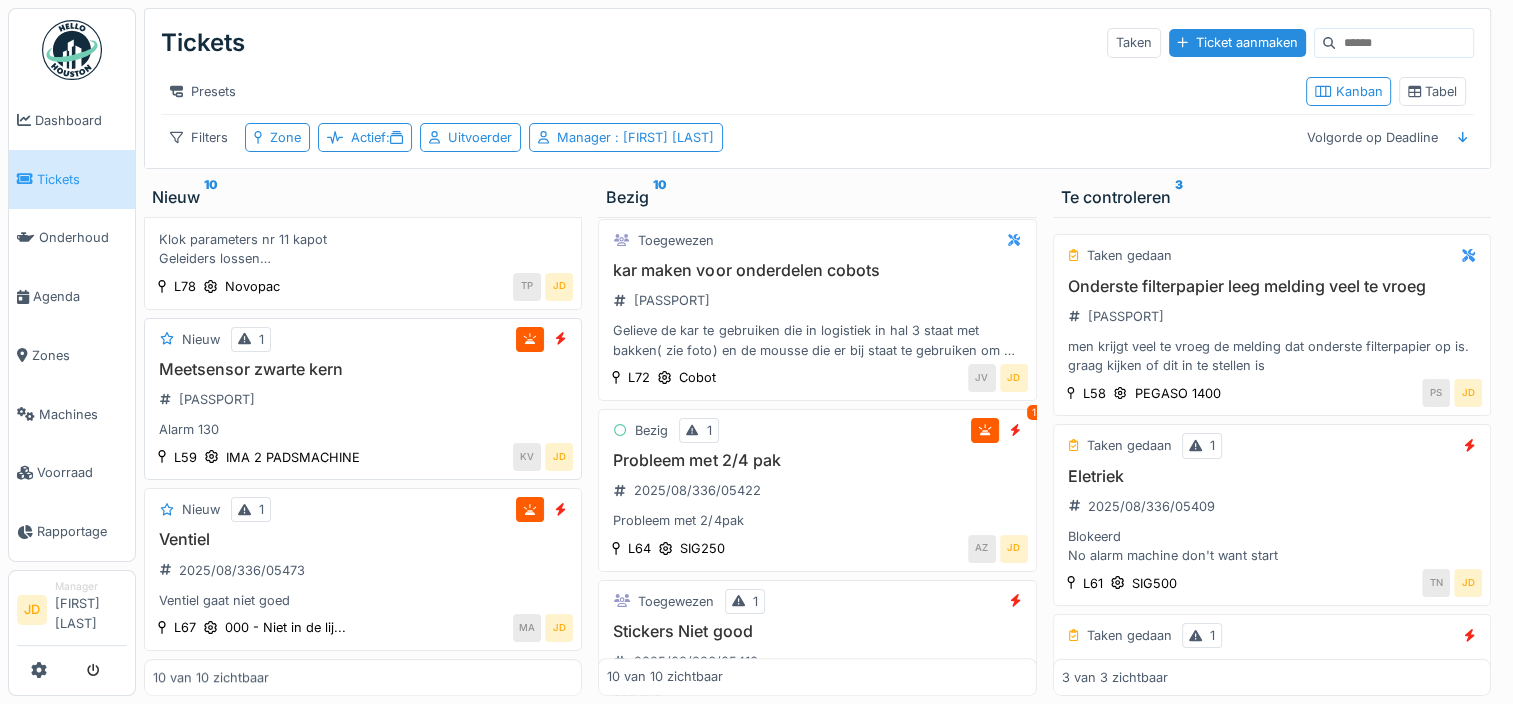 click on "Alarm 130" at bounding box center (363, 429) 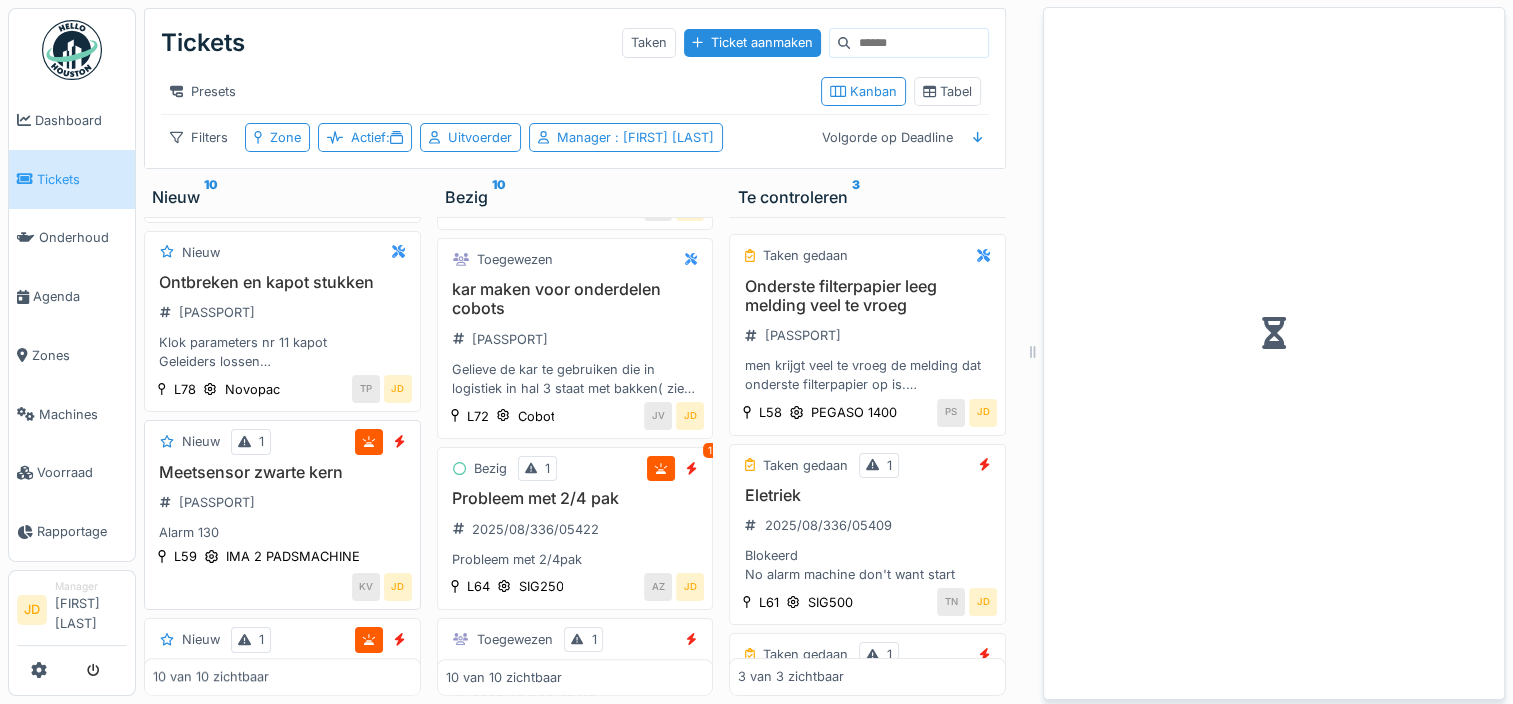 scroll, scrollTop: 1621, scrollLeft: 0, axis: vertical 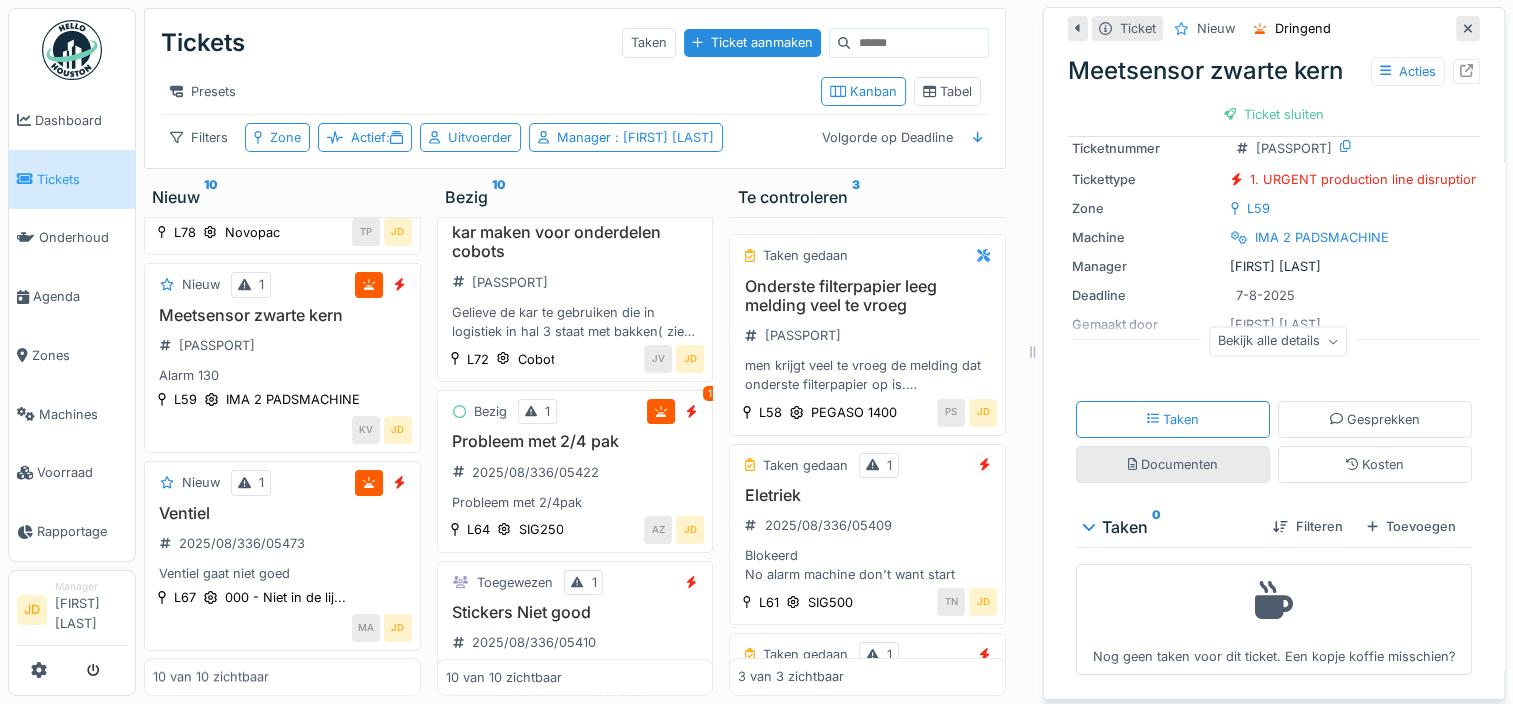 click on "Documenten" at bounding box center [1173, 464] 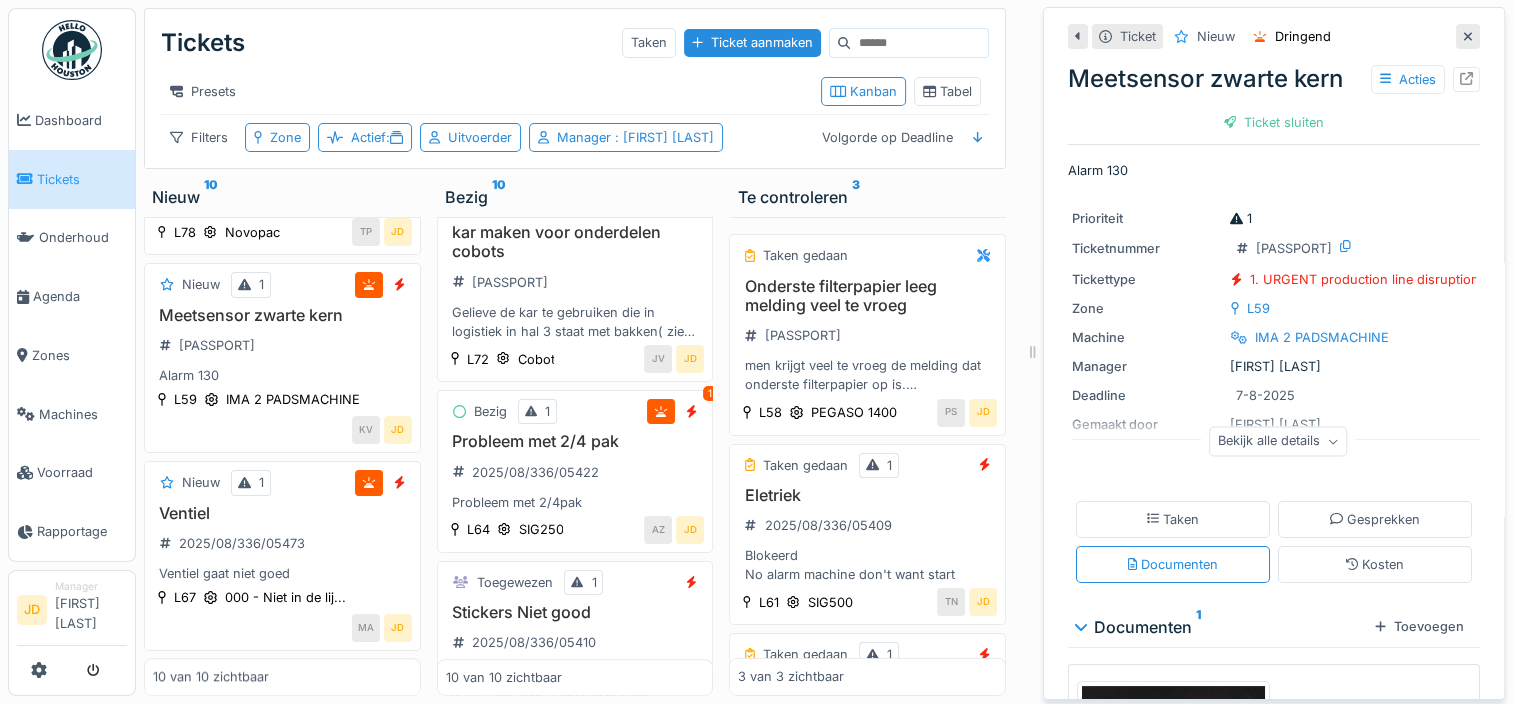 scroll, scrollTop: 0, scrollLeft: 0, axis: both 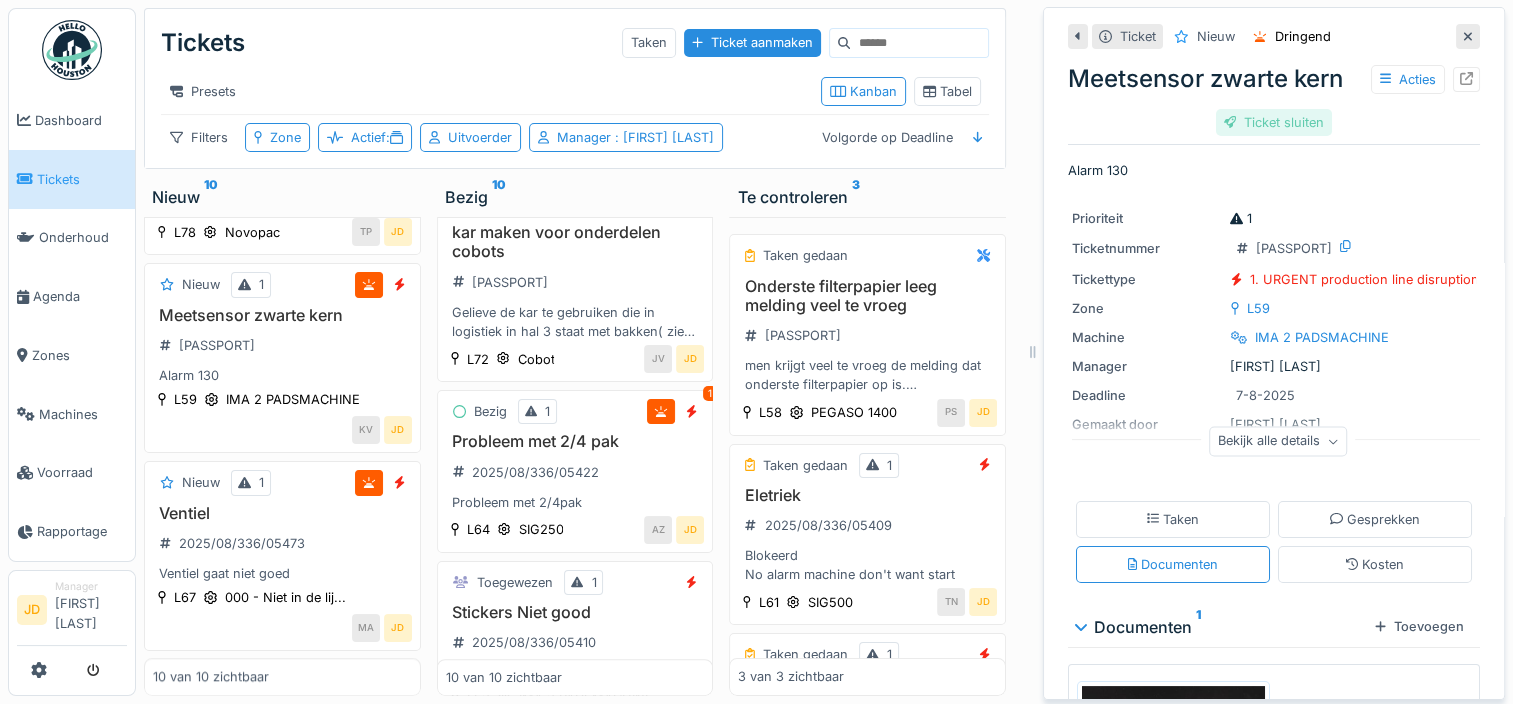click on "Ticket sluiten" at bounding box center (1274, 122) 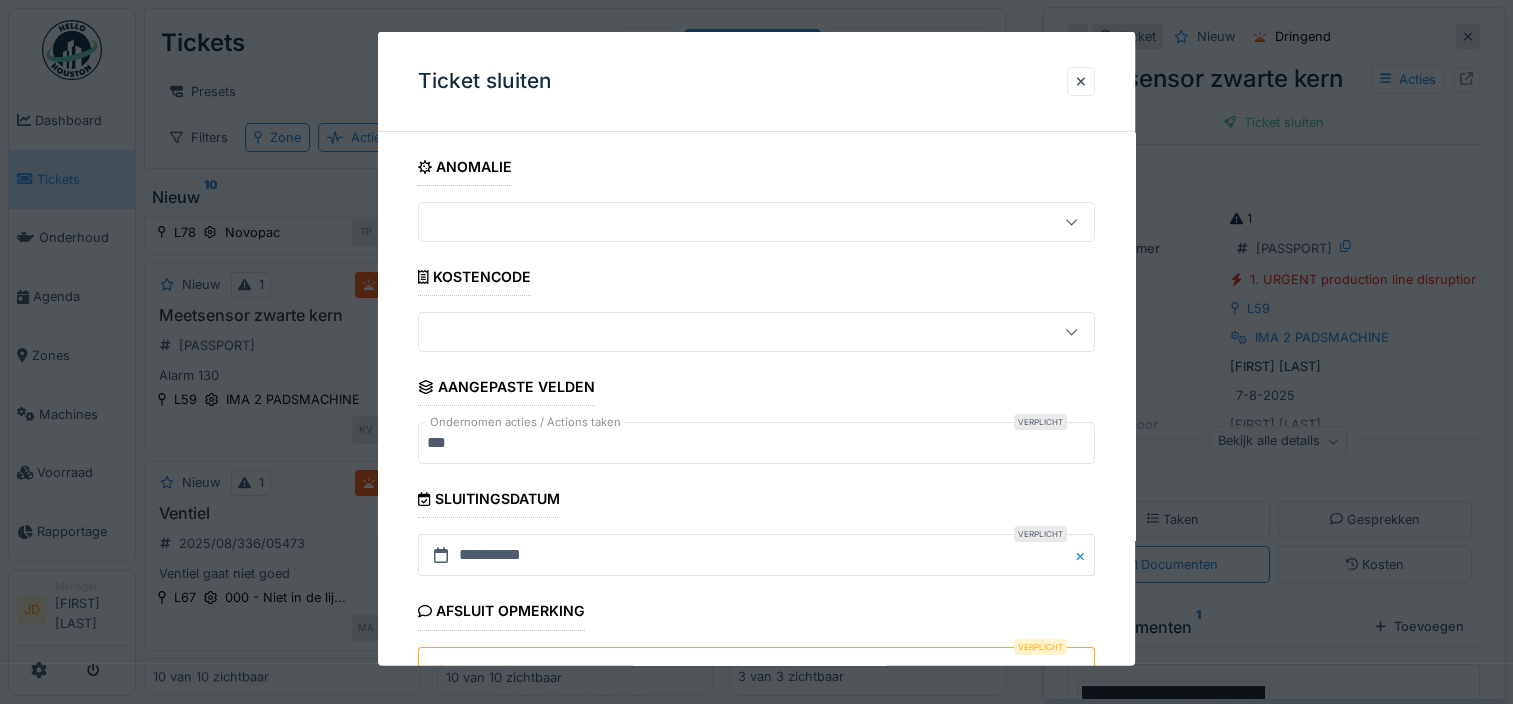 scroll, scrollTop: 179, scrollLeft: 0, axis: vertical 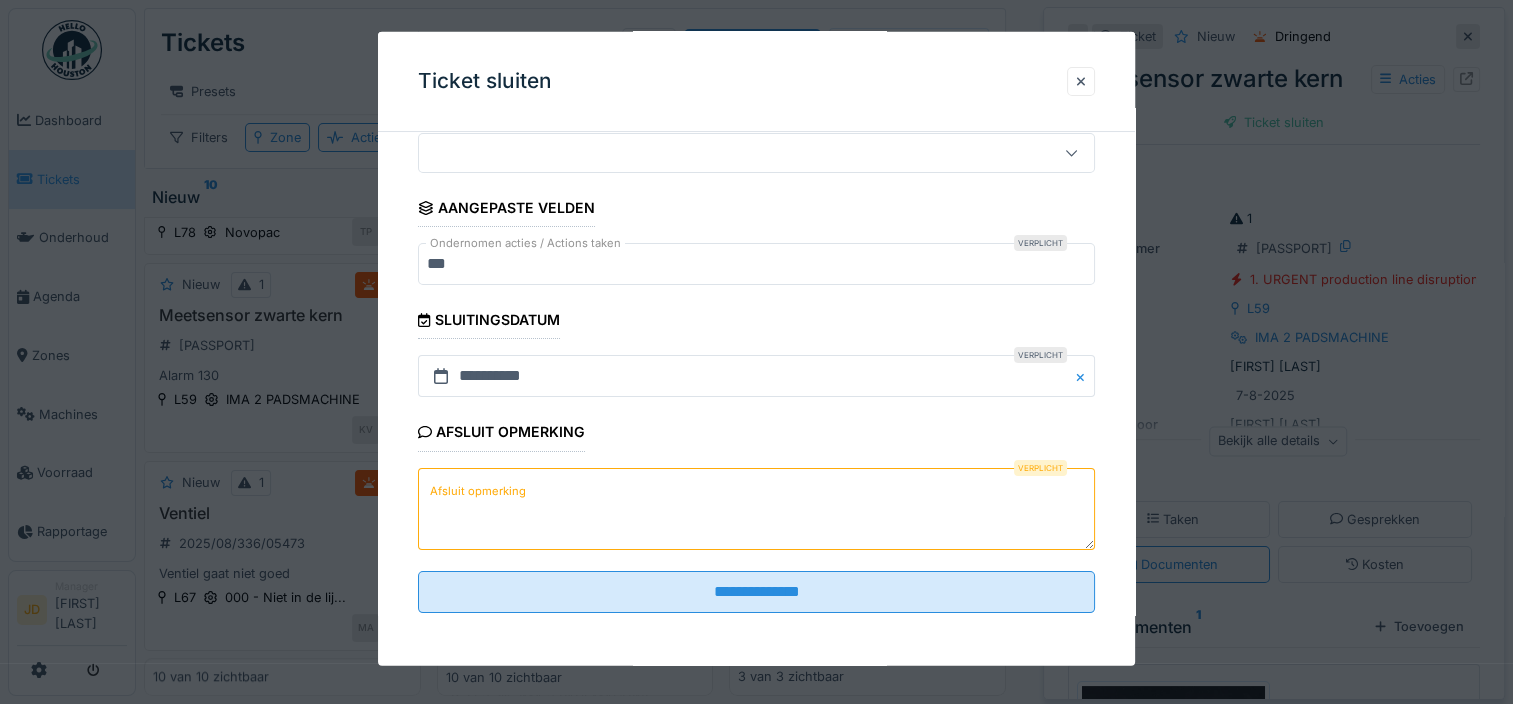 click on "Afsluit opmerking" at bounding box center (756, 508) 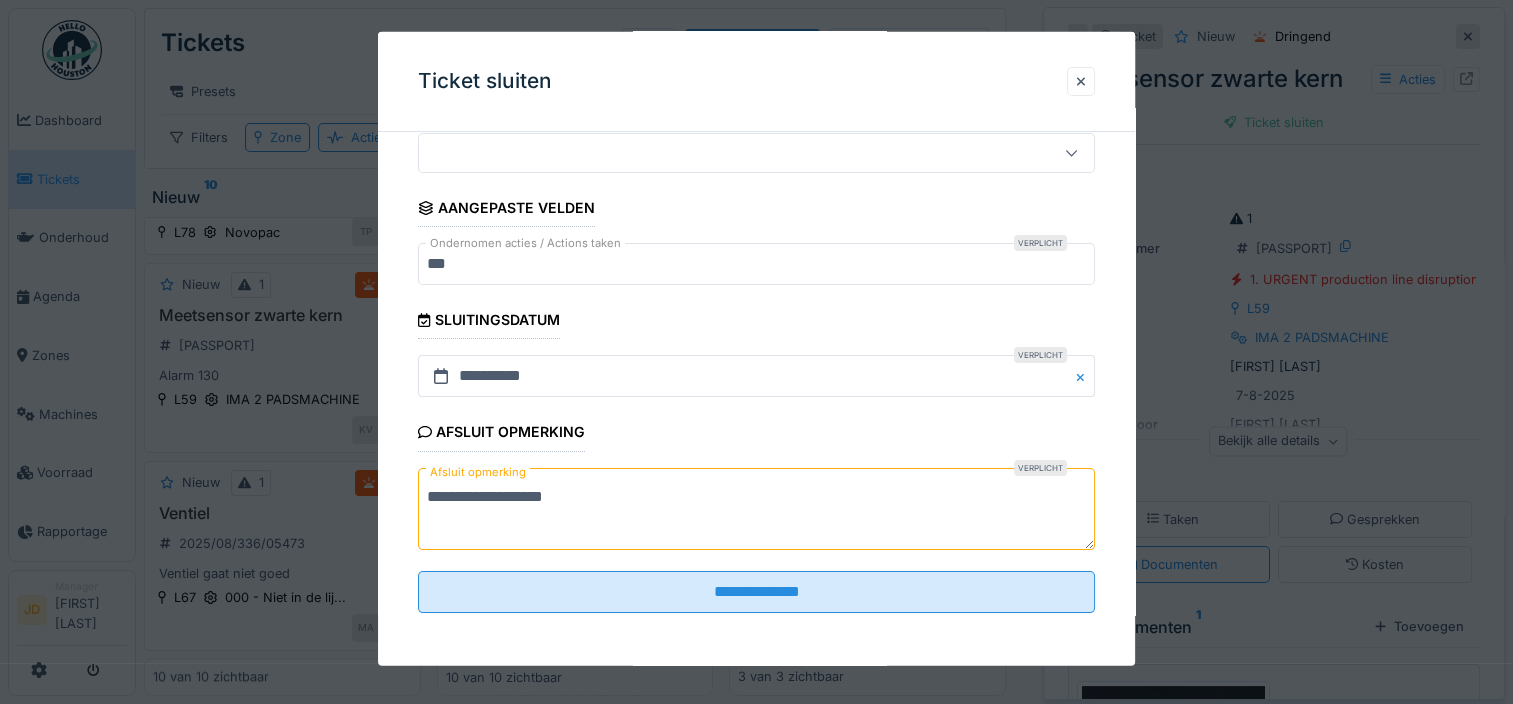 scroll, scrollTop: 1791, scrollLeft: 0, axis: vertical 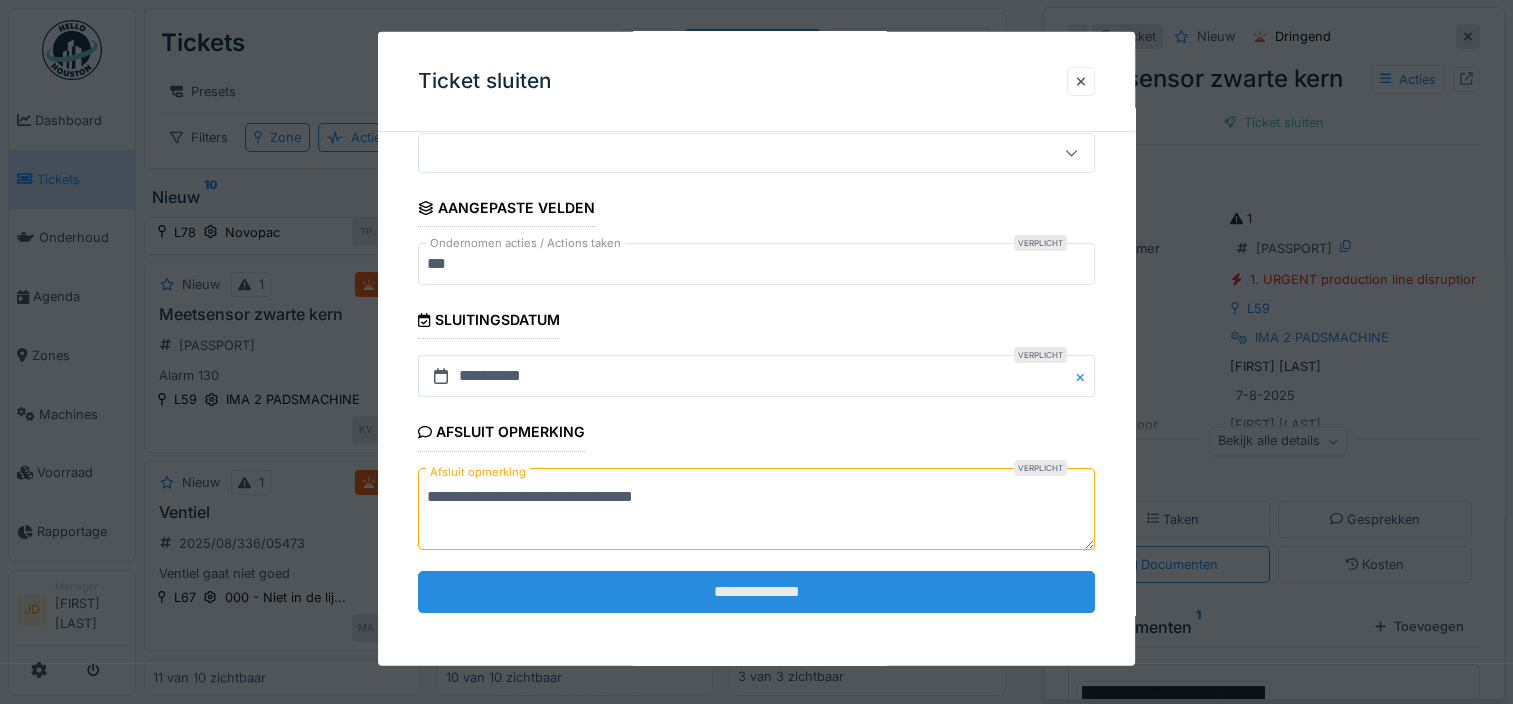 type on "**********" 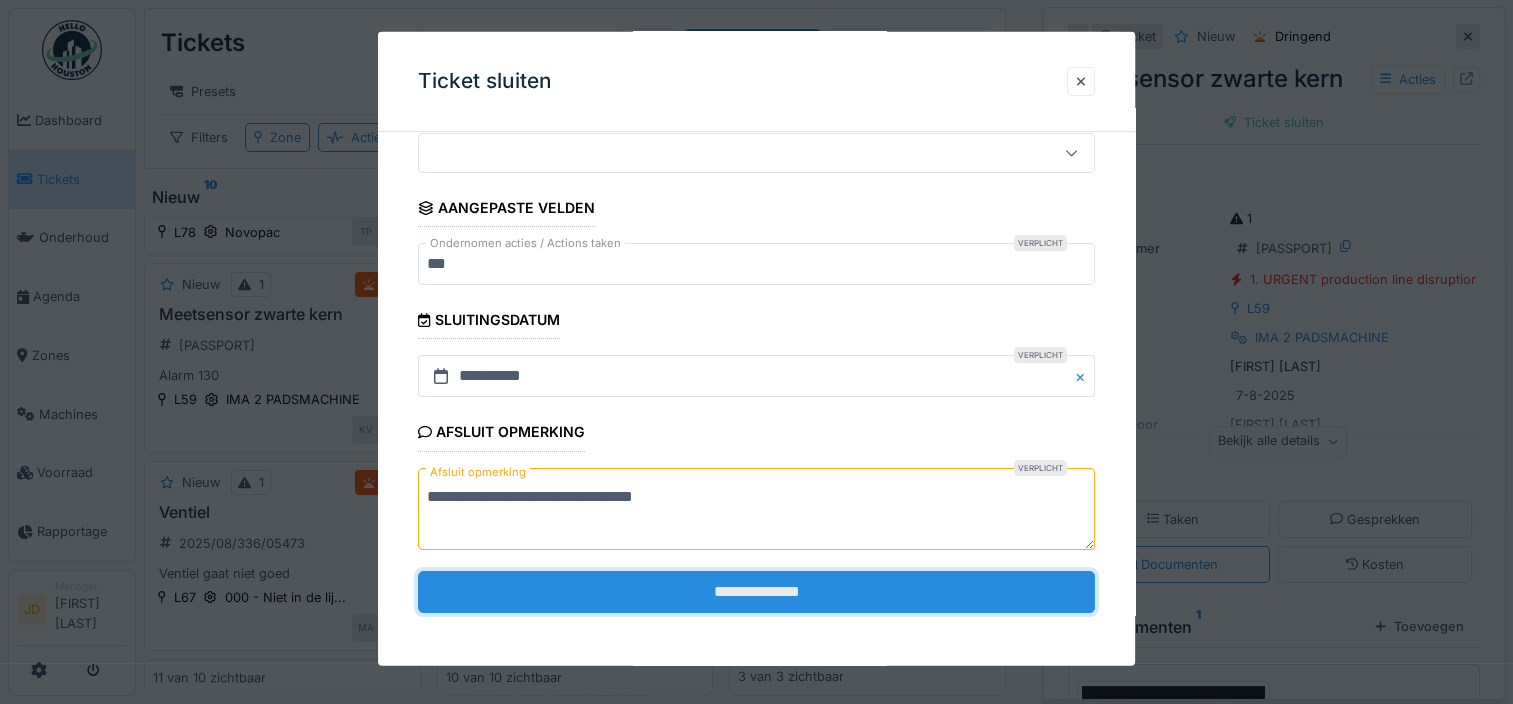 click on "**********" at bounding box center [756, 591] 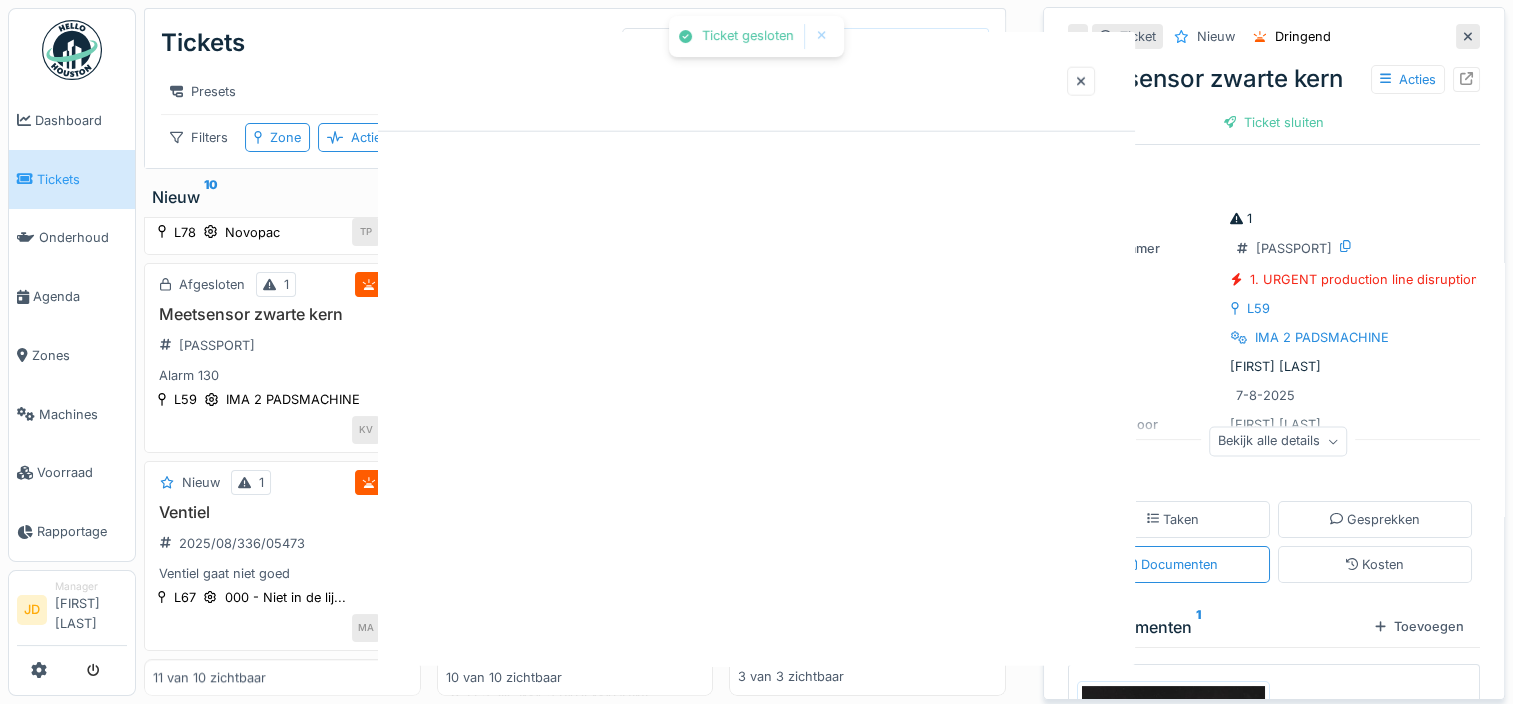 scroll, scrollTop: 0, scrollLeft: 0, axis: both 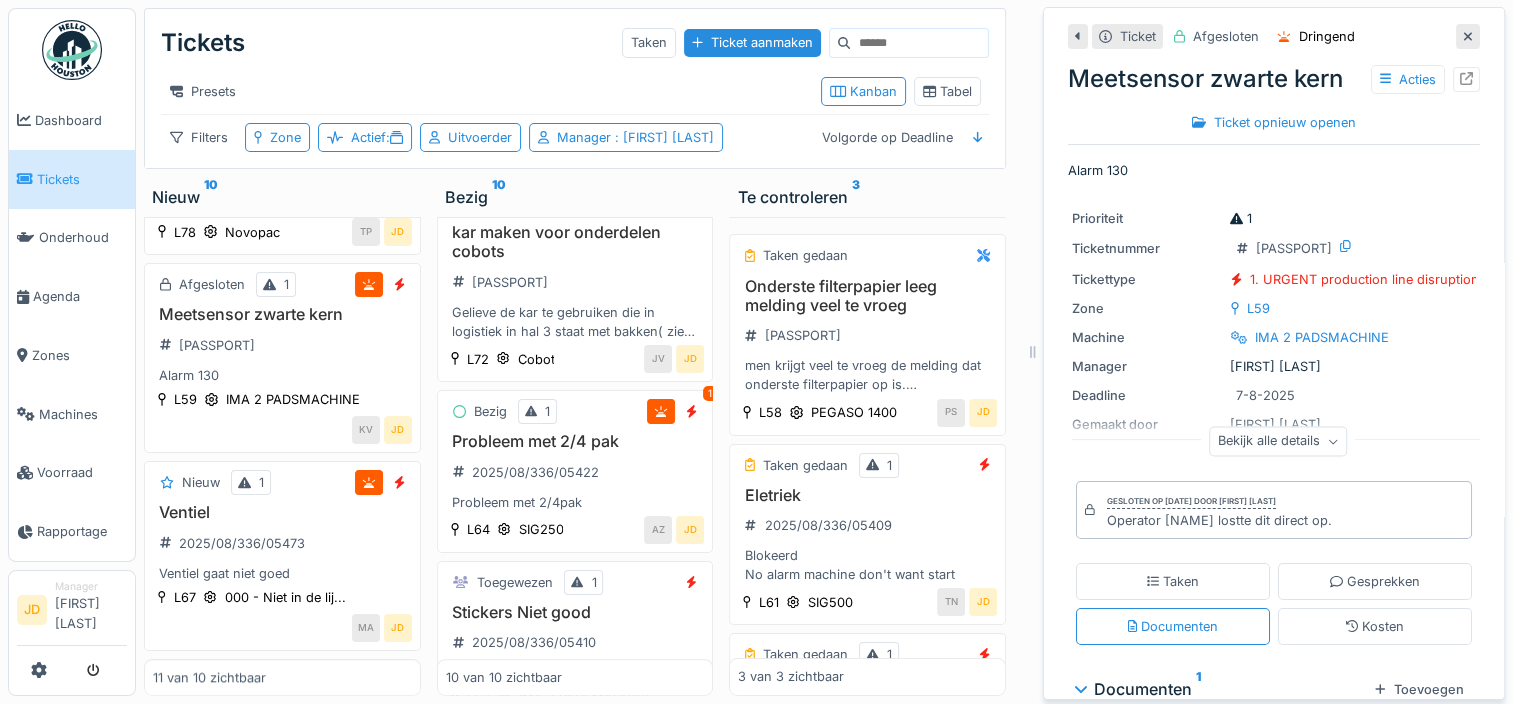 click 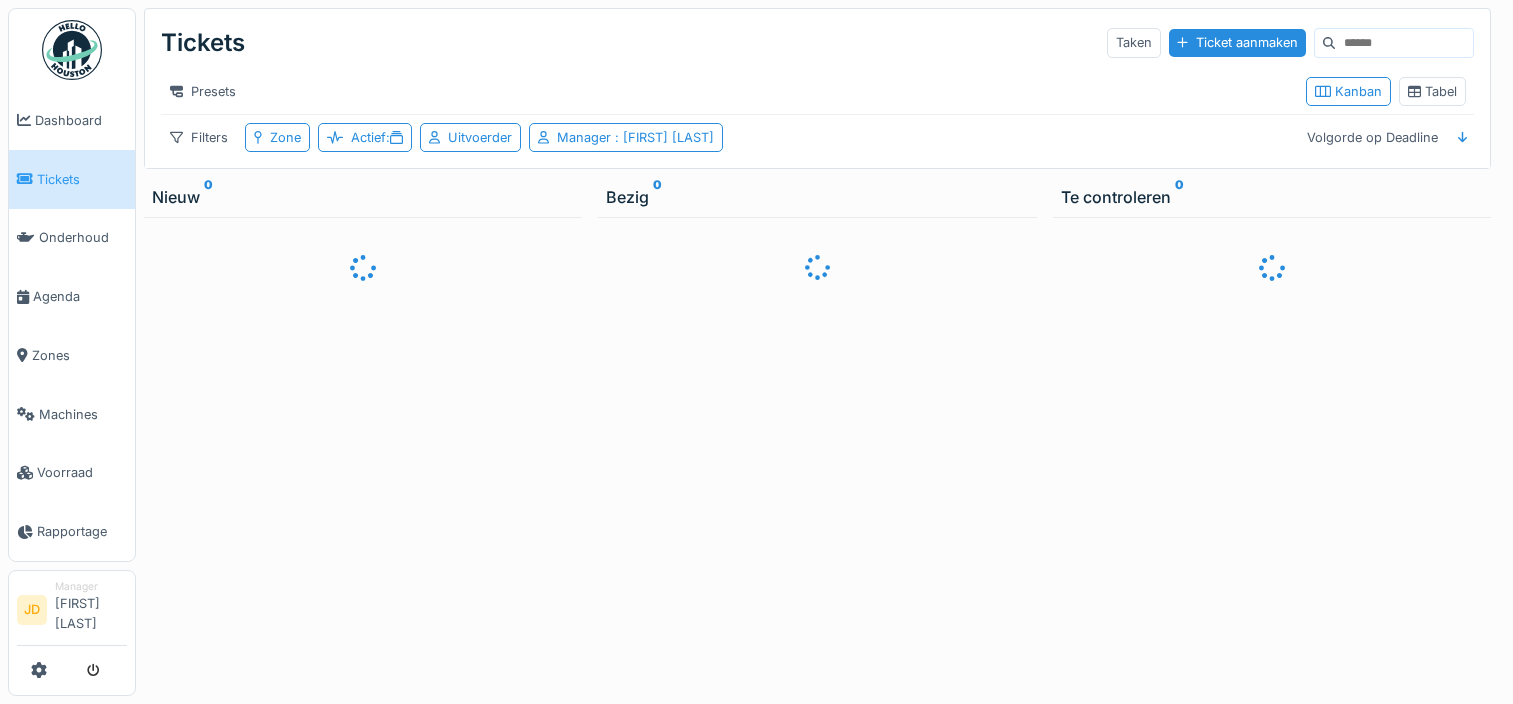 scroll, scrollTop: 15, scrollLeft: 0, axis: vertical 